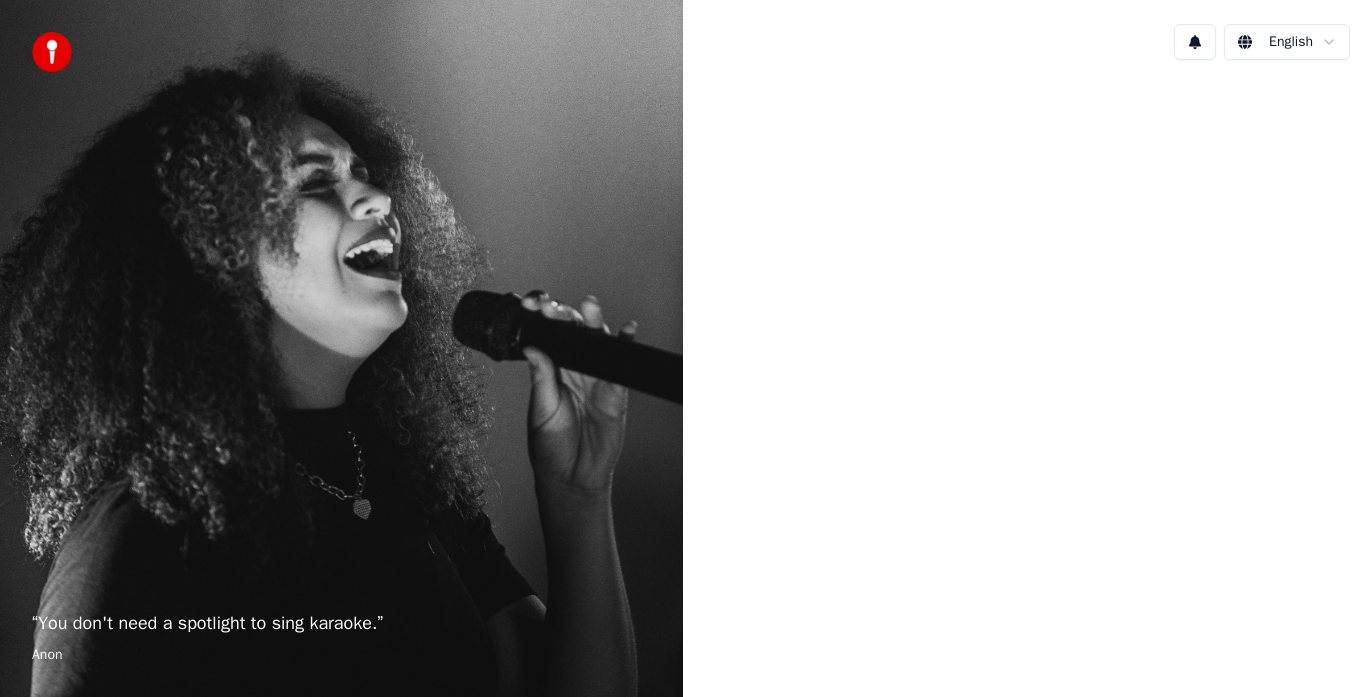 scroll, scrollTop: 0, scrollLeft: 0, axis: both 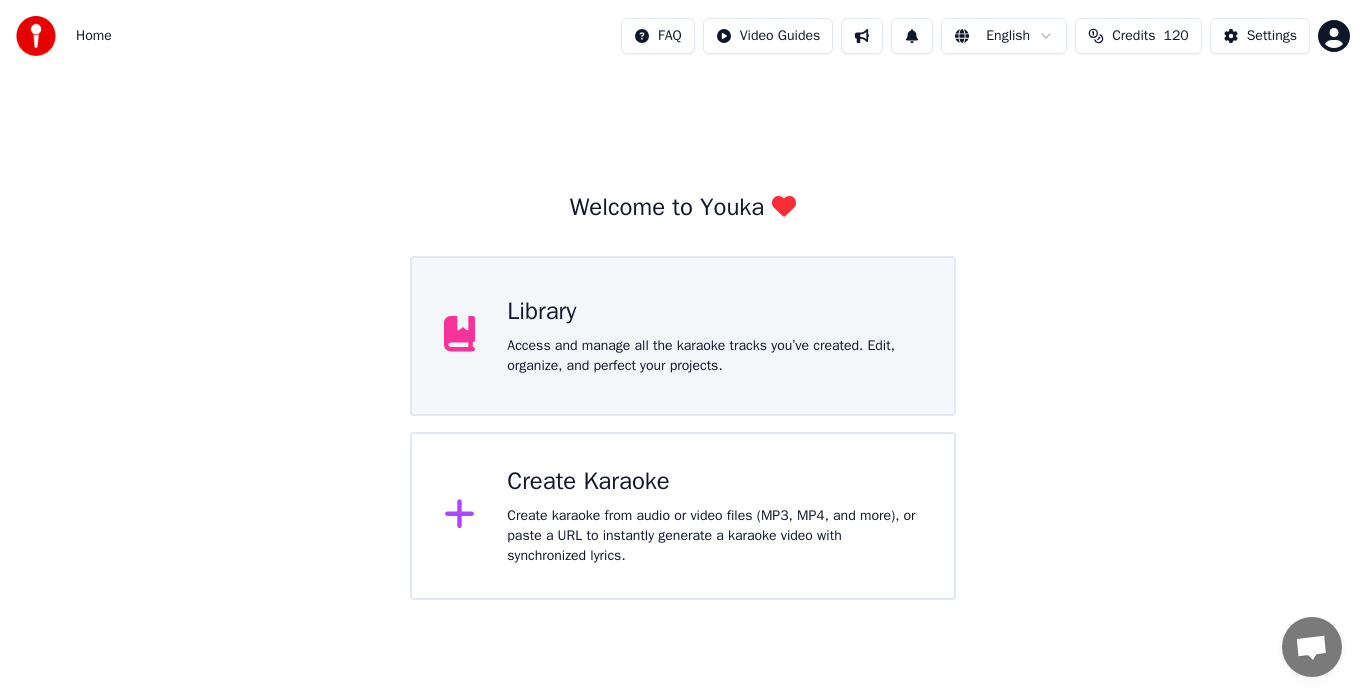 click on "Access and manage all the karaoke tracks you’ve created. Edit, organize, and perfect your projects." at bounding box center (714, 356) 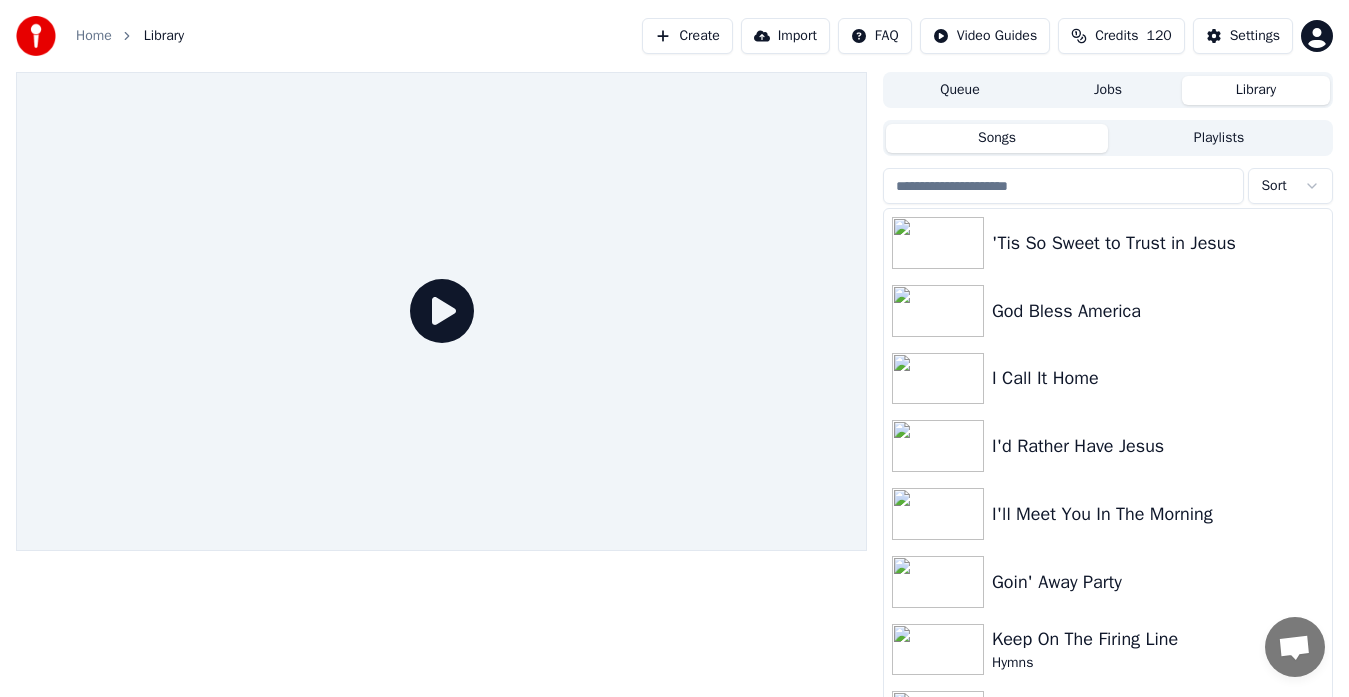 click at bounding box center (1063, 186) 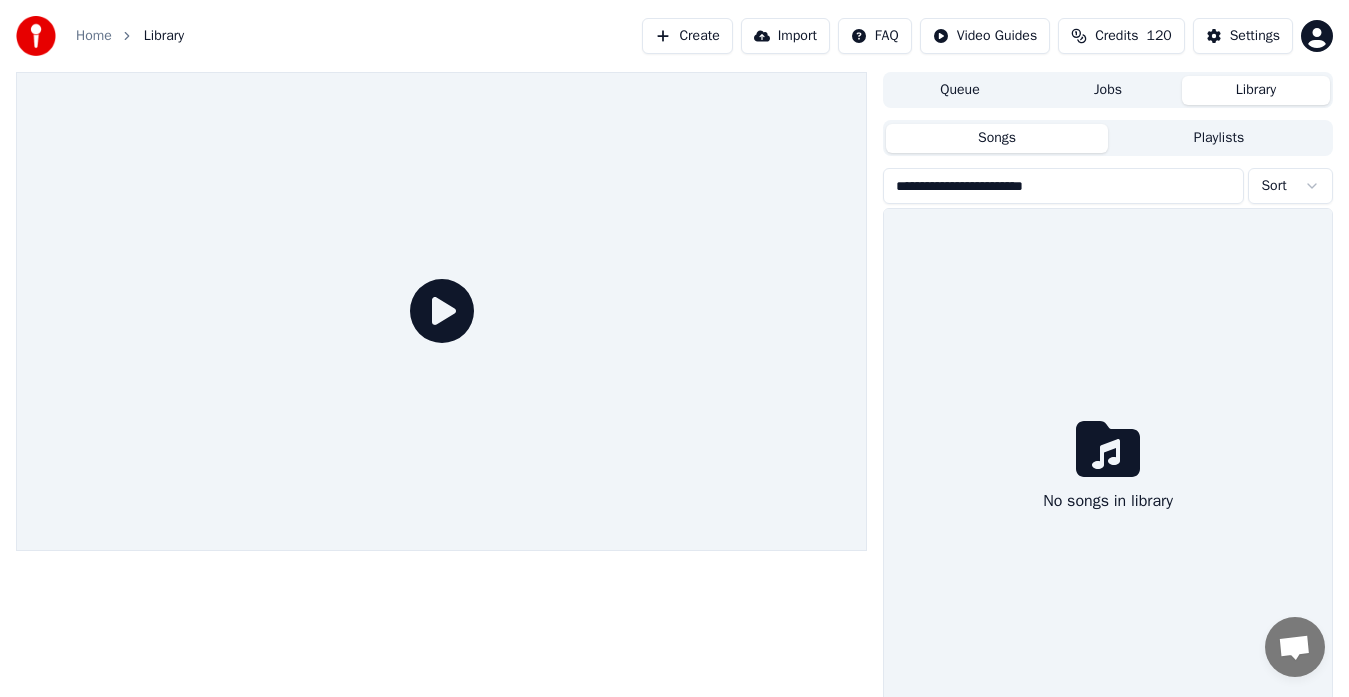 click on "**********" at bounding box center (1063, 186) 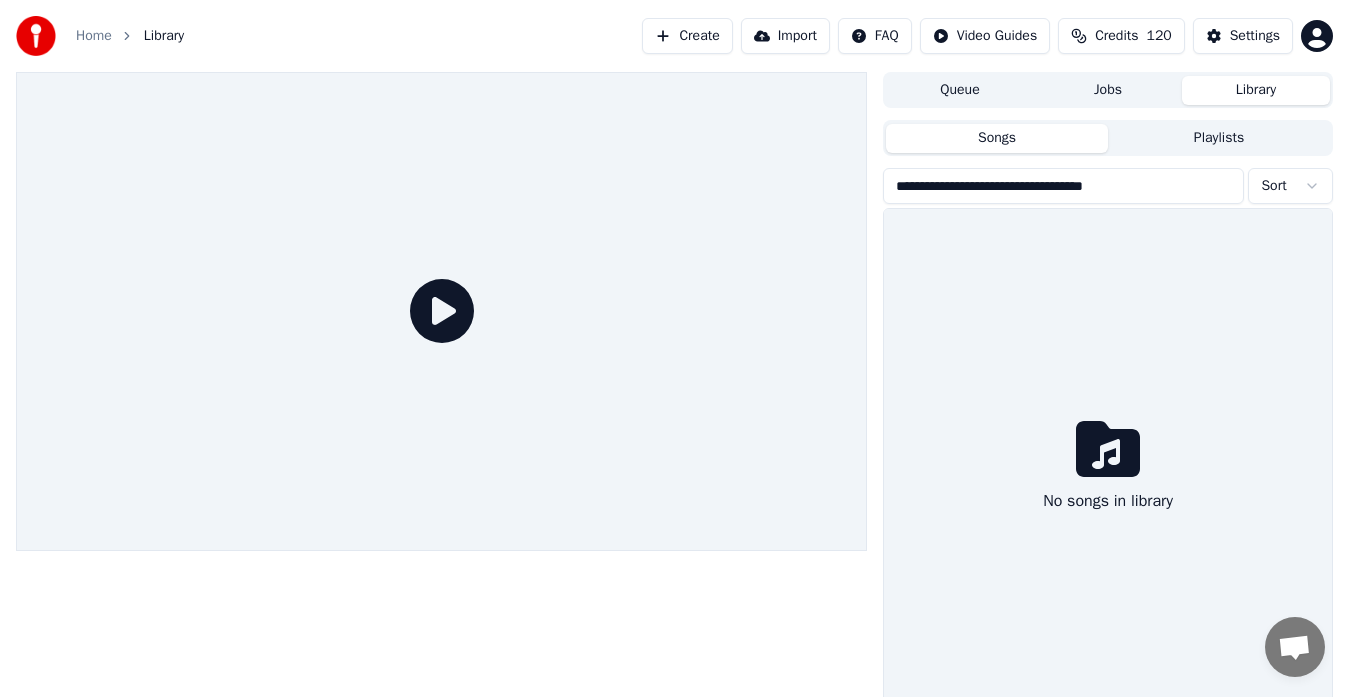 click on "**********" at bounding box center [1063, 186] 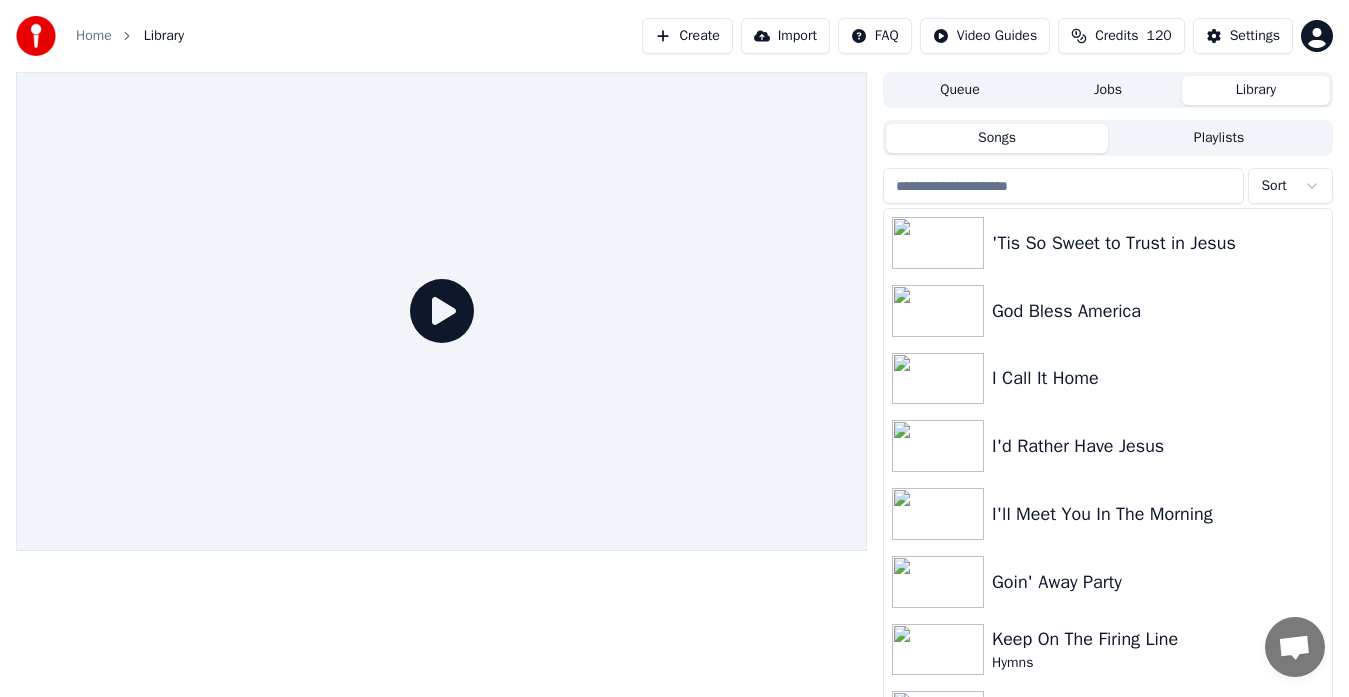 click on "Home" at bounding box center [94, 36] 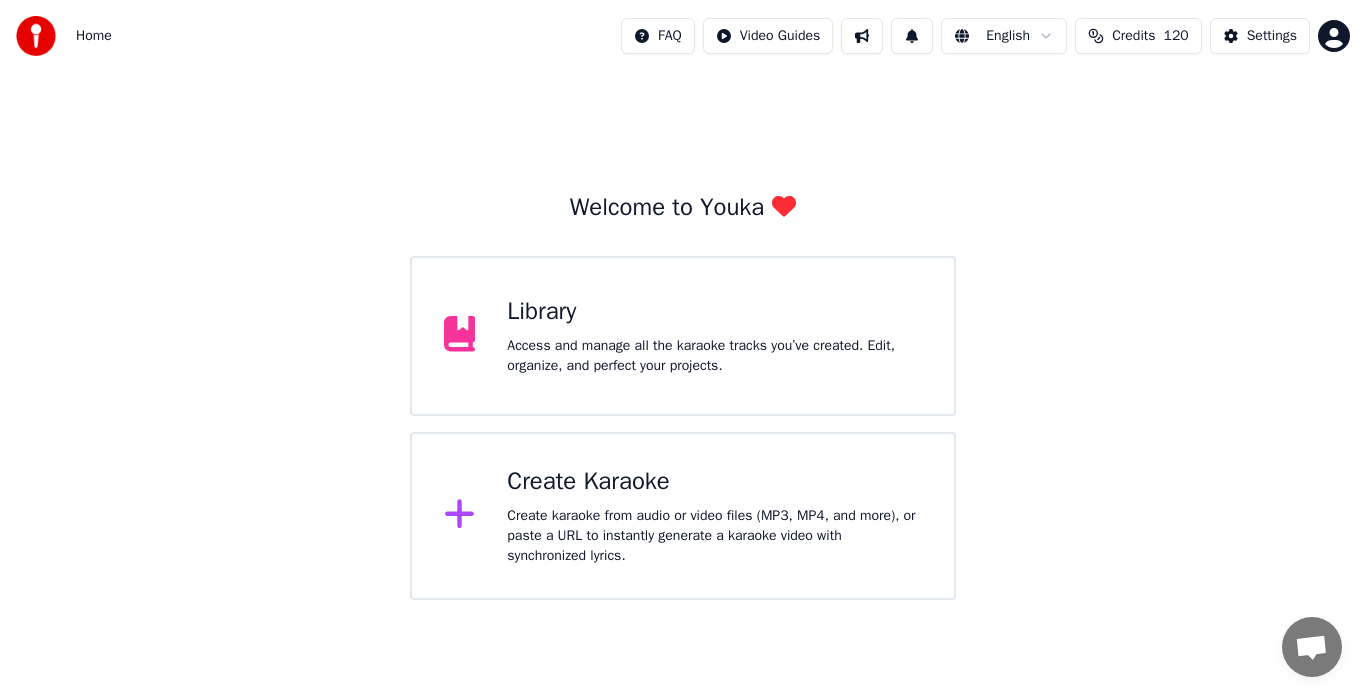 click on "Create karaoke from audio or video files (MP3, MP4, and more), or paste a URL to instantly generate a karaoke video with synchronized lyrics." at bounding box center [714, 356] 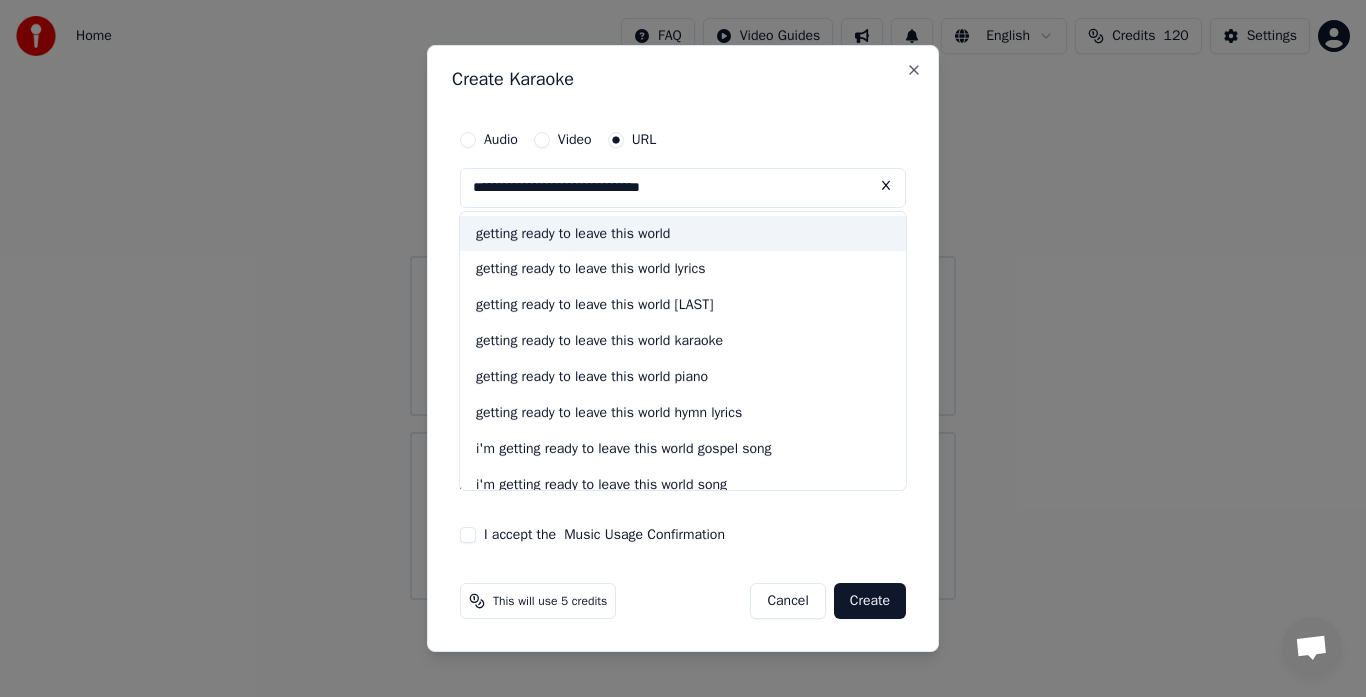 click on "getting ready to leave this world" at bounding box center [683, 234] 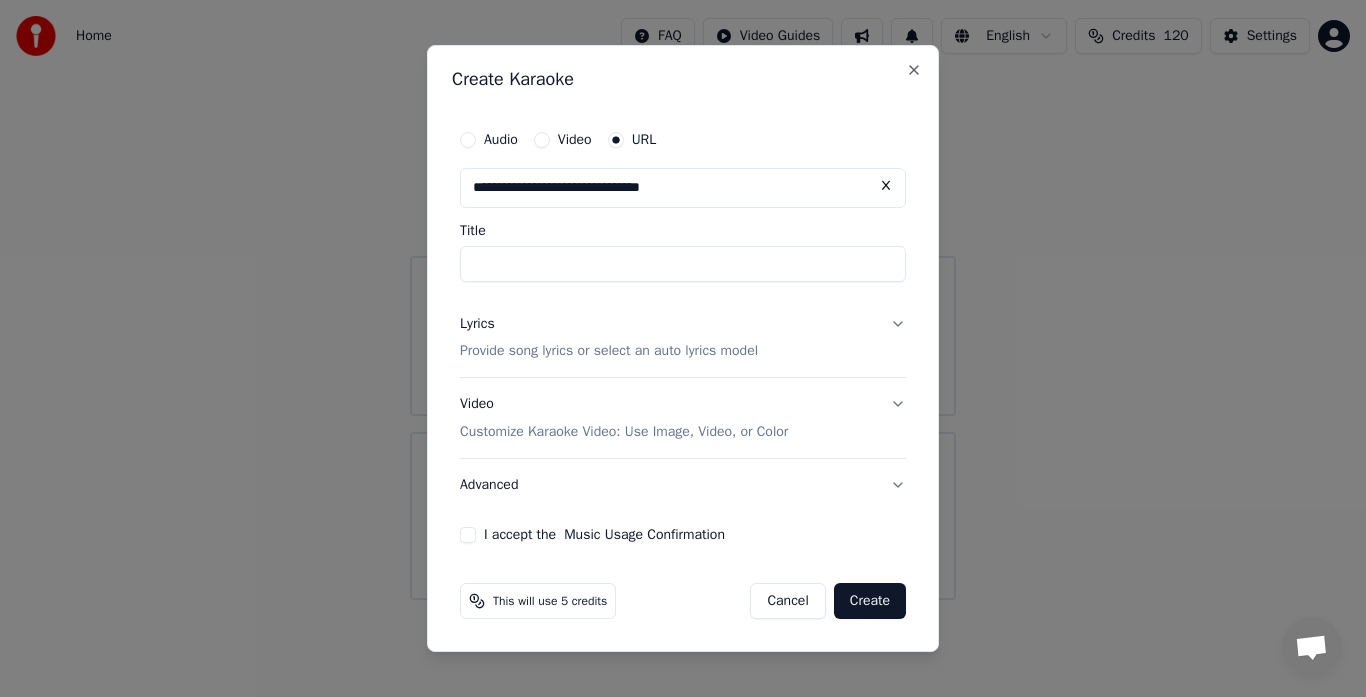 click at bounding box center [886, 186] 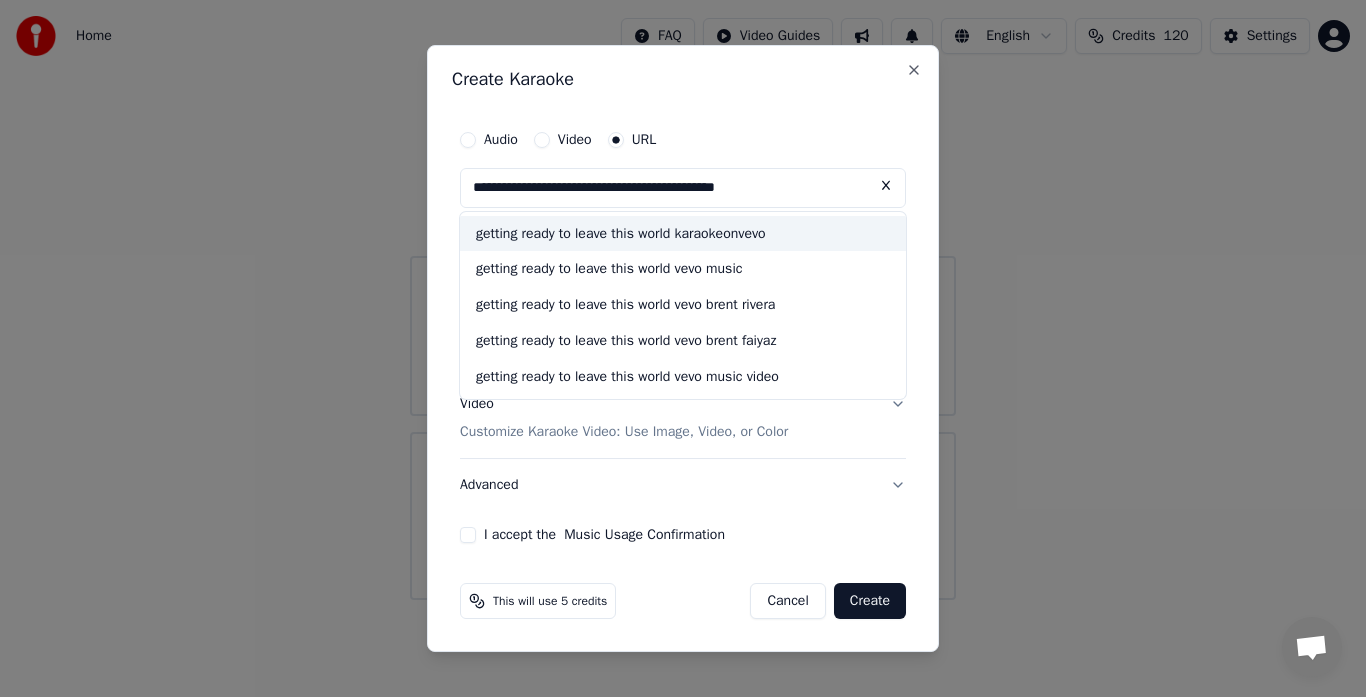 type on "**********" 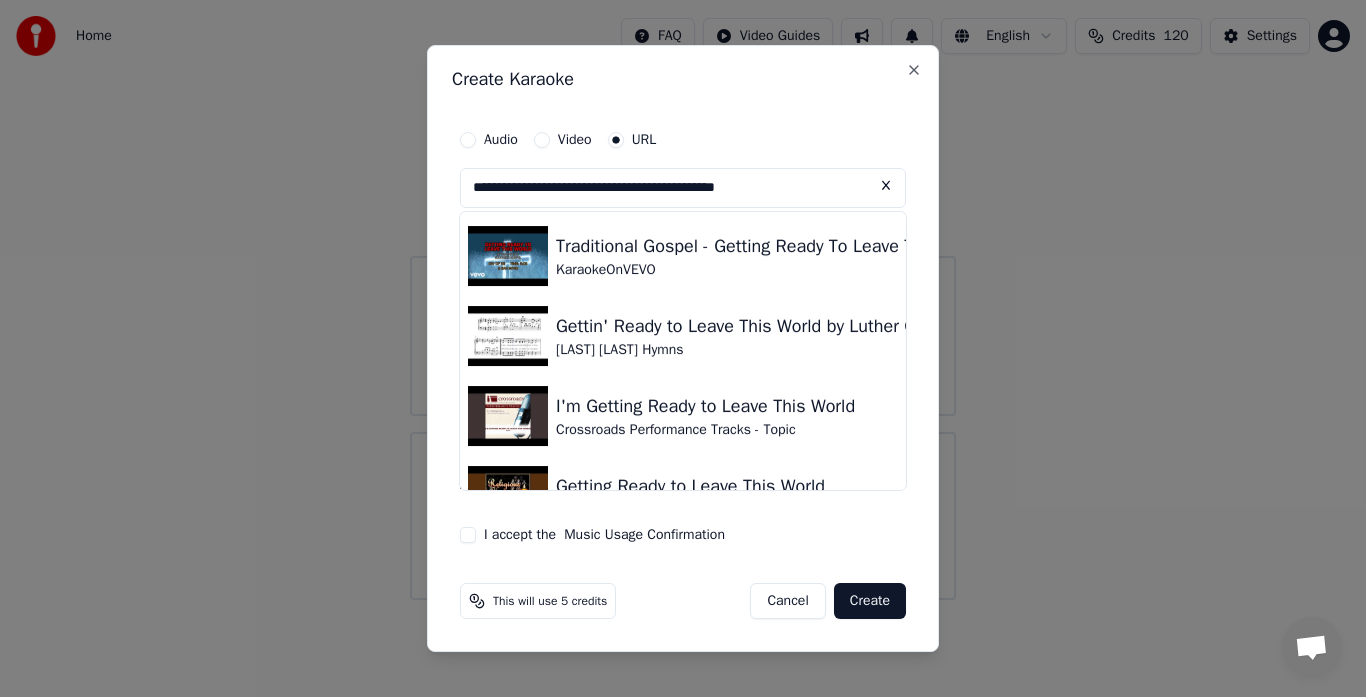 click at bounding box center (508, 256) 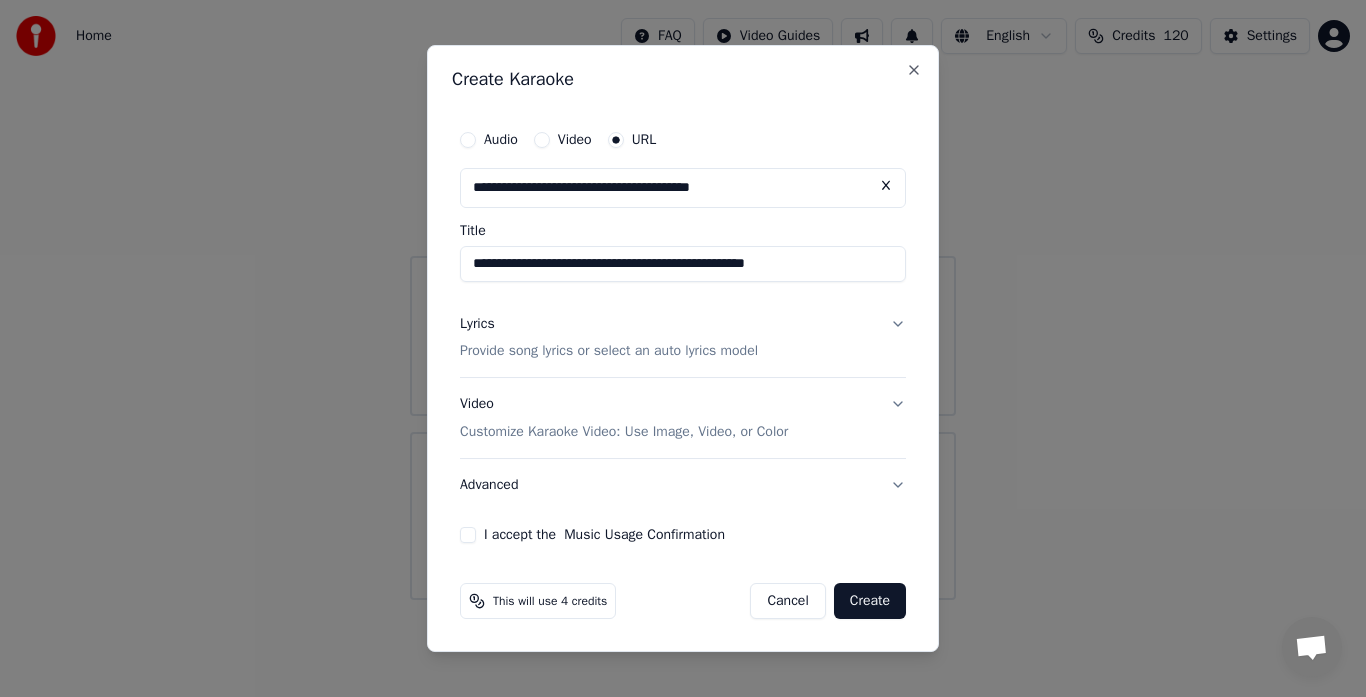 click on "I accept the   Music Usage Confirmation" at bounding box center (468, 535) 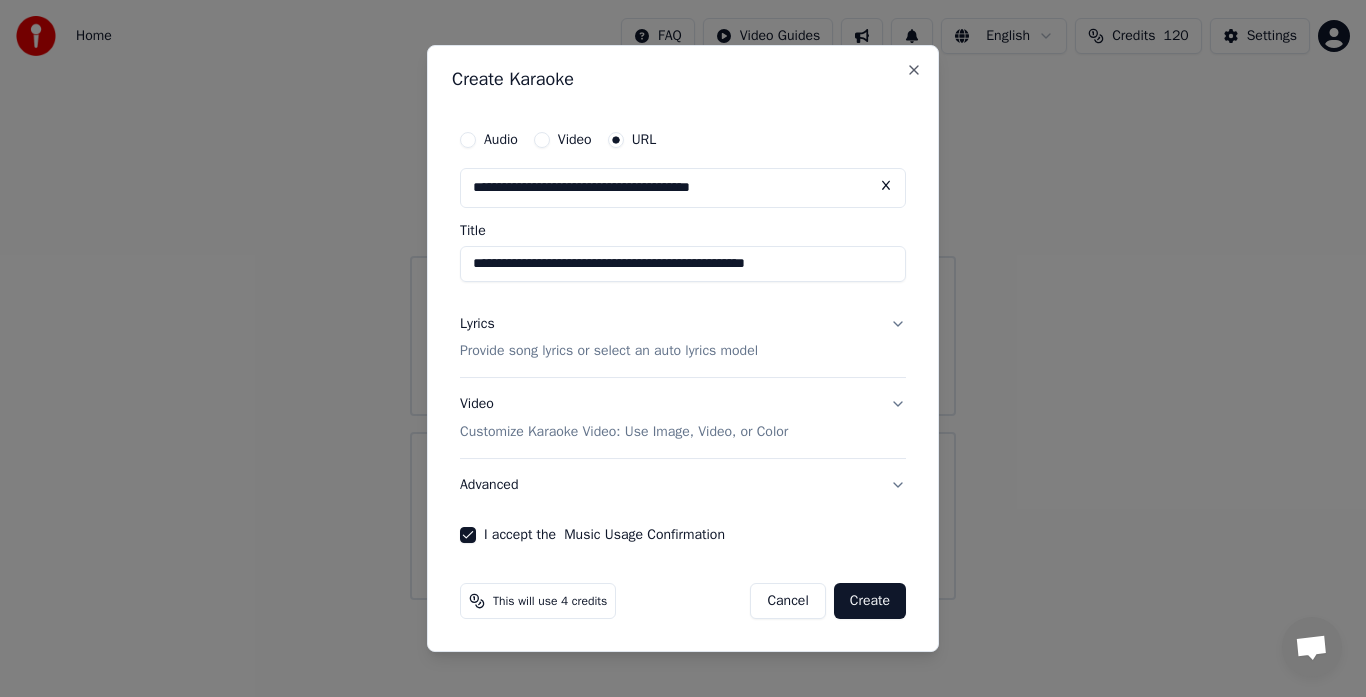 click on "Create" at bounding box center (870, 601) 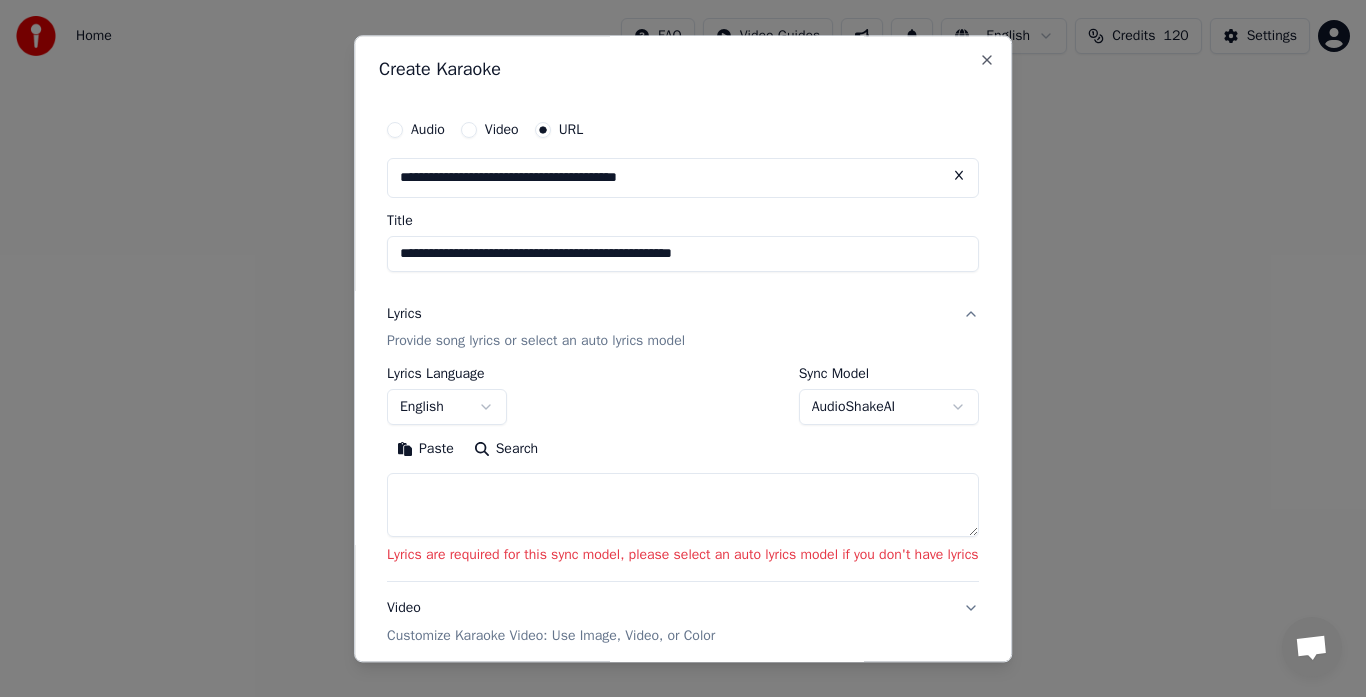 click on "AudioShakeAI" at bounding box center (889, 408) 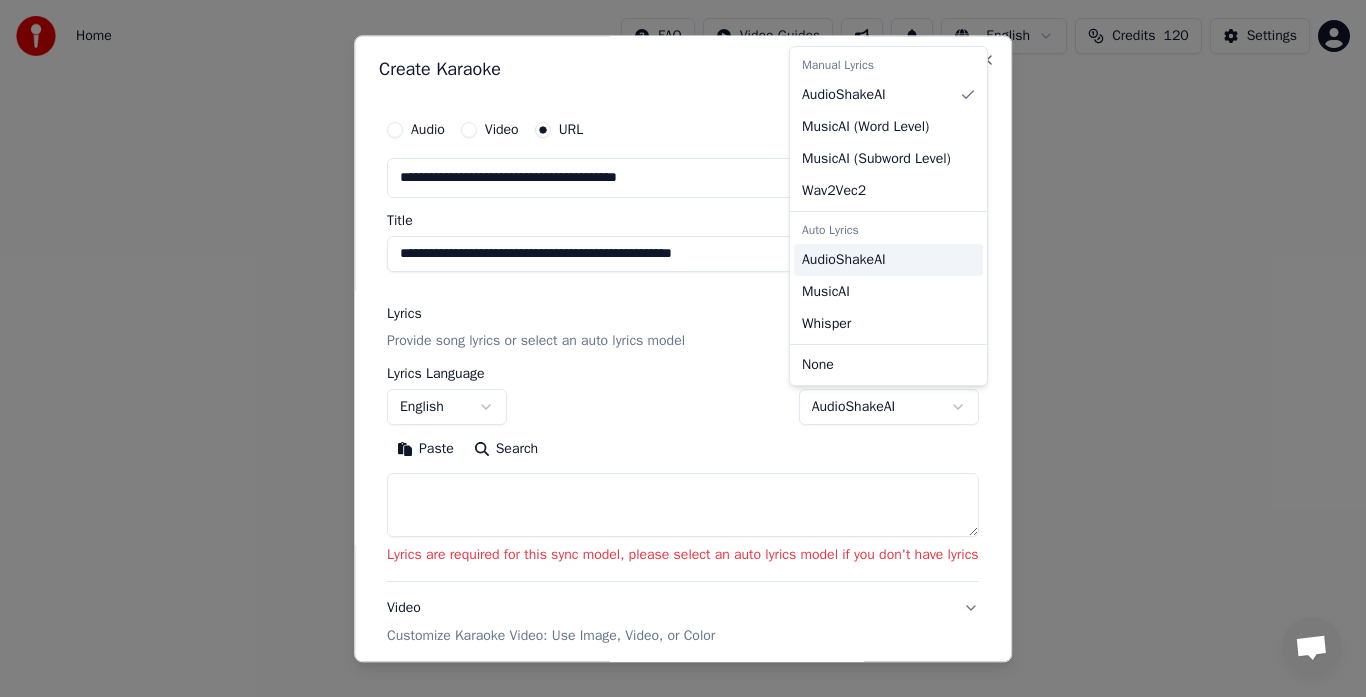 click on "AudioShakeAI" at bounding box center [844, 260] 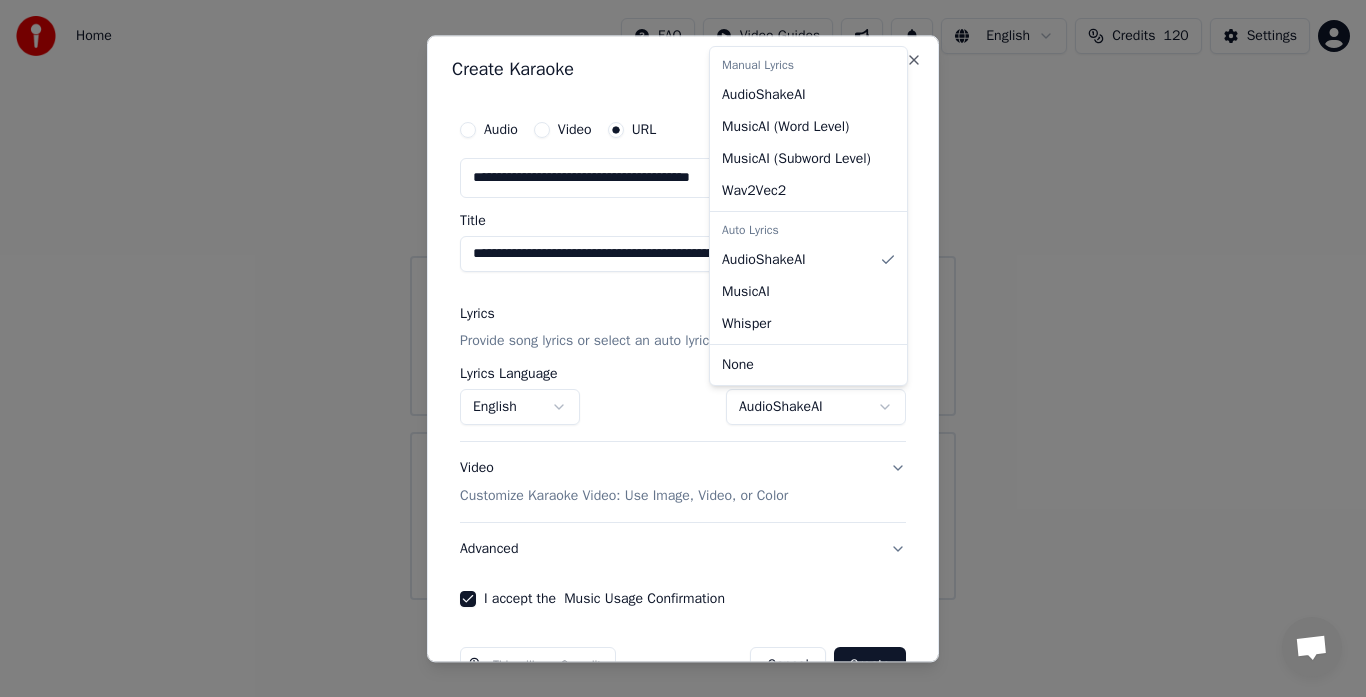 click at bounding box center (683, 348) 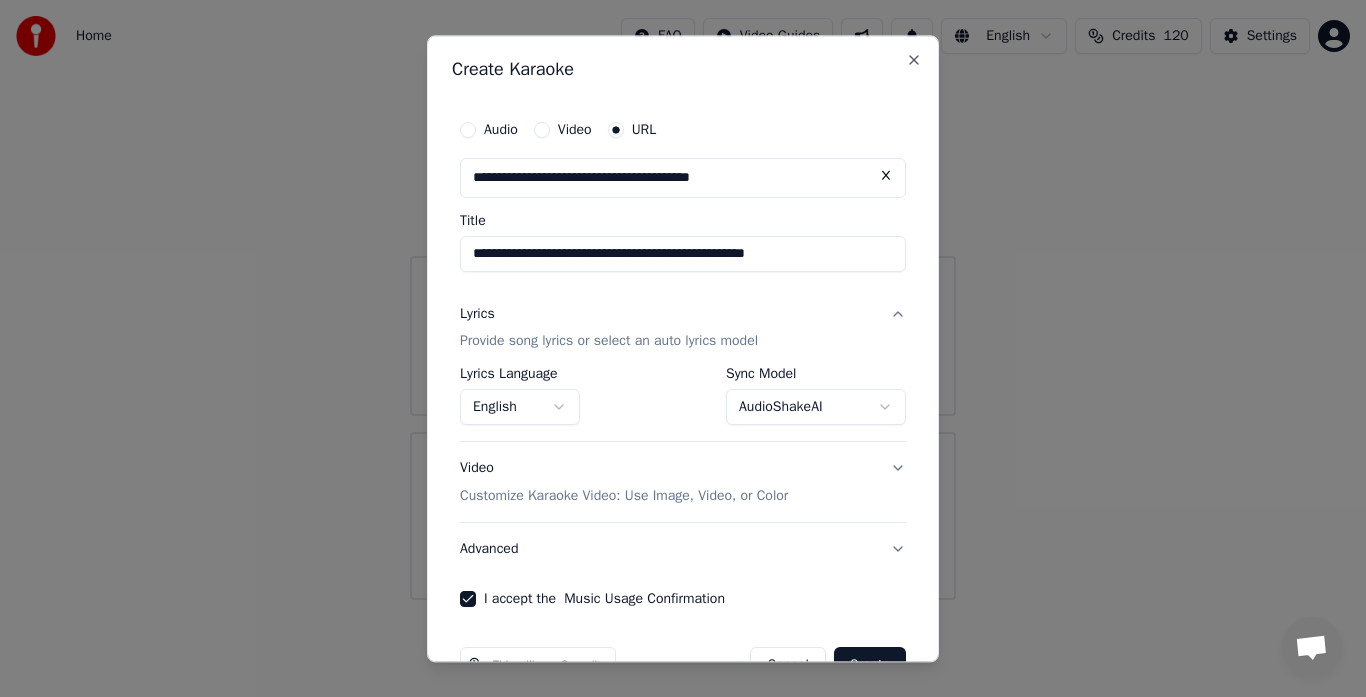 scroll, scrollTop: 40, scrollLeft: 0, axis: vertical 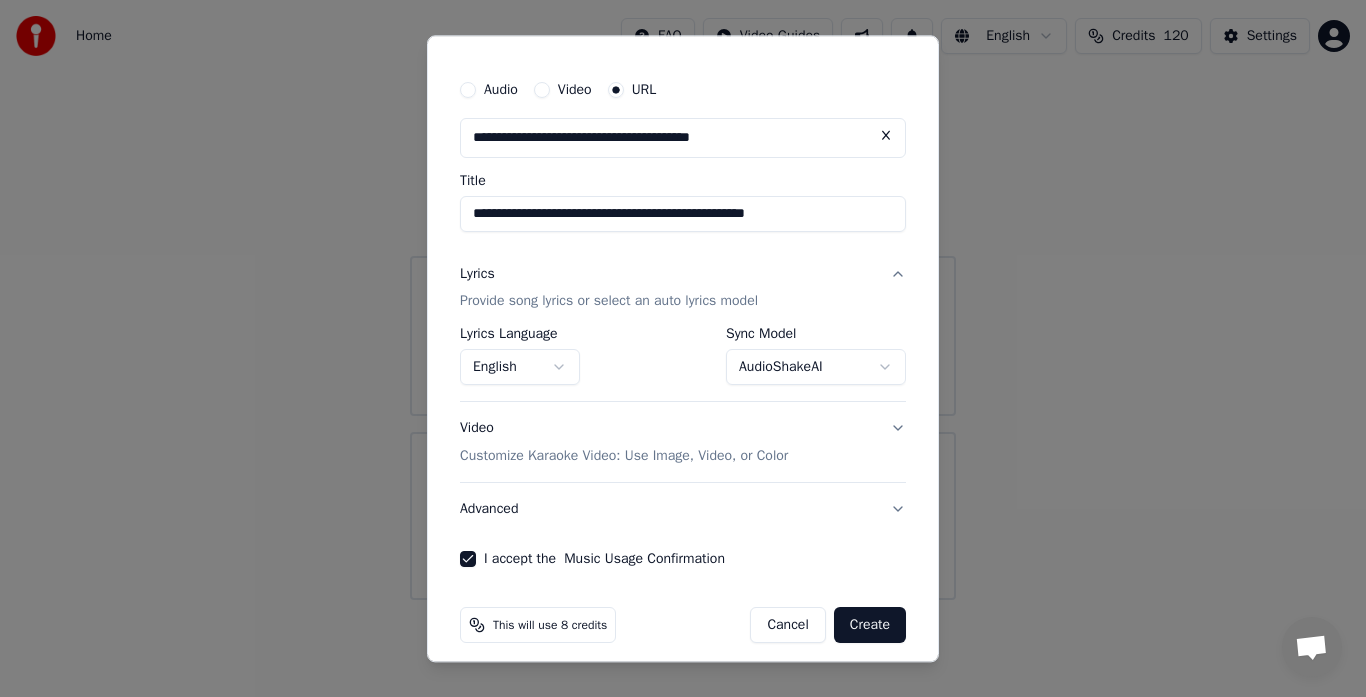 click on "Create" at bounding box center [870, 626] 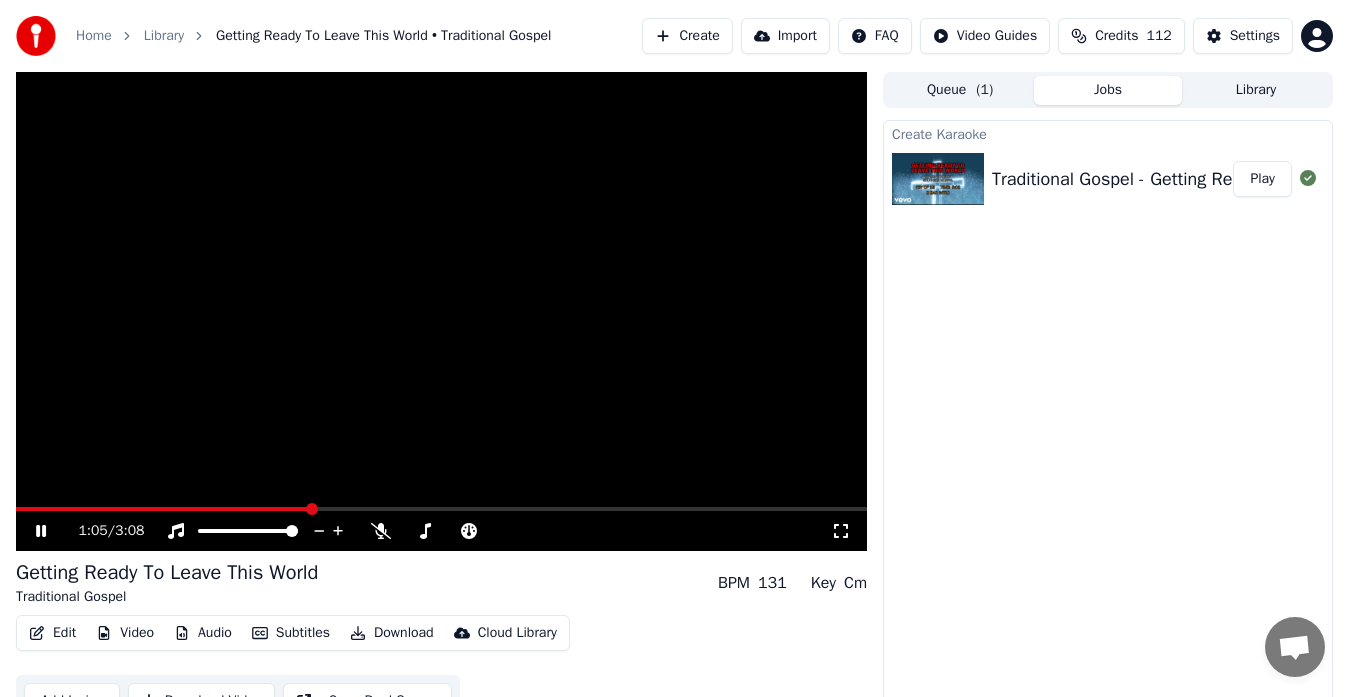 click at bounding box center (441, 311) 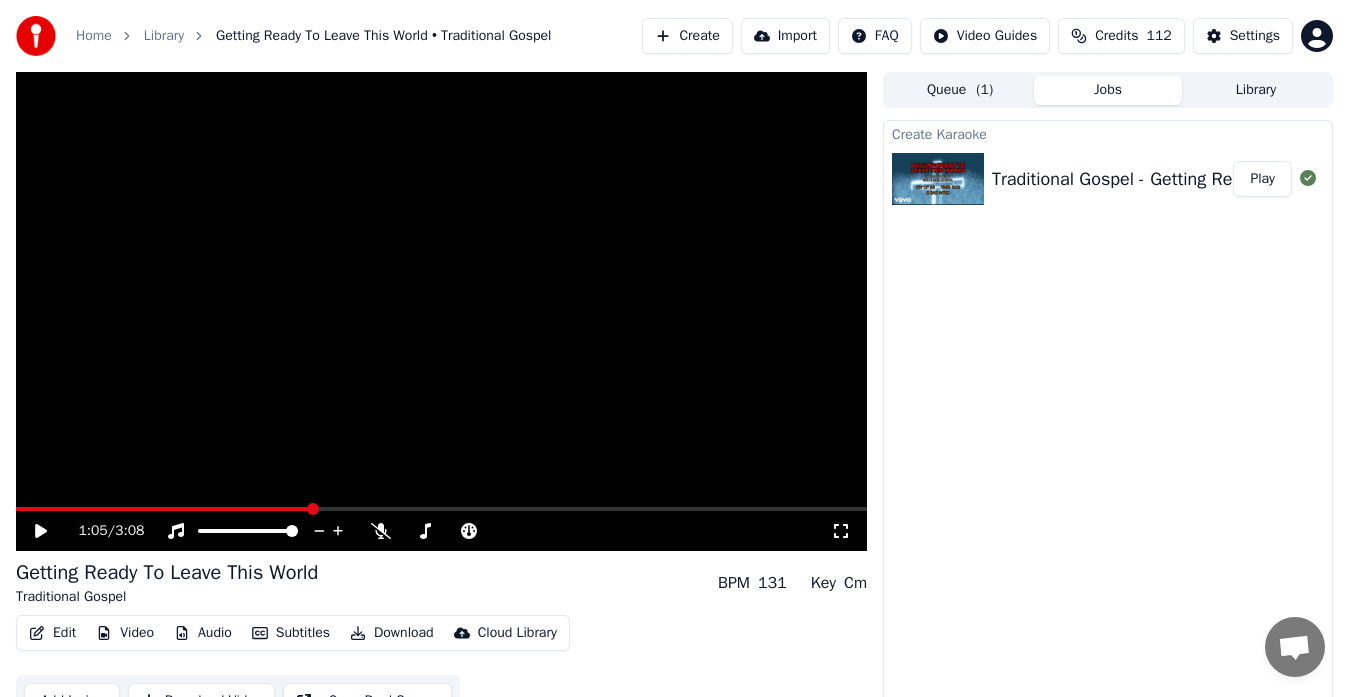 click on "Home" at bounding box center [94, 36] 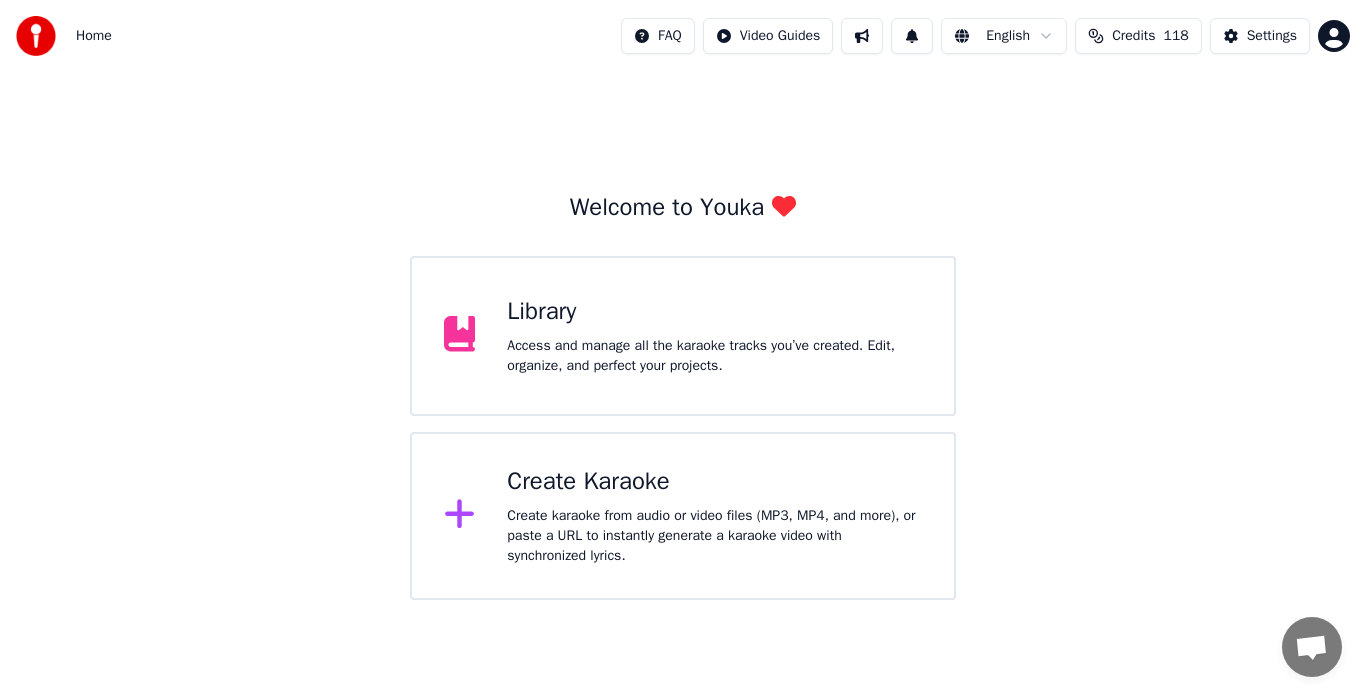 click on "Create karaoke from audio or video files (MP3, MP4, and more), or paste a URL to instantly generate a karaoke video with synchronized lyrics." at bounding box center (714, 356) 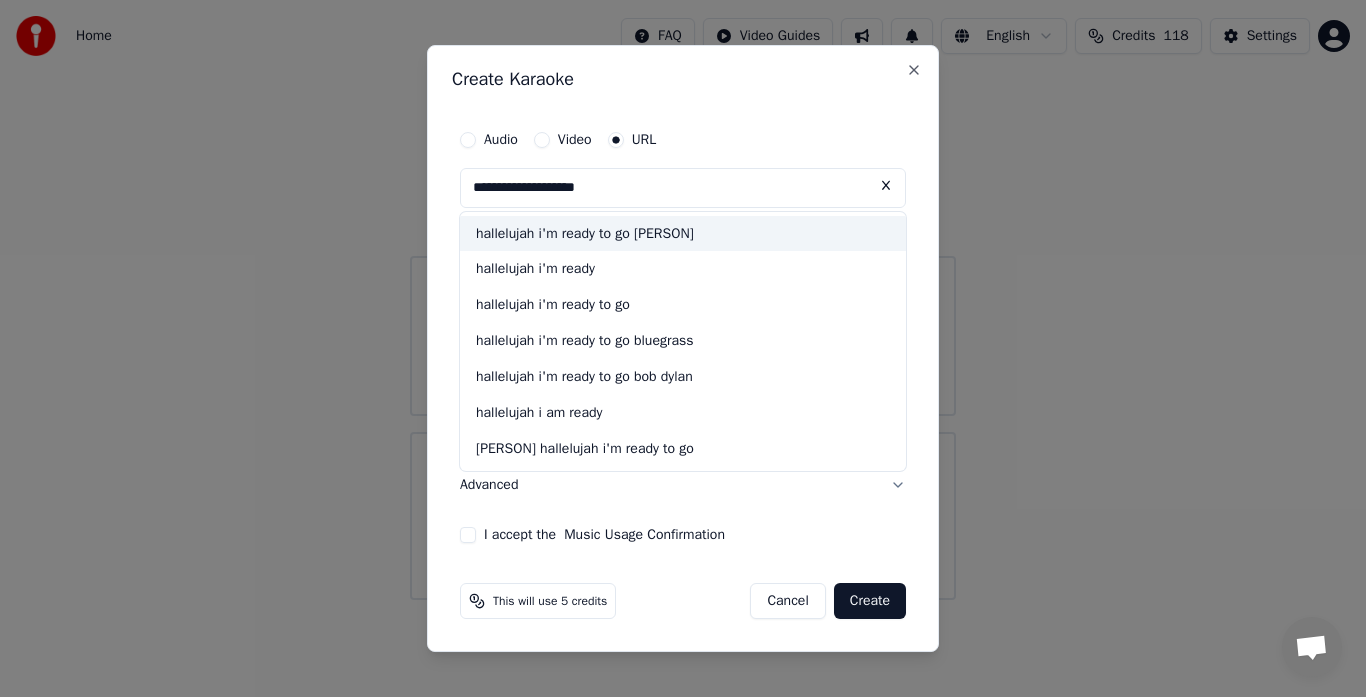 type on "**********" 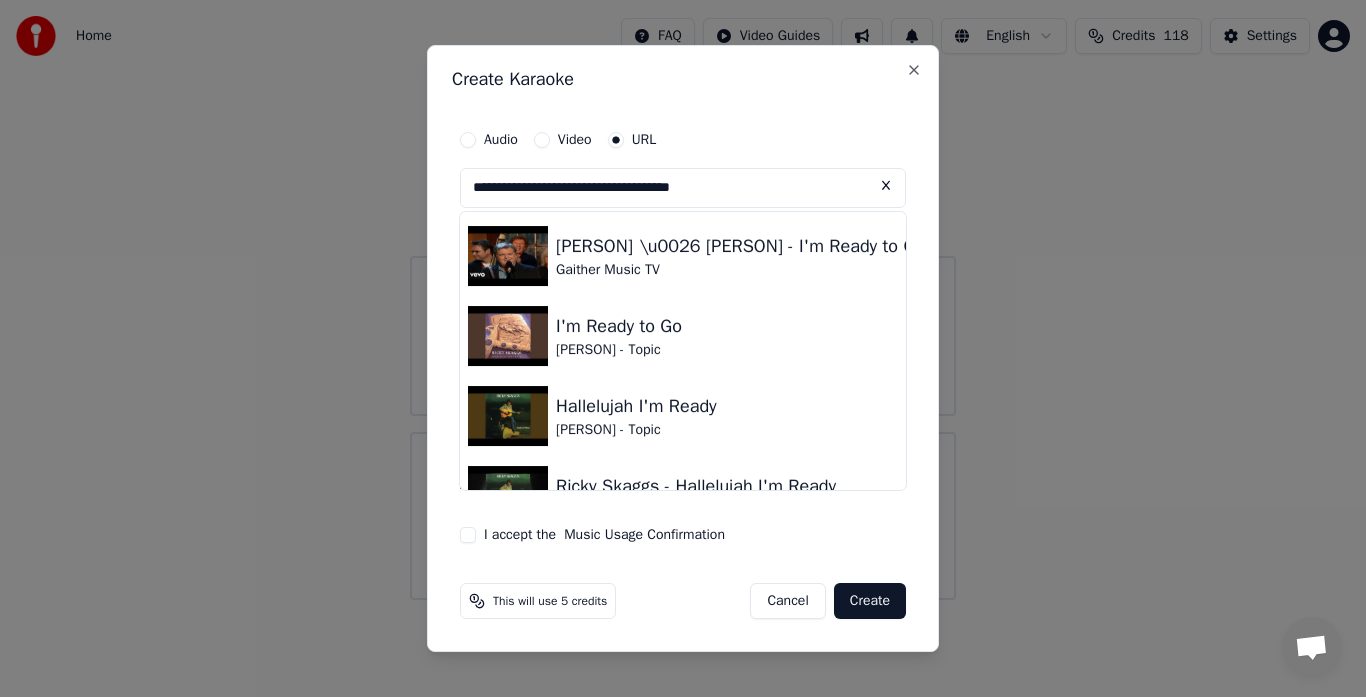 click at bounding box center (508, 416) 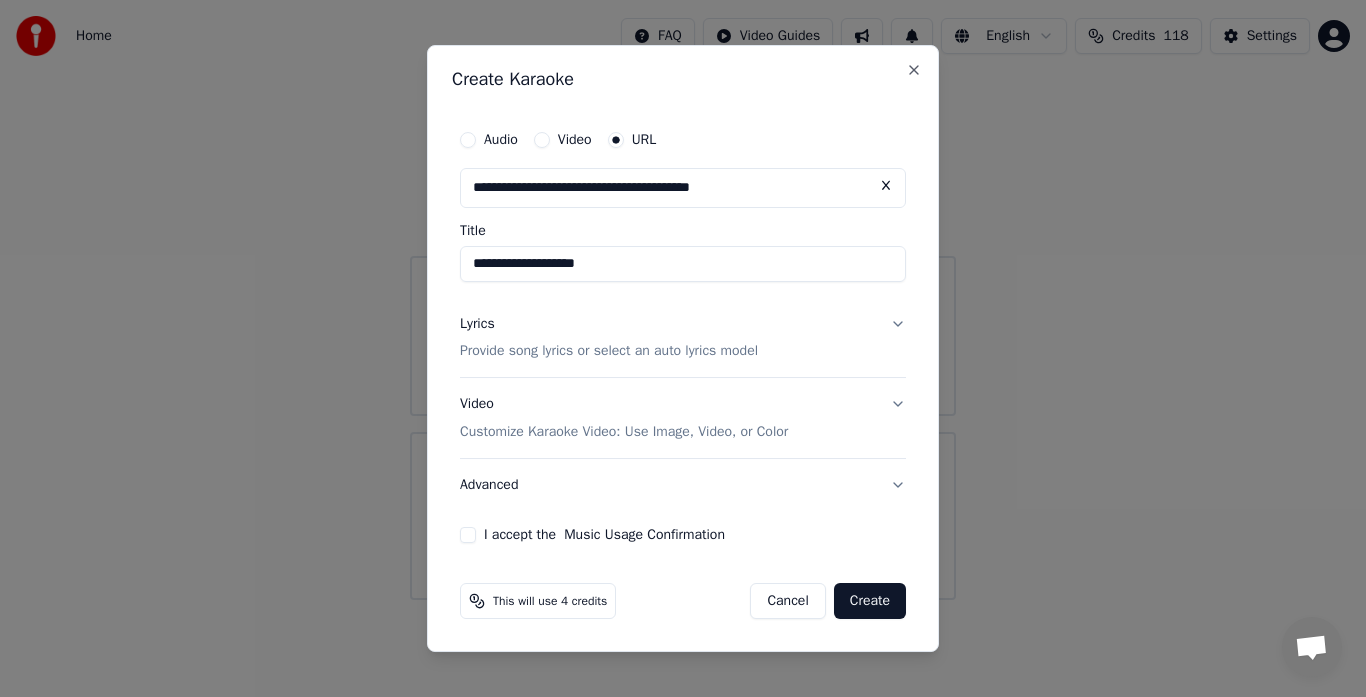 click on "Create" at bounding box center (870, 601) 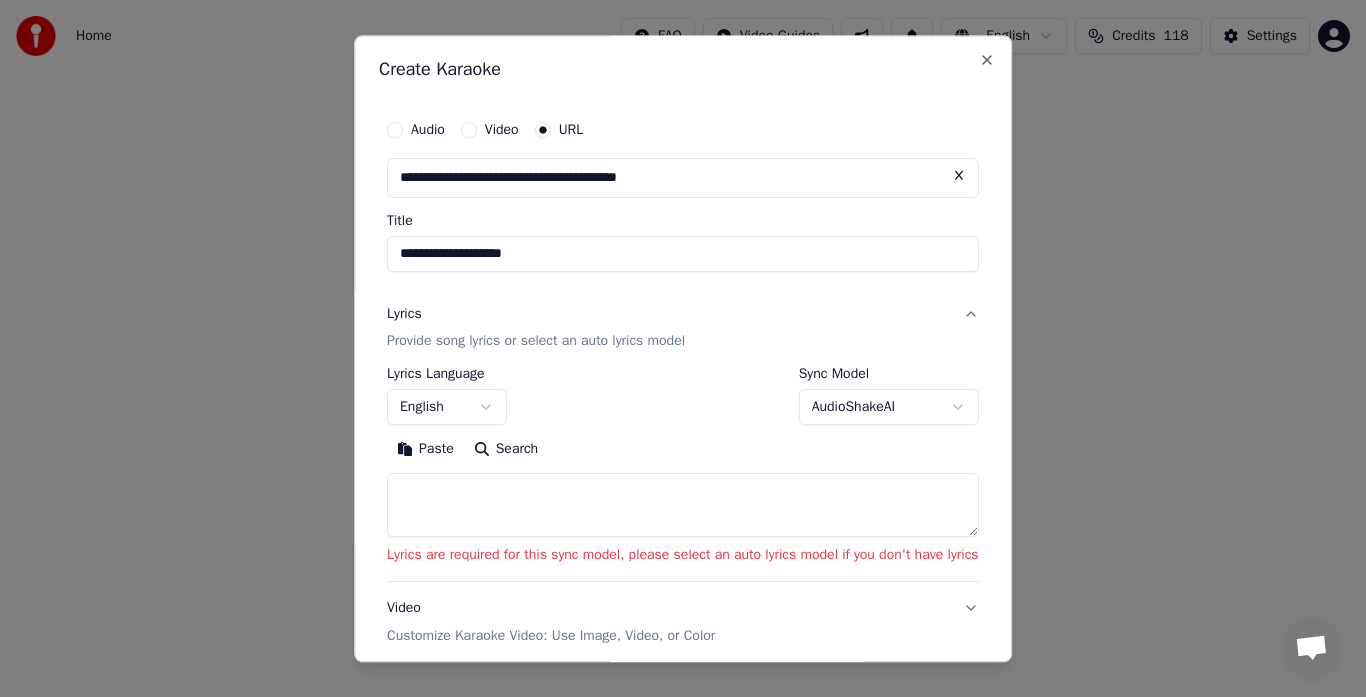 click on "AudioShakeAI" at bounding box center [889, 408] 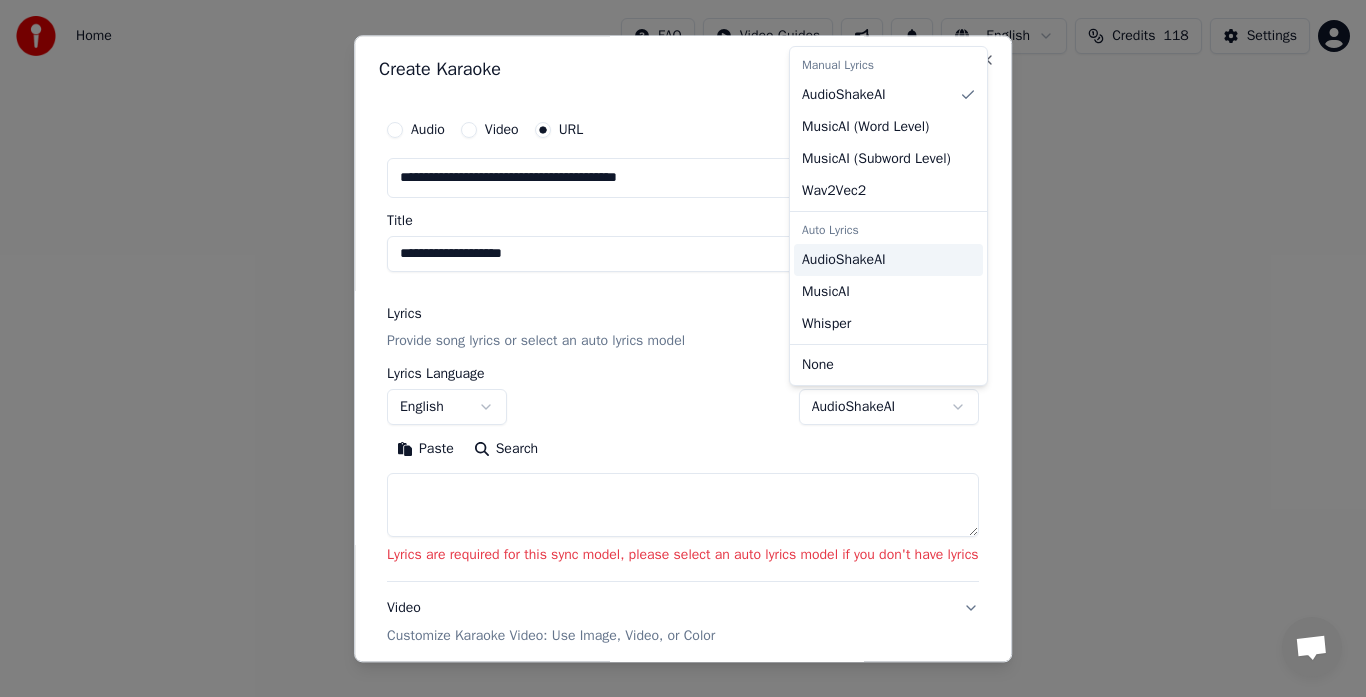 click on "AudioShakeAI" at bounding box center (844, 260) 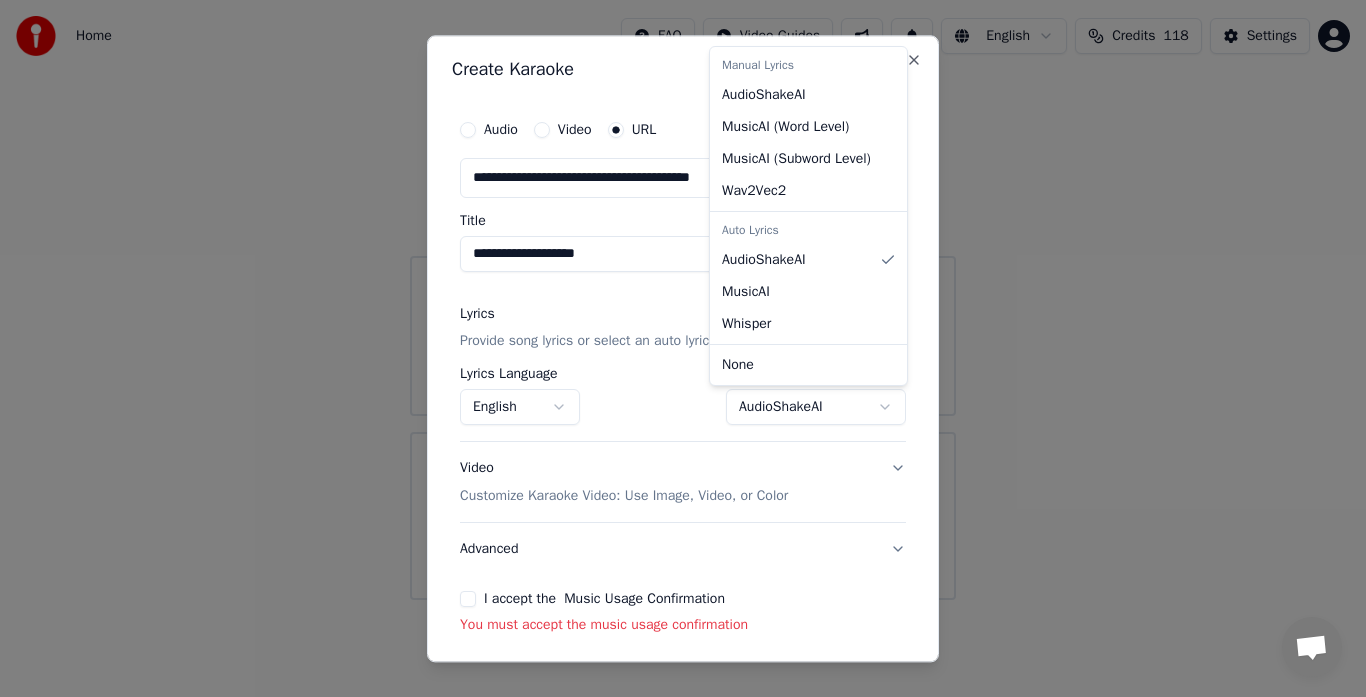 click at bounding box center [683, 348] 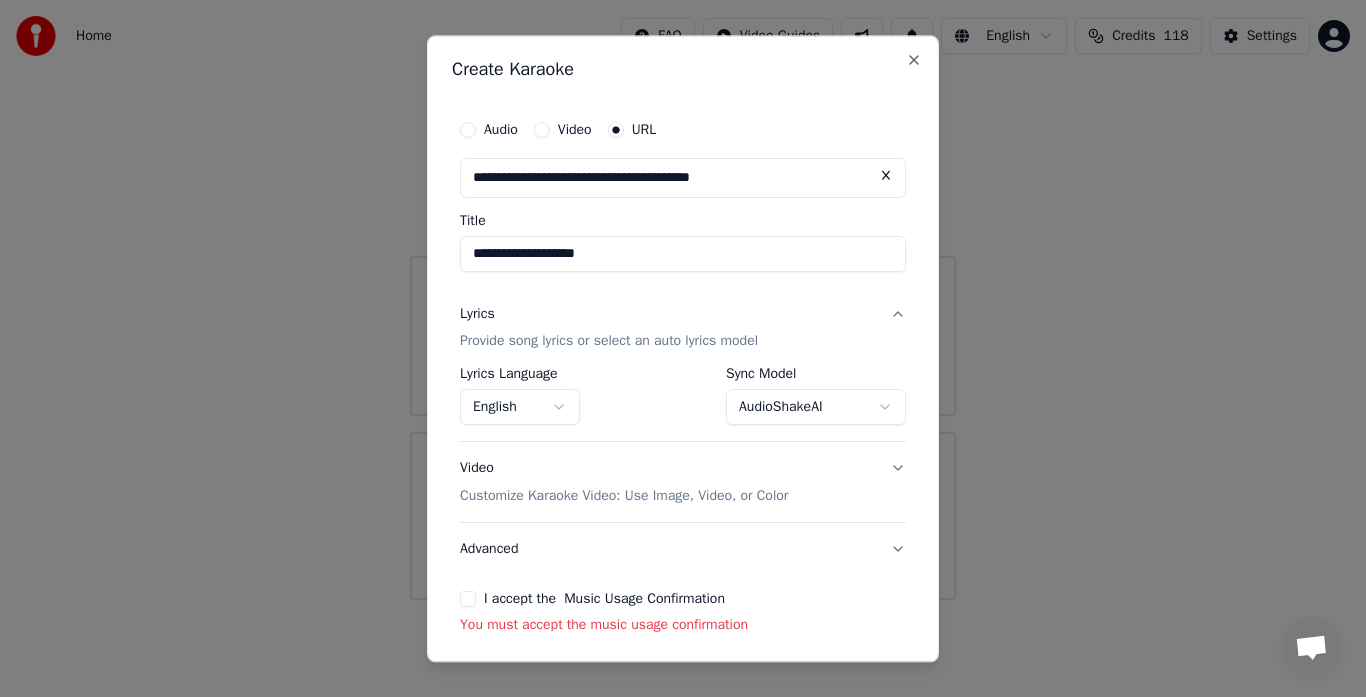 click on "I accept the   Music Usage Confirmation" at bounding box center (468, 600) 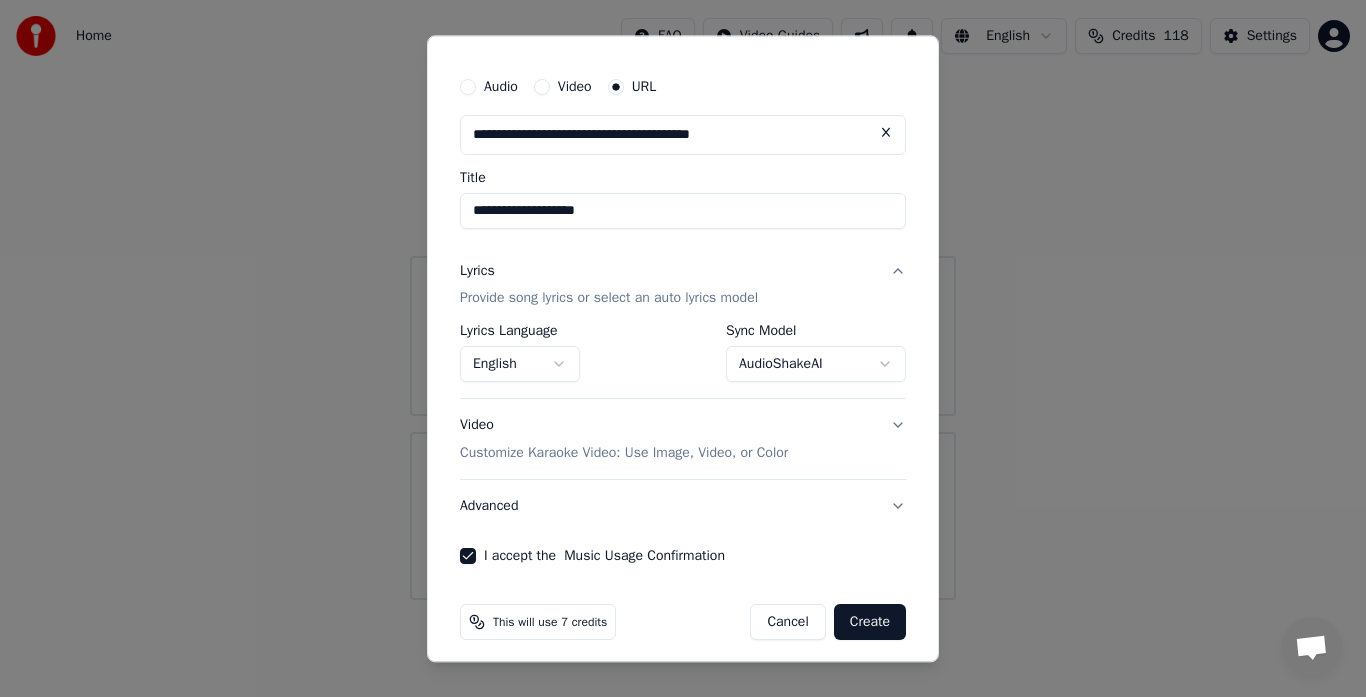 scroll, scrollTop: 54, scrollLeft: 0, axis: vertical 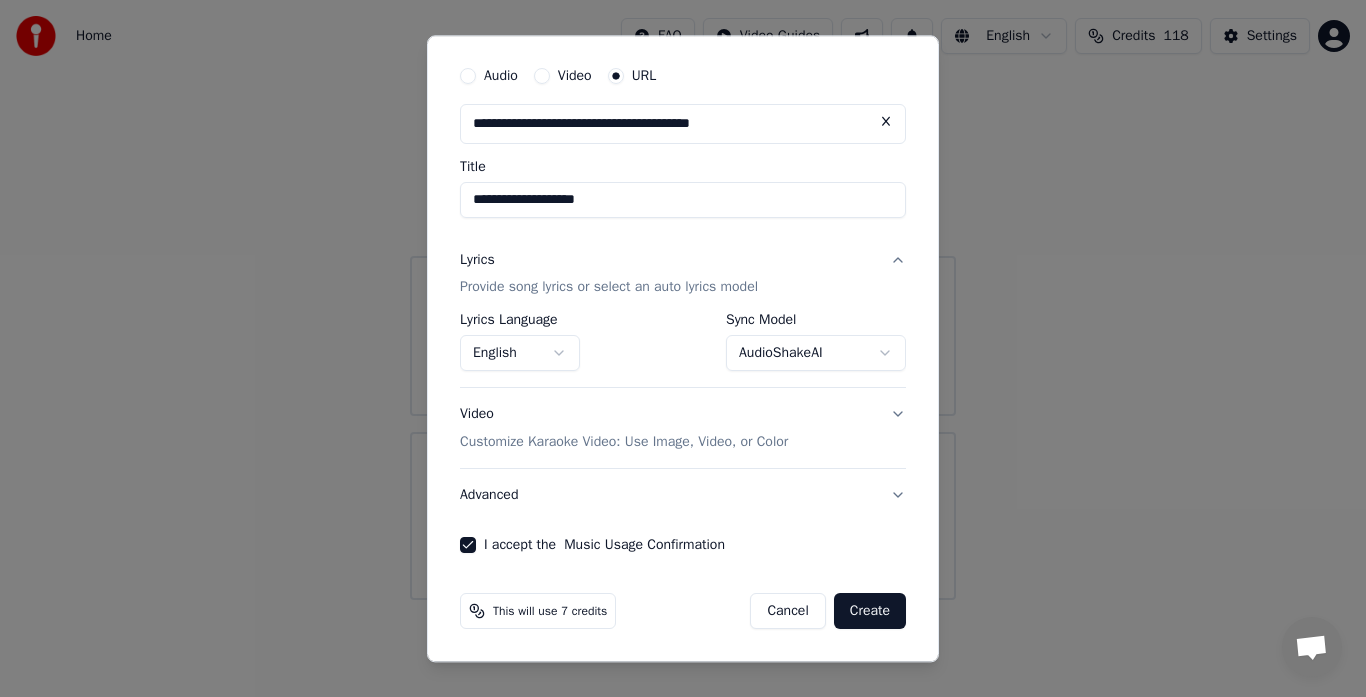click on "Create" at bounding box center [870, 612] 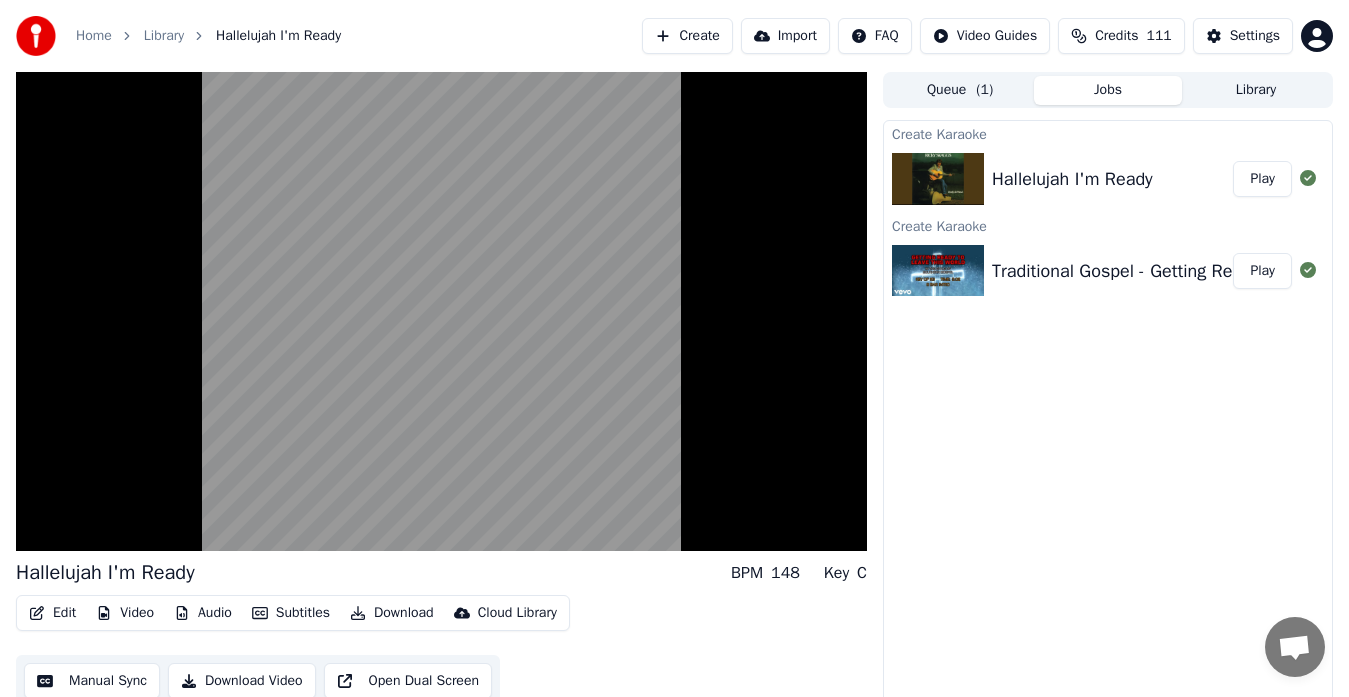 click at bounding box center [441, 311] 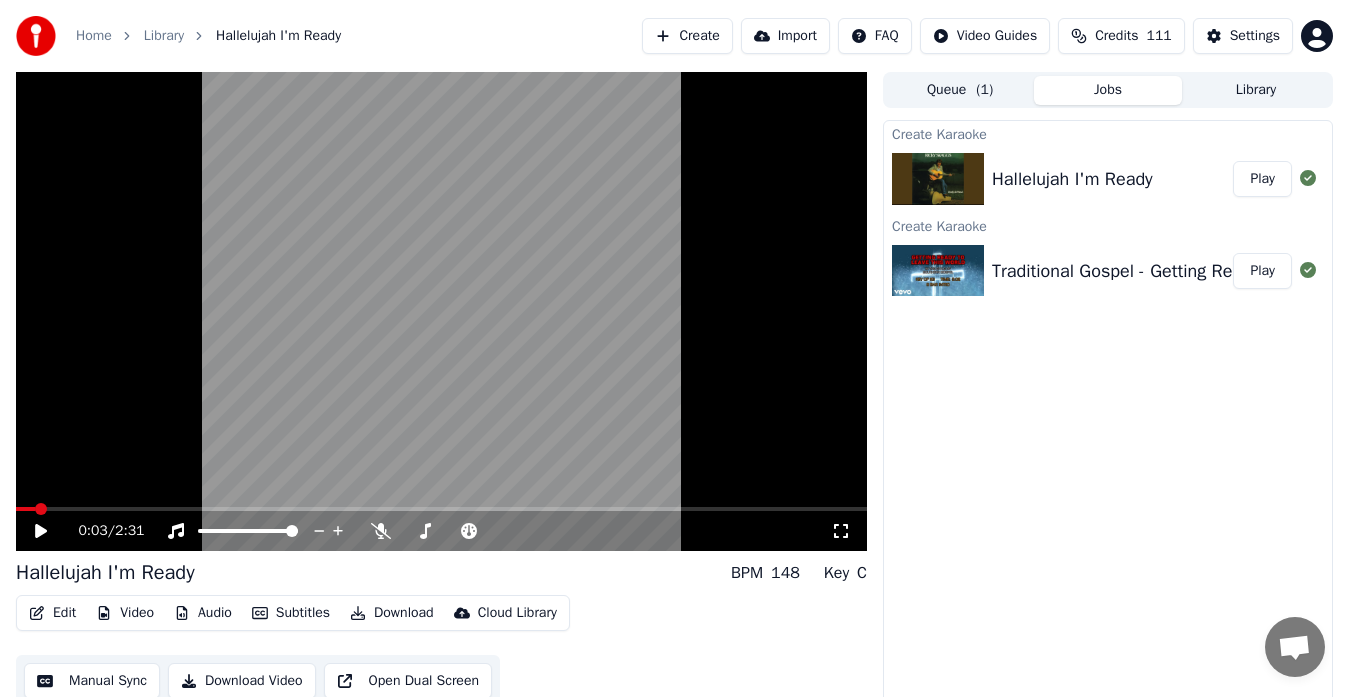click on "Library" at bounding box center [1256, 90] 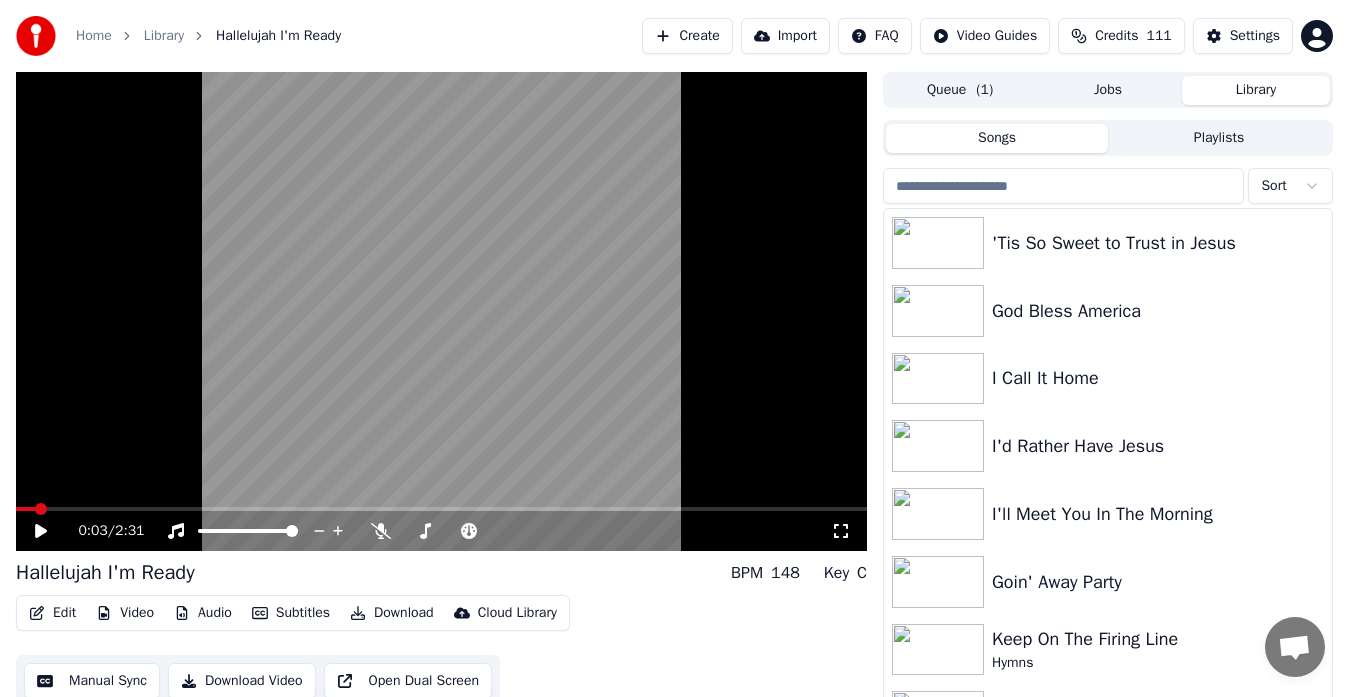 click at bounding box center [1063, 186] 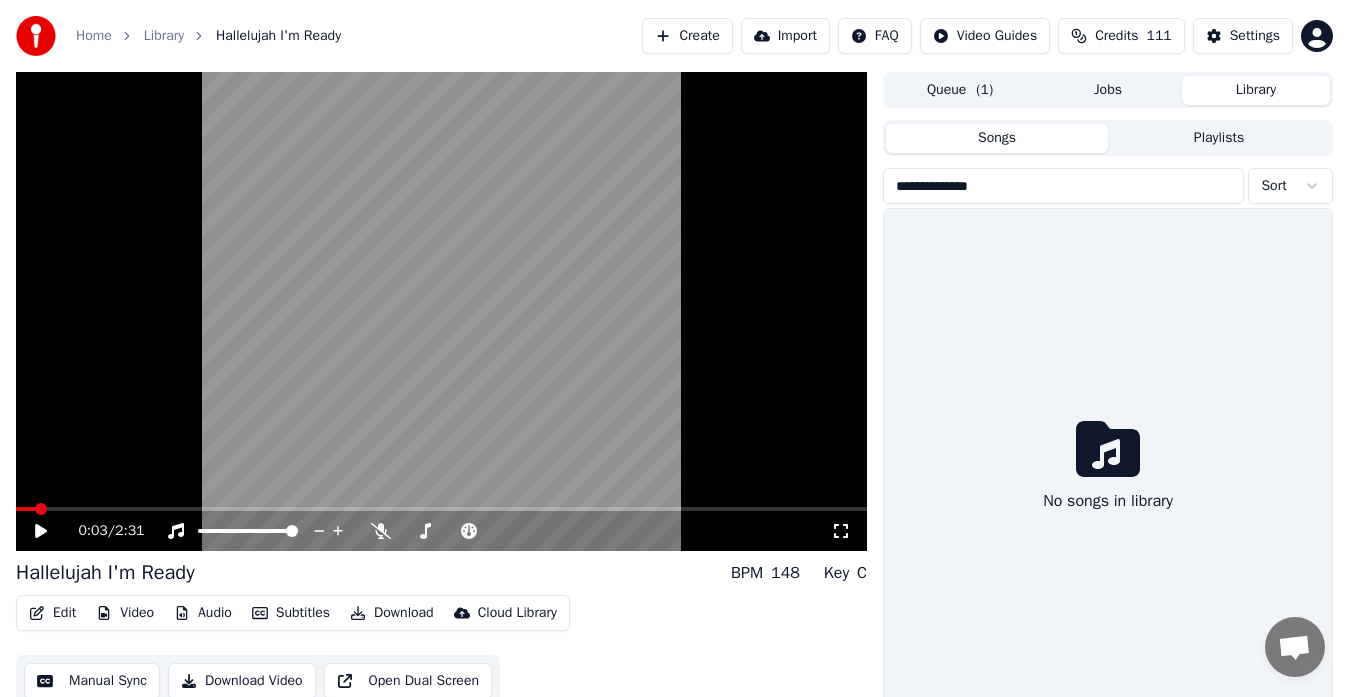 click on "Home" at bounding box center (94, 36) 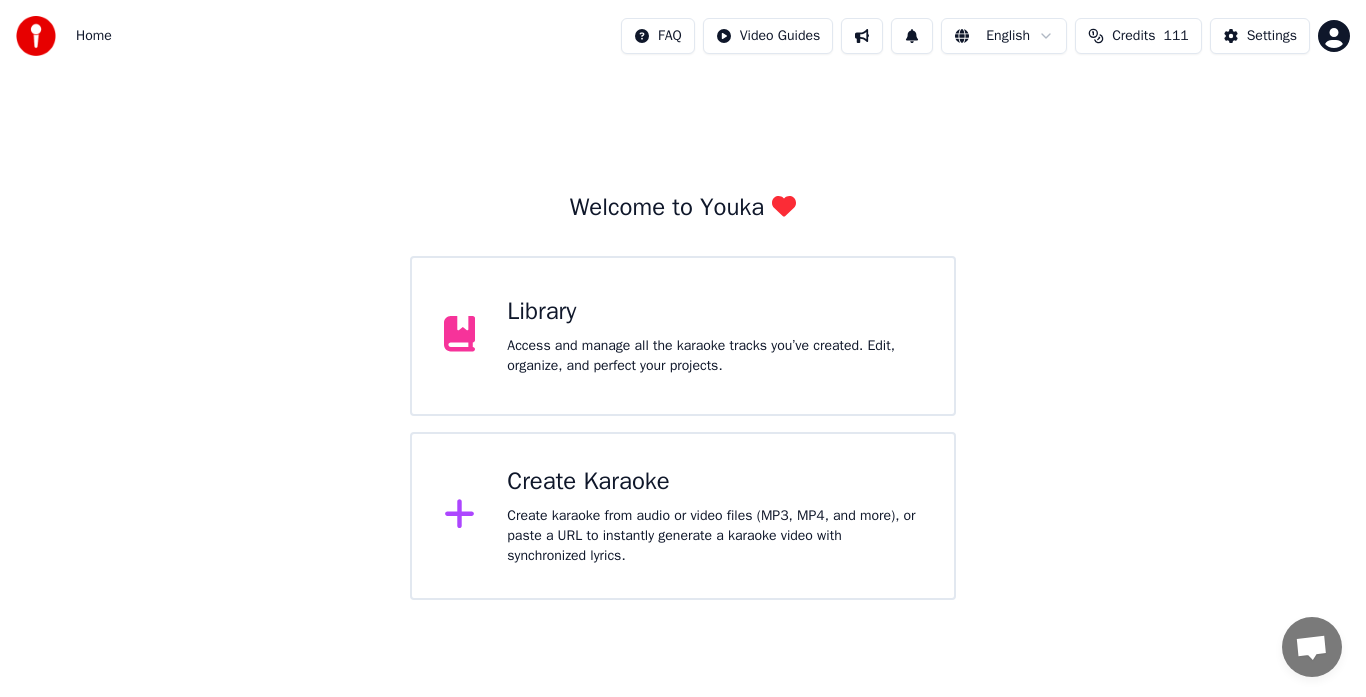 click on "Create karaoke from audio or video files (MP3, MP4, and more), or paste a URL to instantly generate a karaoke video with synchronized lyrics." at bounding box center [714, 356] 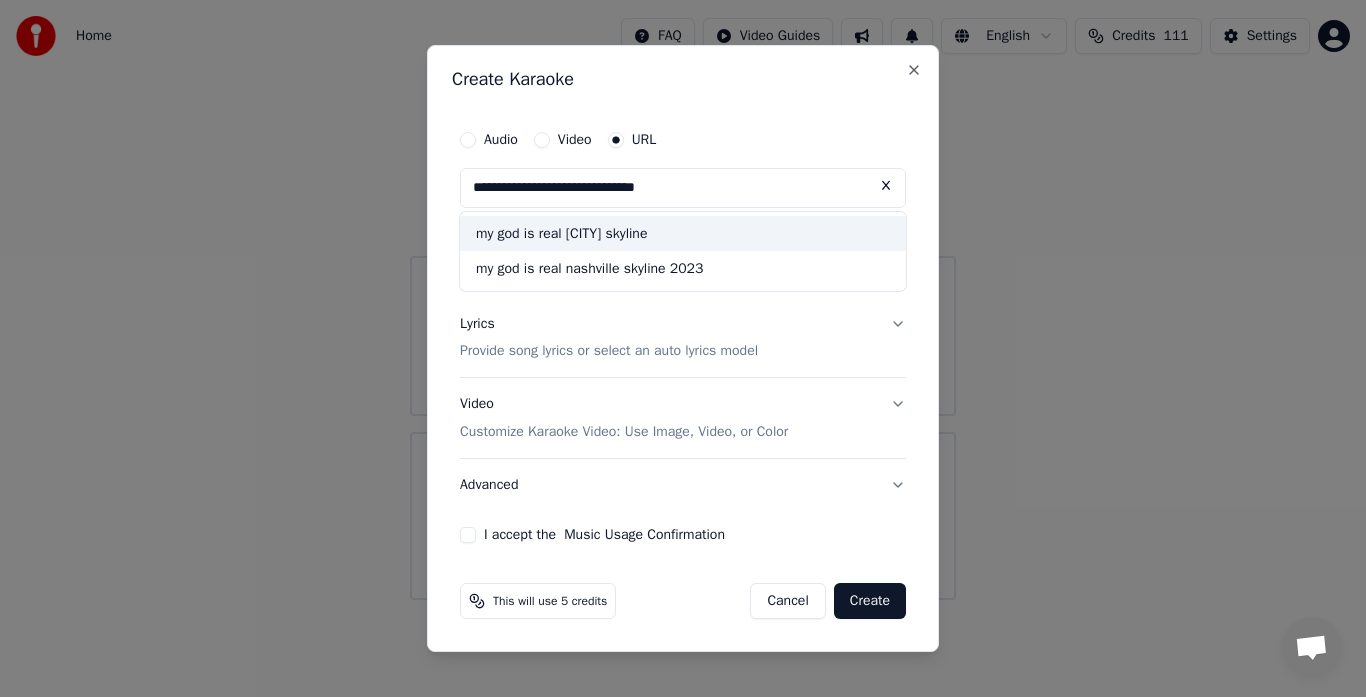type on "**********" 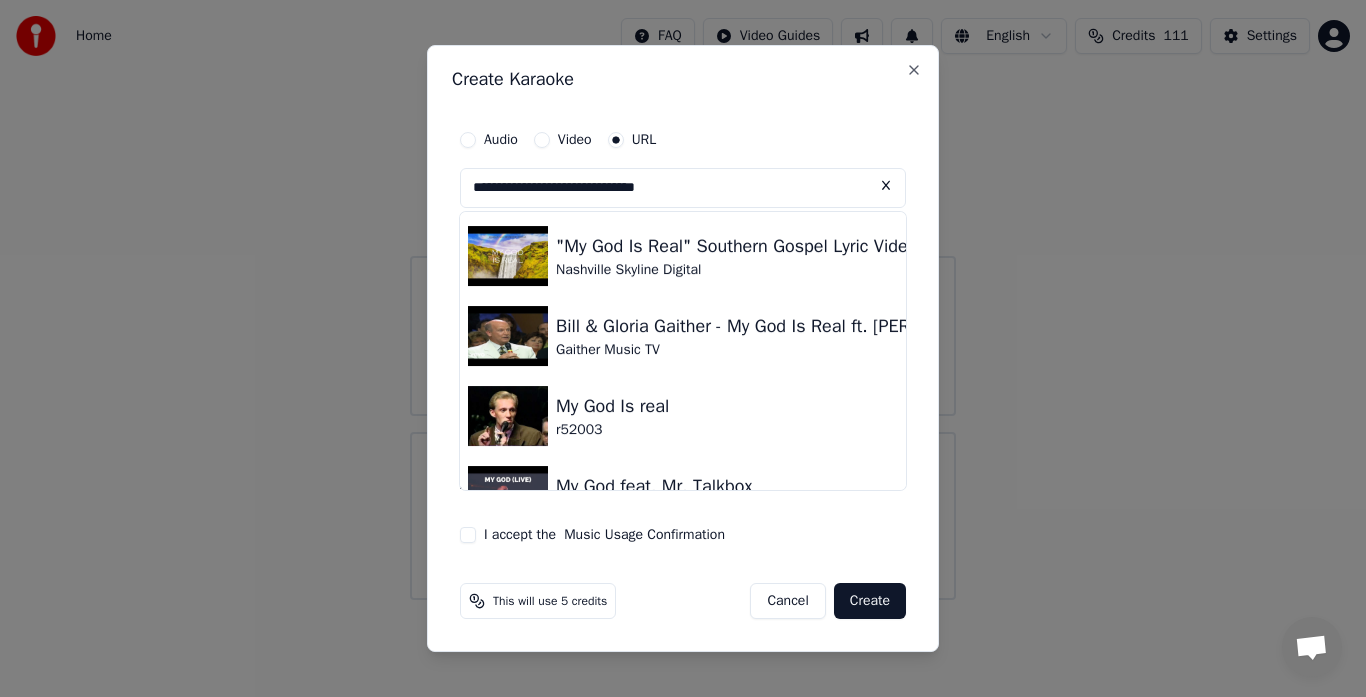 click at bounding box center (508, 256) 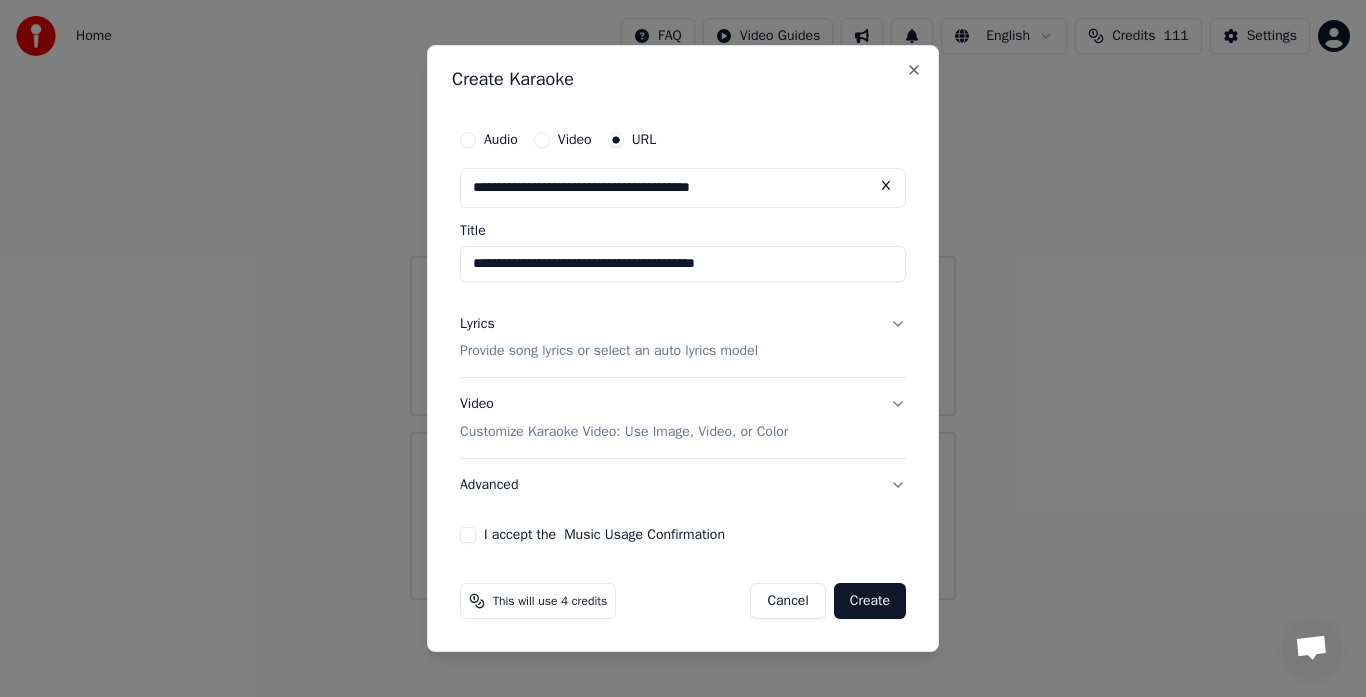 click on "I accept the   Music Usage Confirmation" at bounding box center (468, 535) 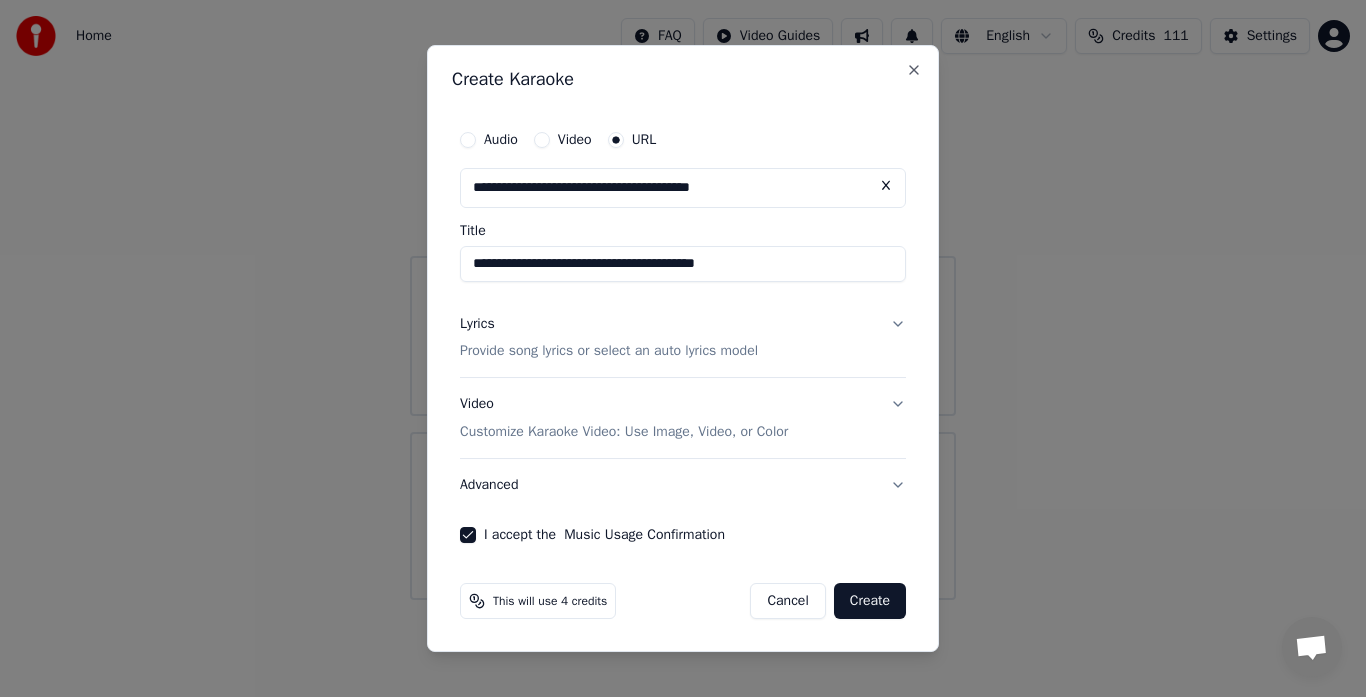 click on "Create" at bounding box center [870, 601] 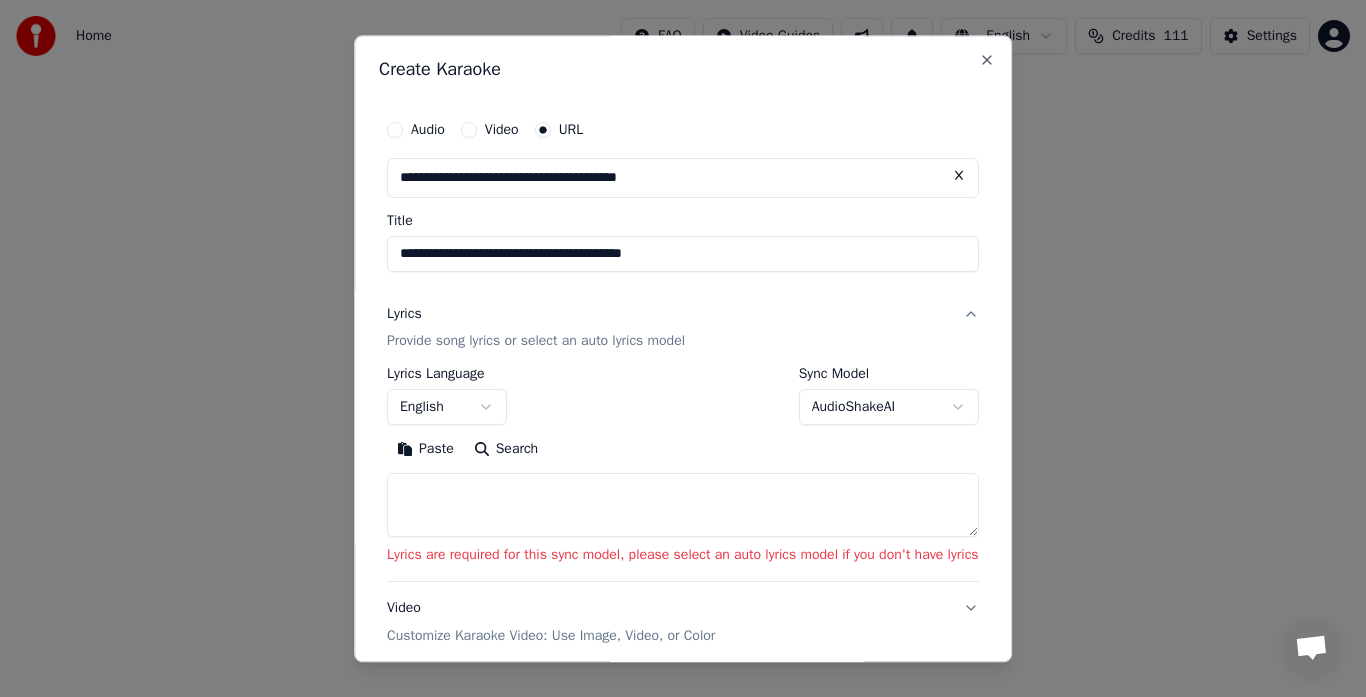 click on "AudioShakeAI" at bounding box center (889, 408) 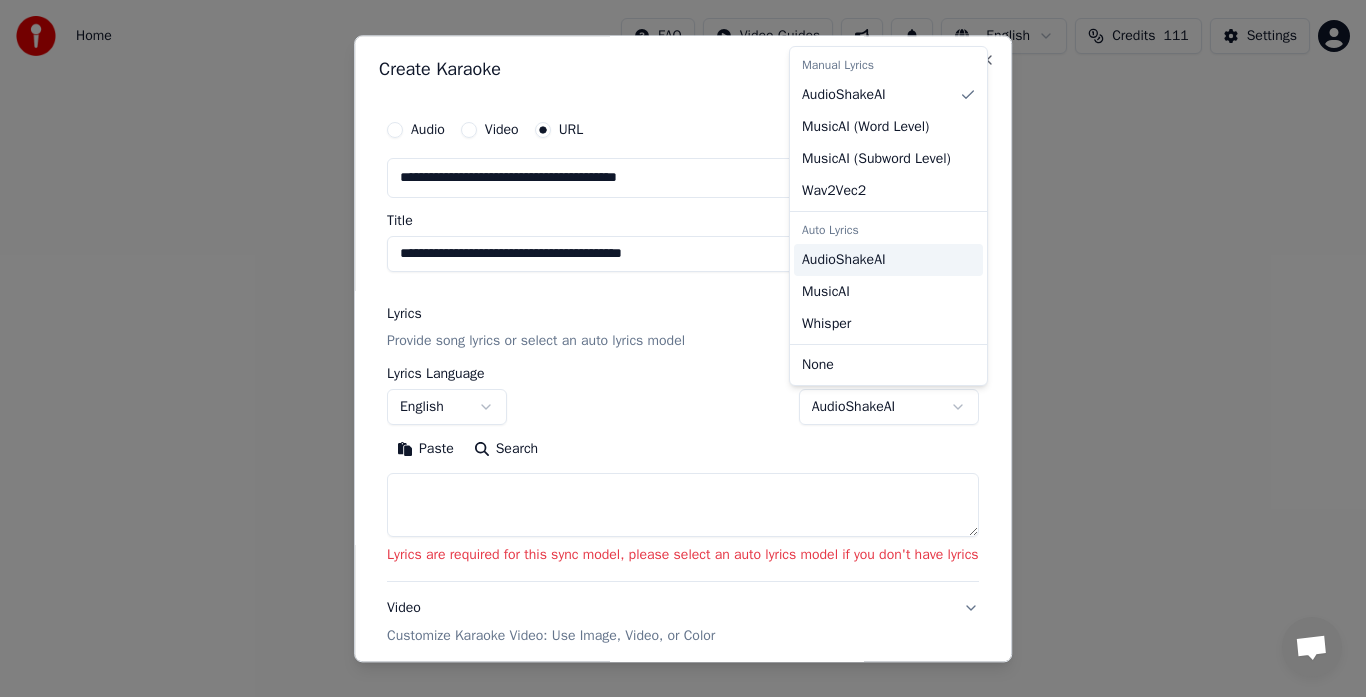 click on "AudioShakeAI" at bounding box center [844, 260] 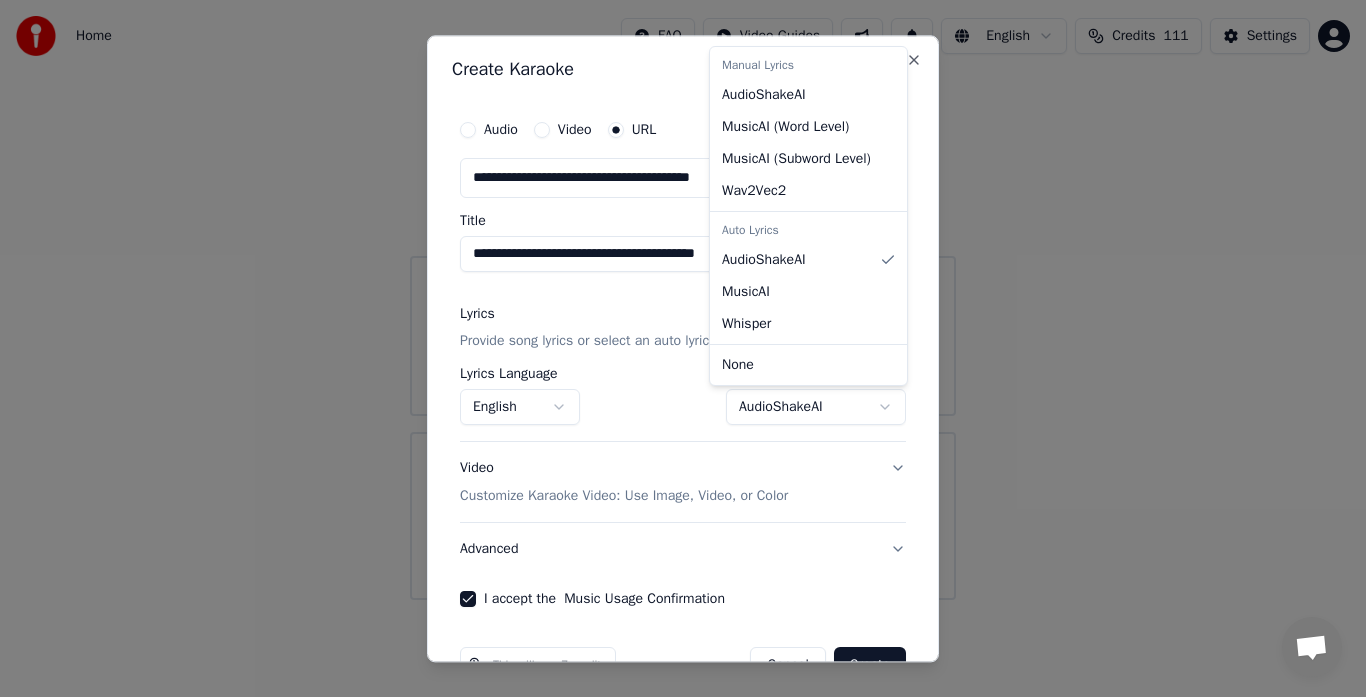 click at bounding box center (683, 348) 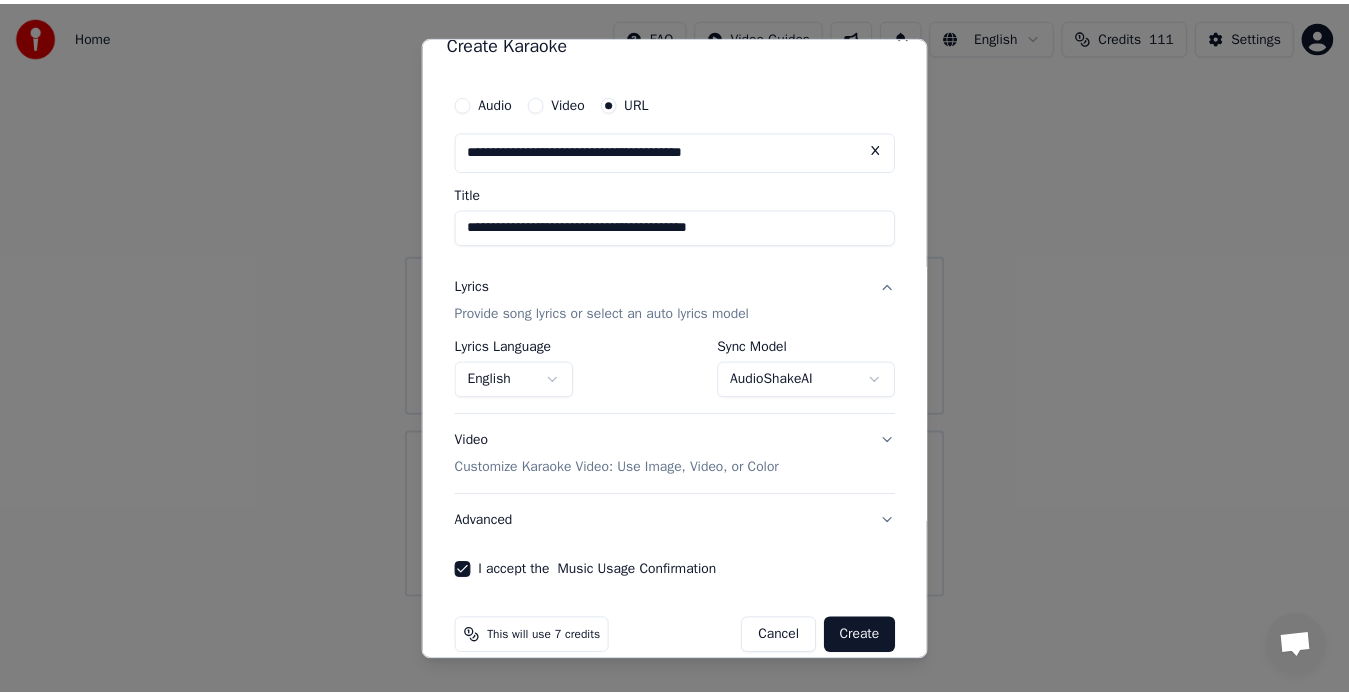 scroll, scrollTop: 40, scrollLeft: 0, axis: vertical 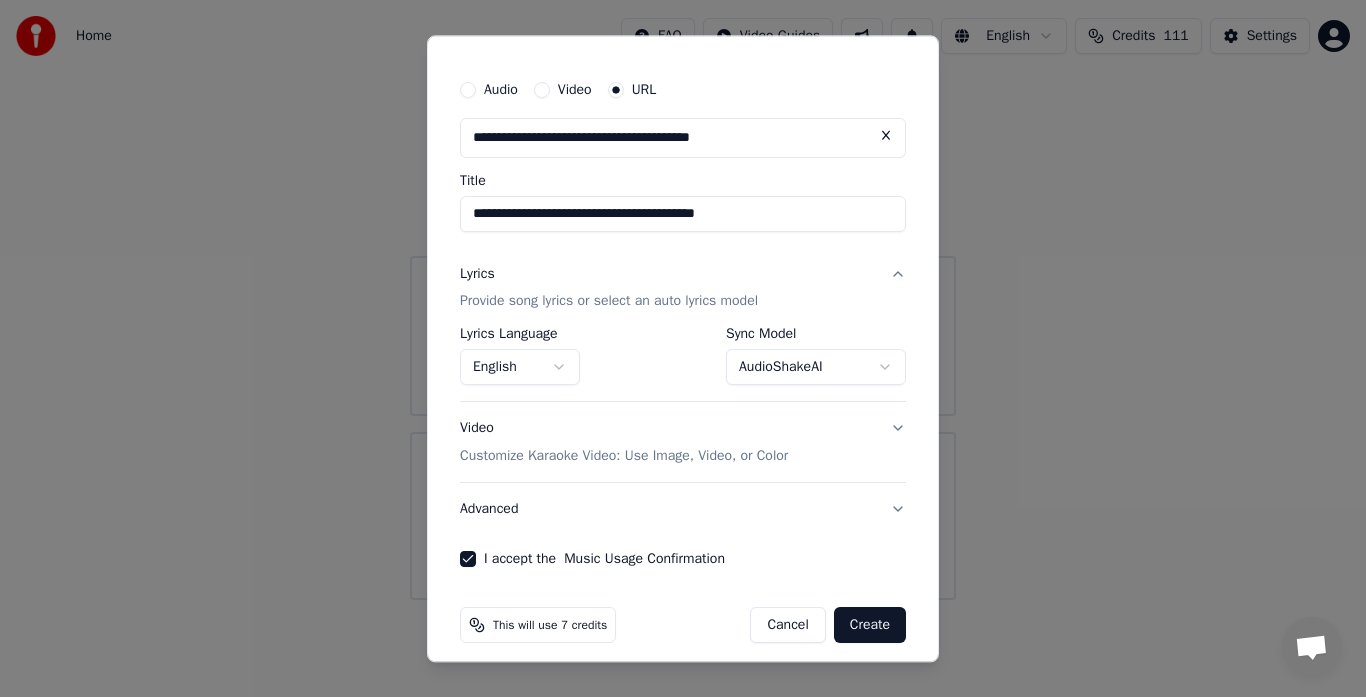 click on "Create" at bounding box center [870, 626] 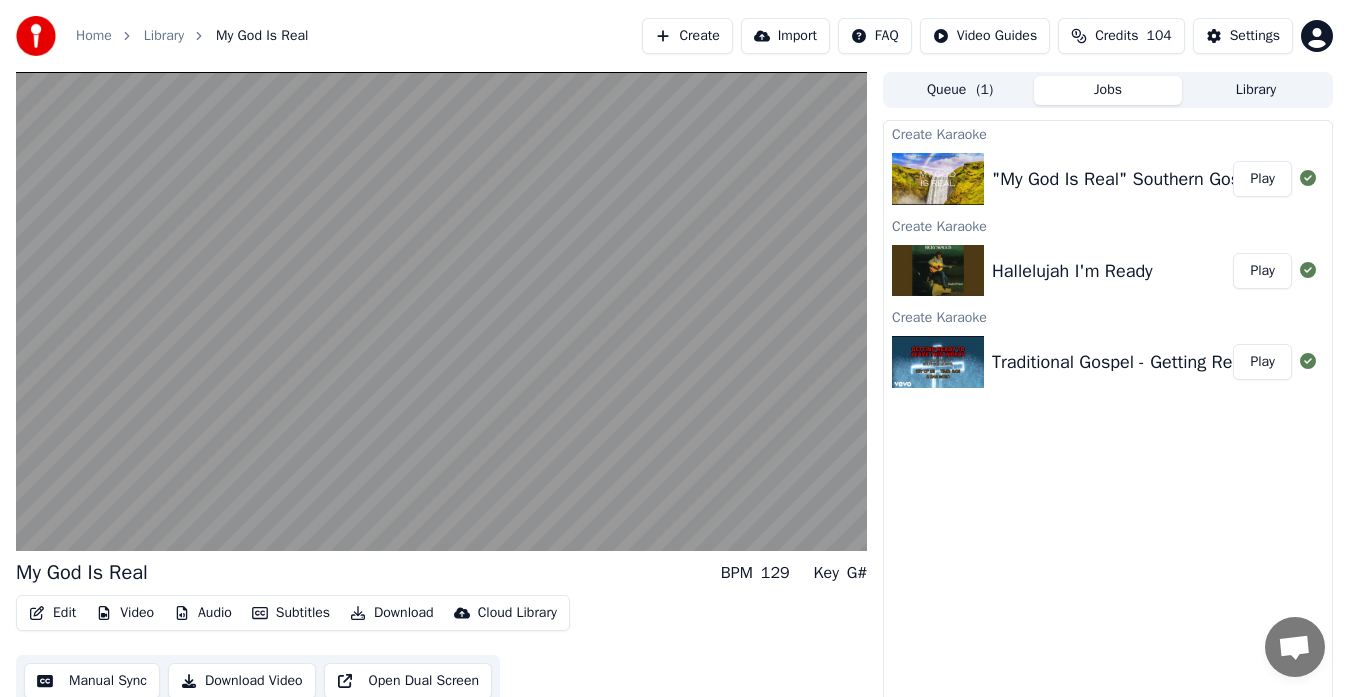 click at bounding box center (441, 311) 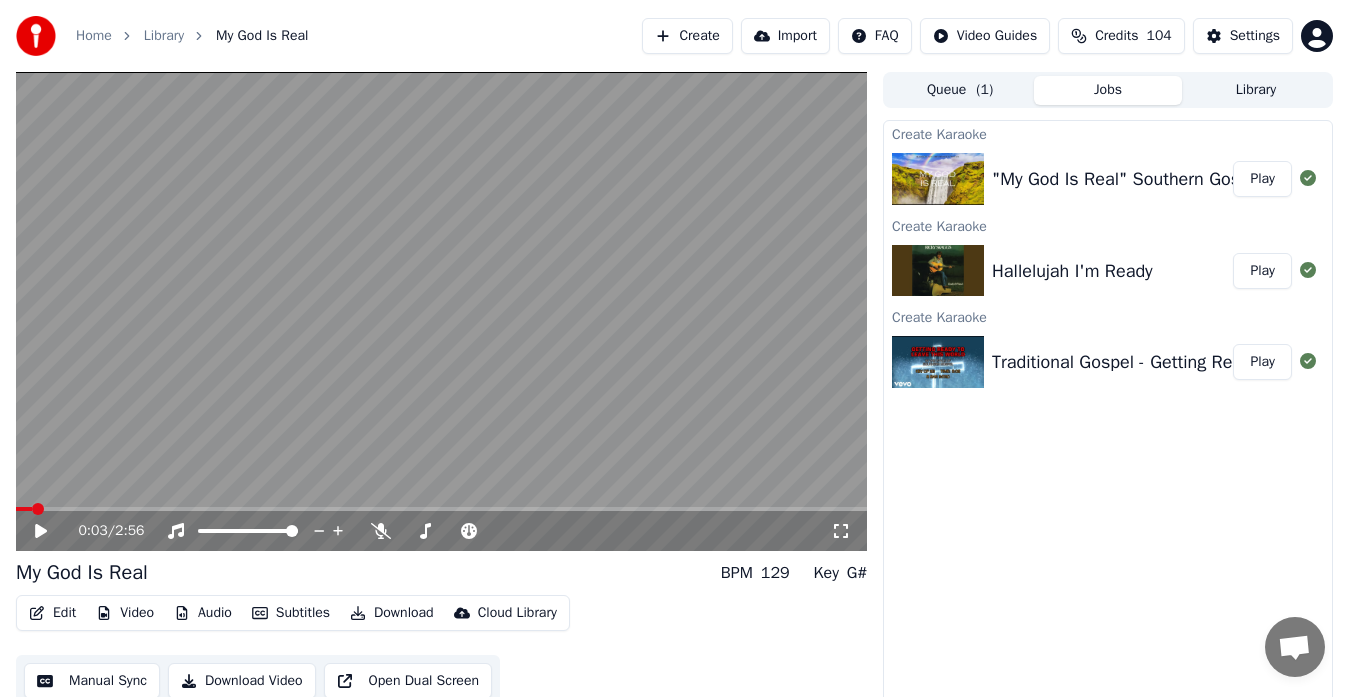 click on ""My God Is Real" Southern Gospel Lyric Video Play" at bounding box center [1108, 179] 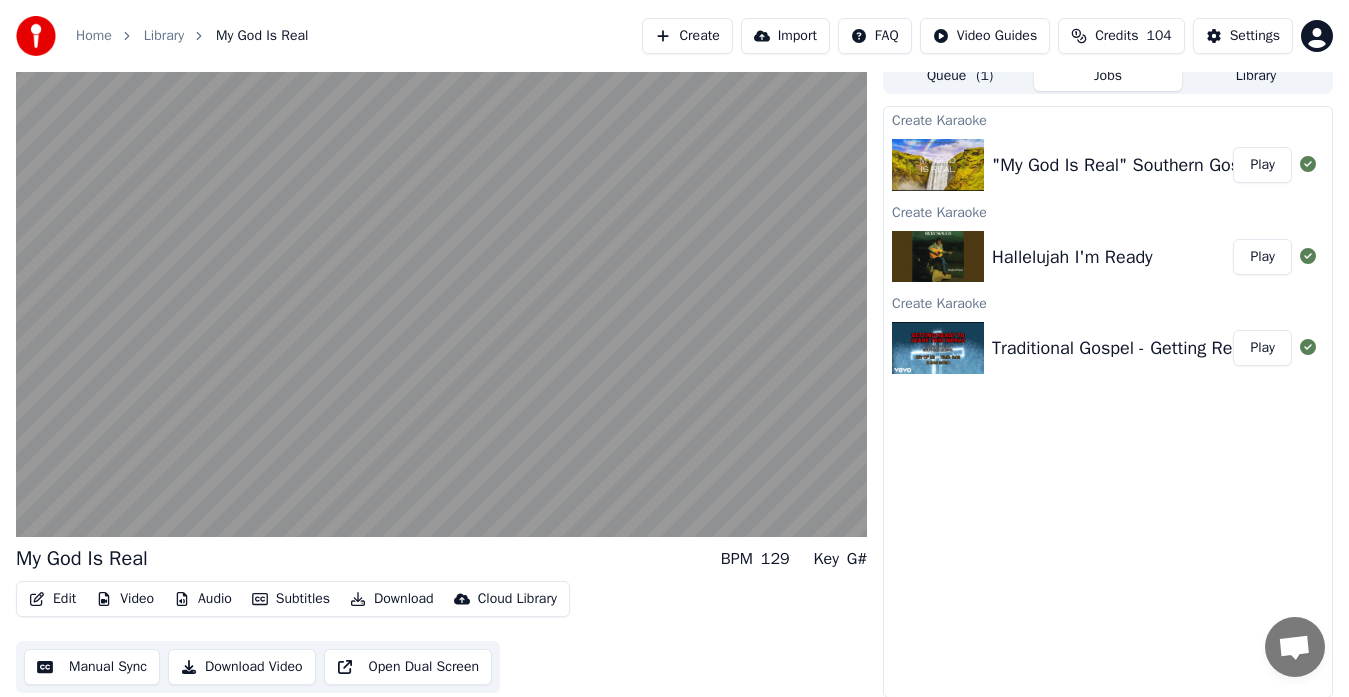 scroll, scrollTop: 15, scrollLeft: 0, axis: vertical 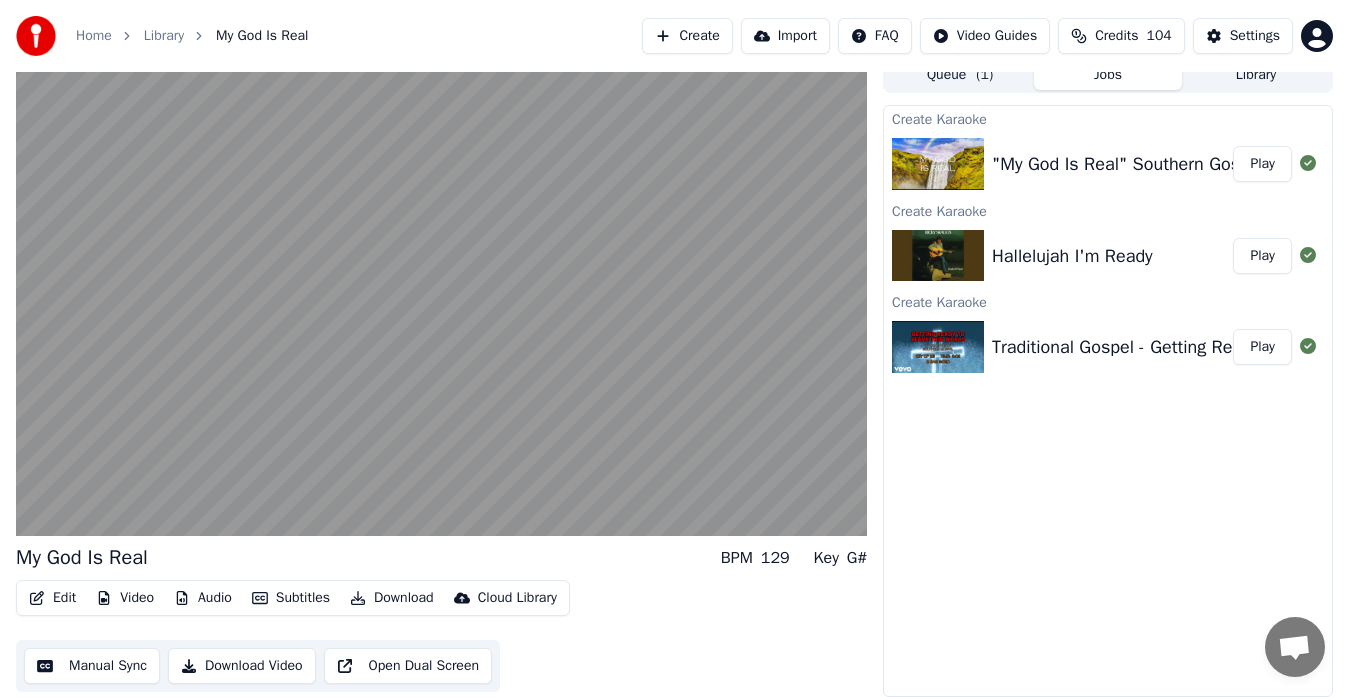 click at bounding box center (441, 296) 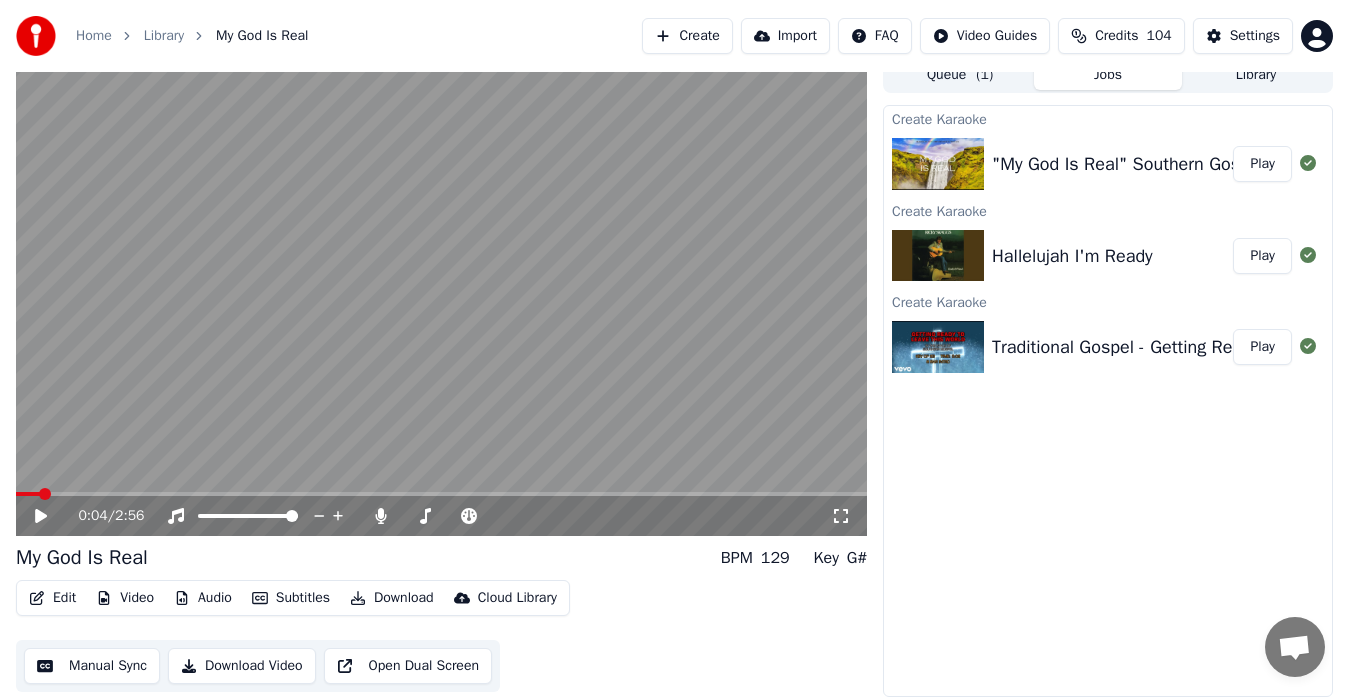 click on "Library" at bounding box center [1256, 75] 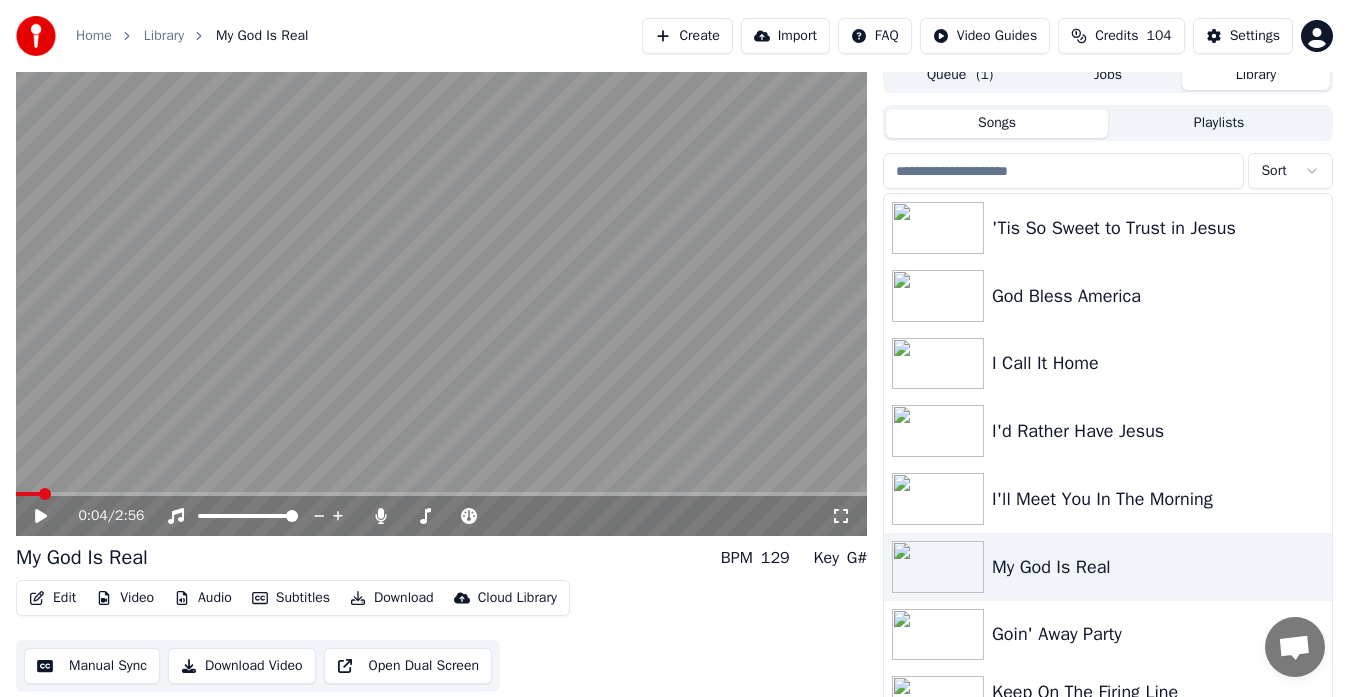 click on "Songs" at bounding box center (997, 123) 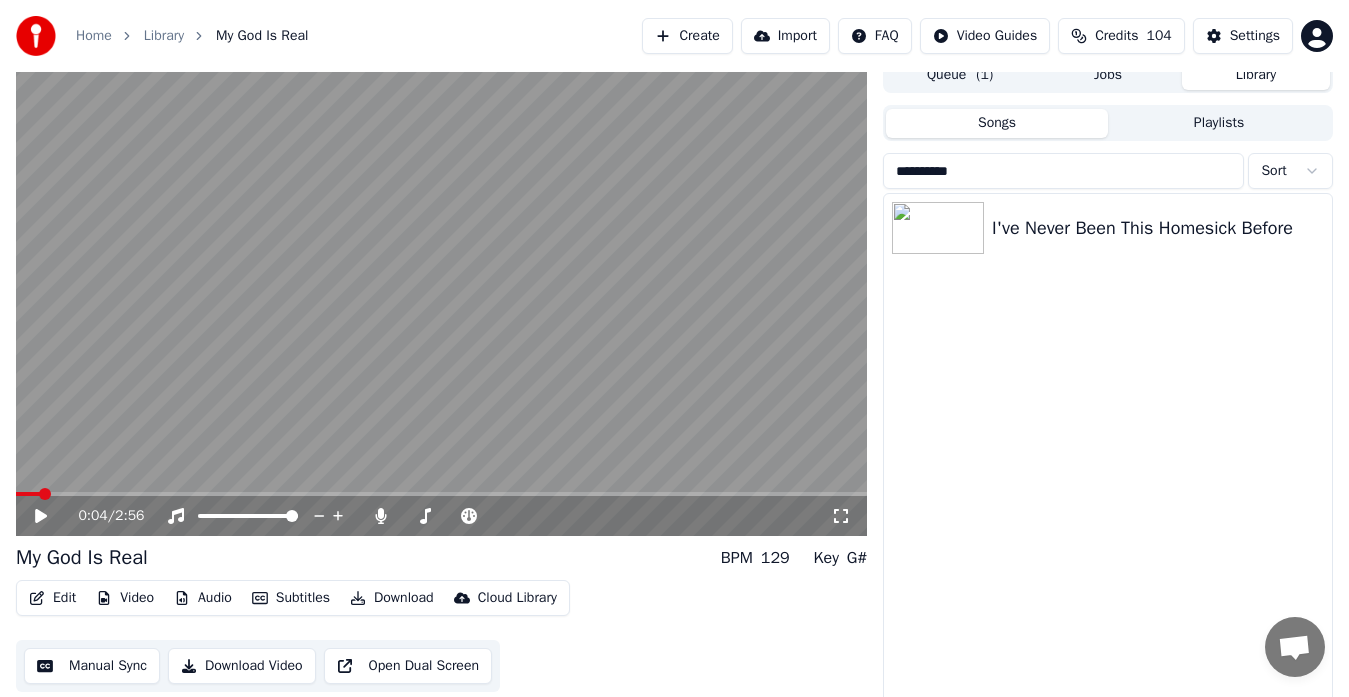 type on "**********" 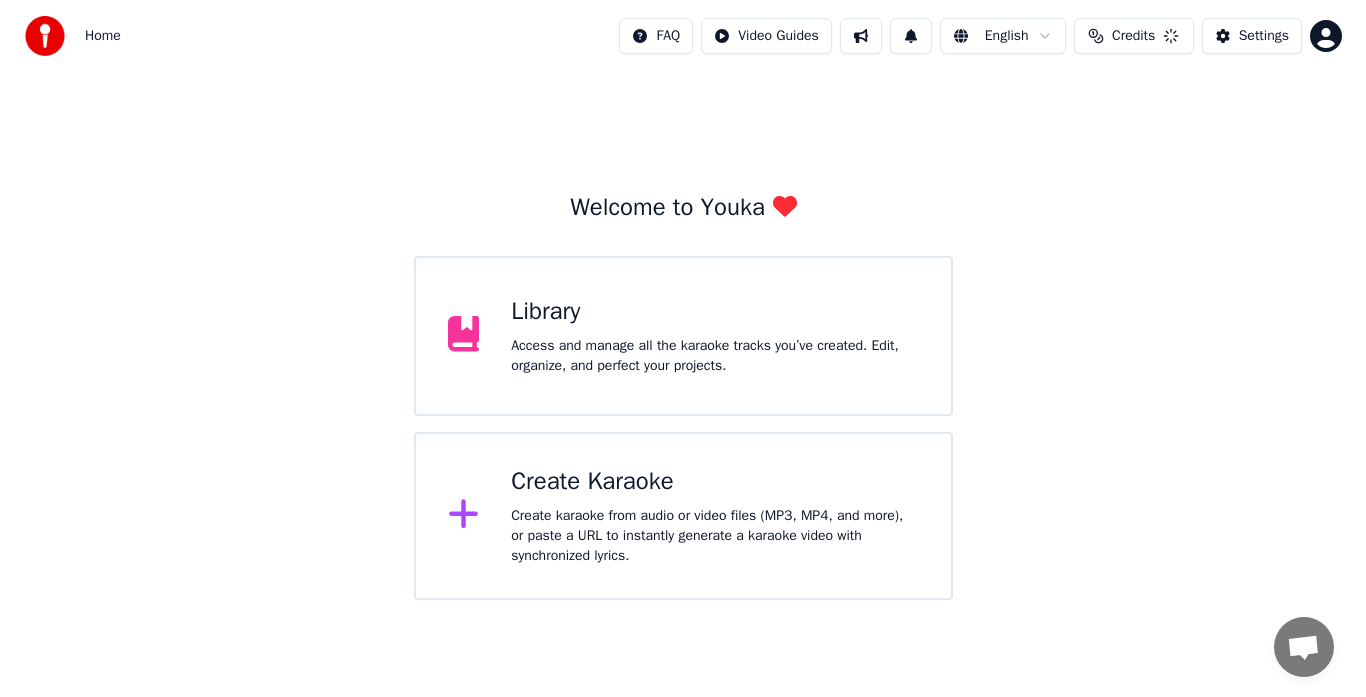 scroll, scrollTop: 0, scrollLeft: 0, axis: both 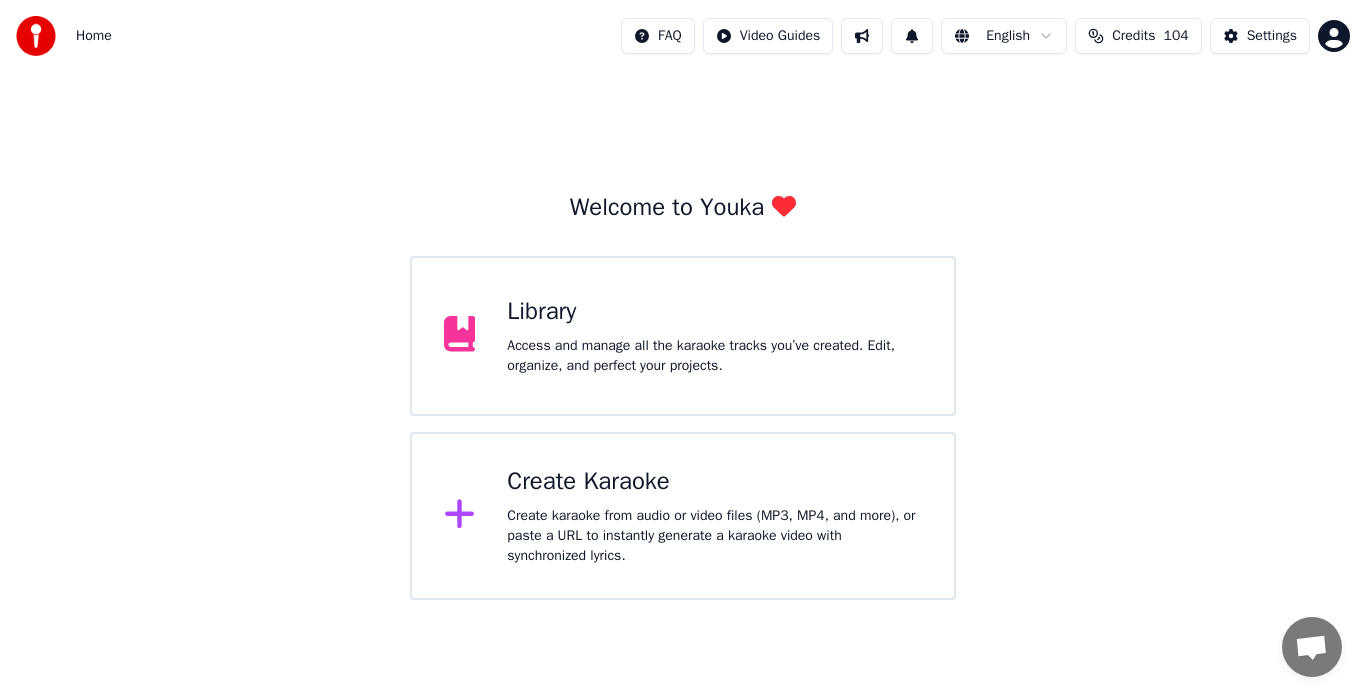 click on "Create karaoke from audio or video files (MP3, MP4, and more), or paste a URL to instantly generate a karaoke video with synchronized lyrics." at bounding box center [714, 356] 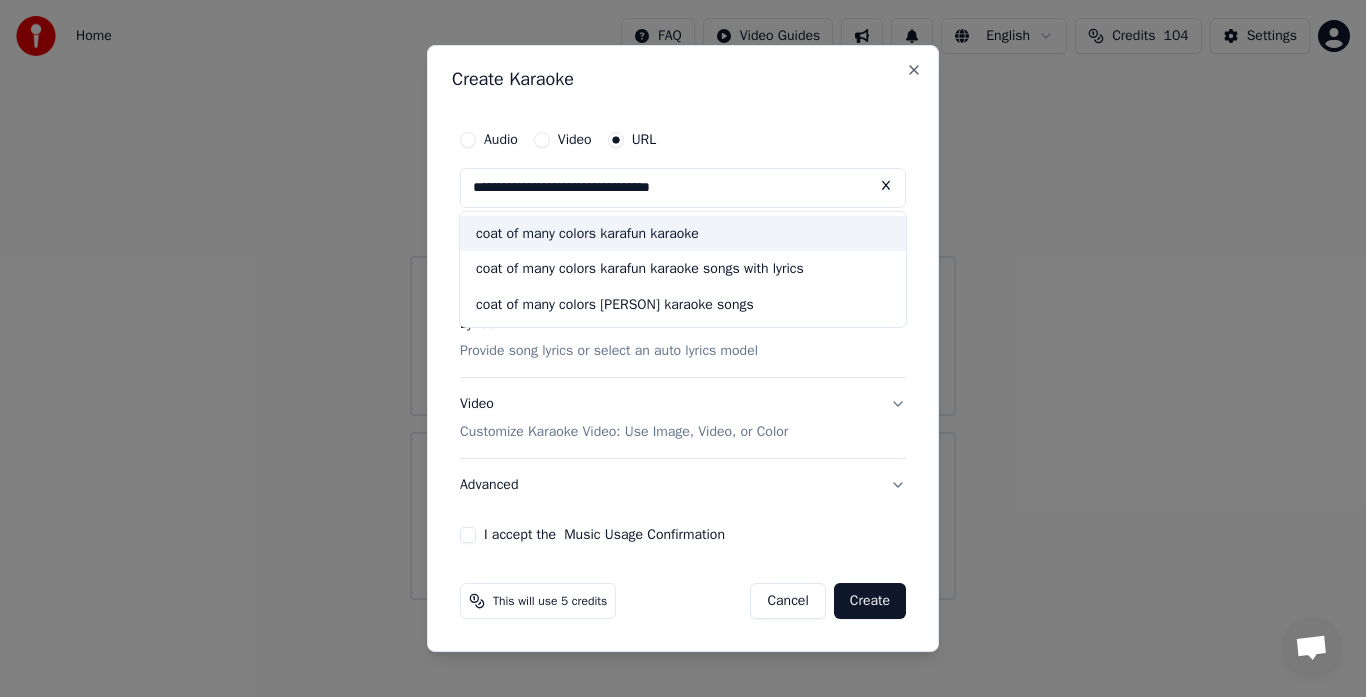 type on "**********" 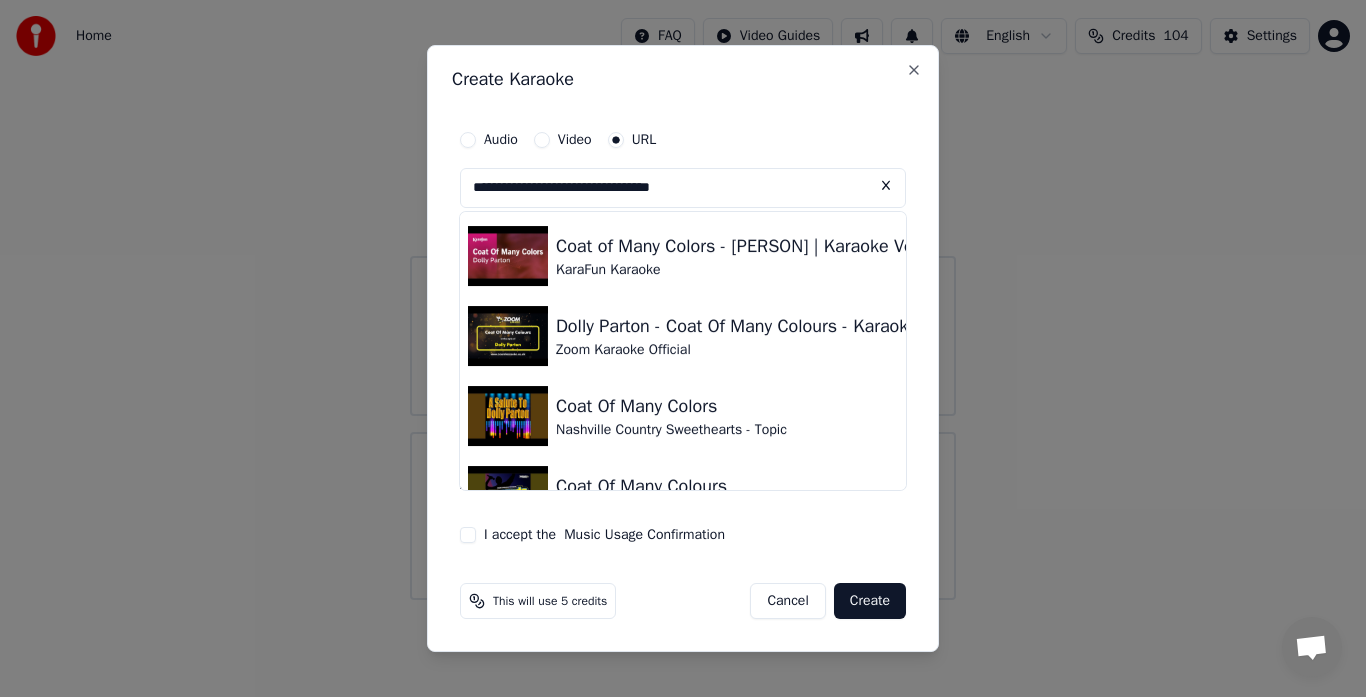 click at bounding box center (508, 256) 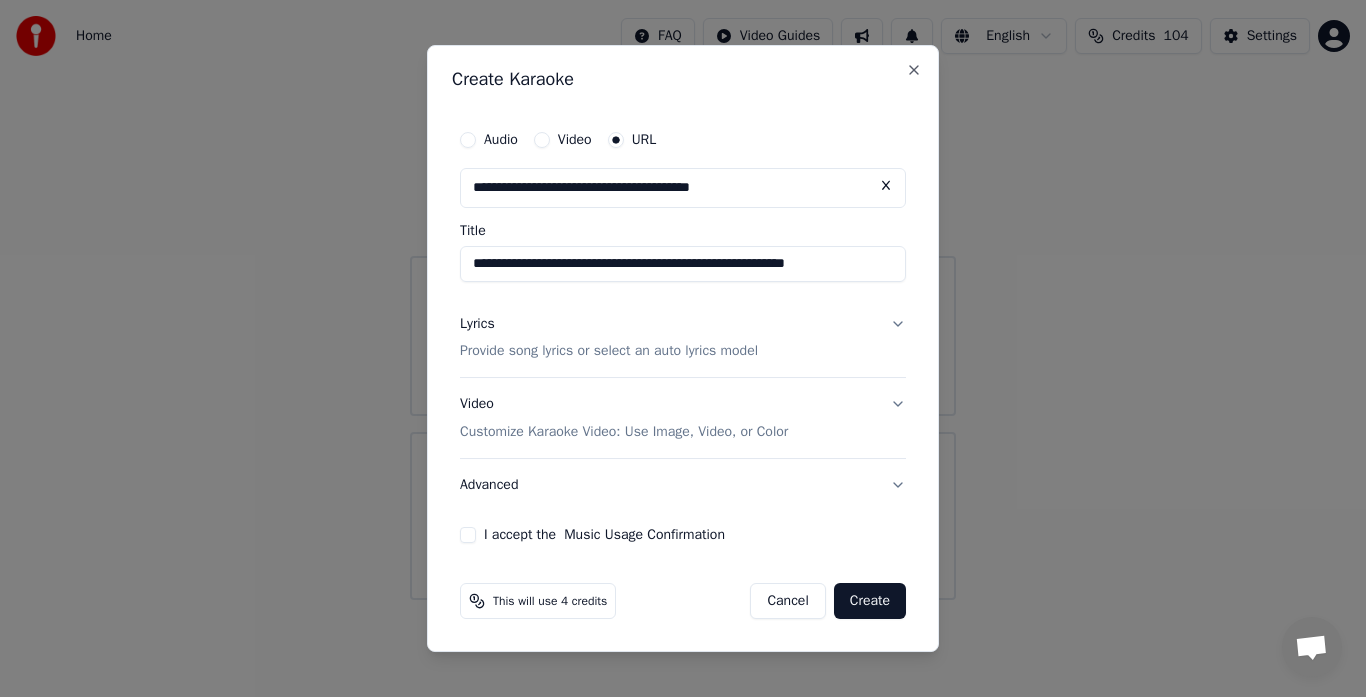 click on "I accept the   Music Usage Confirmation" at bounding box center [468, 535] 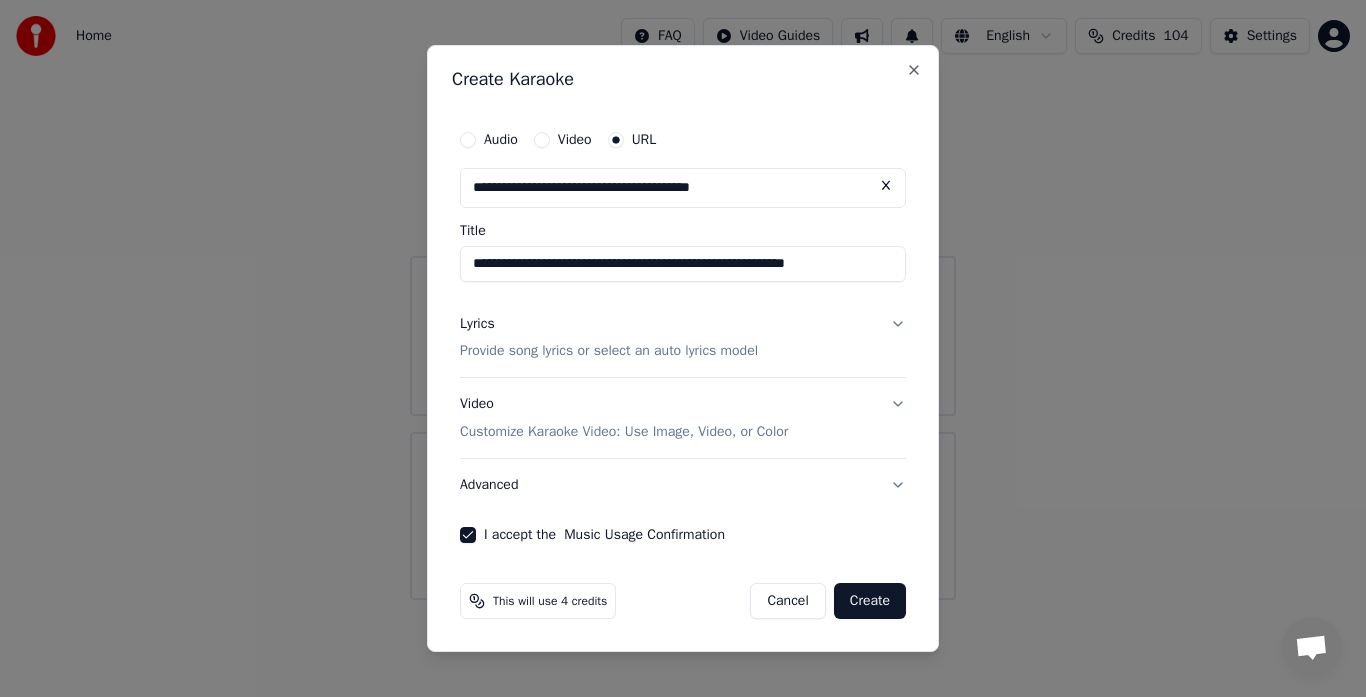 click on "Create" at bounding box center (870, 601) 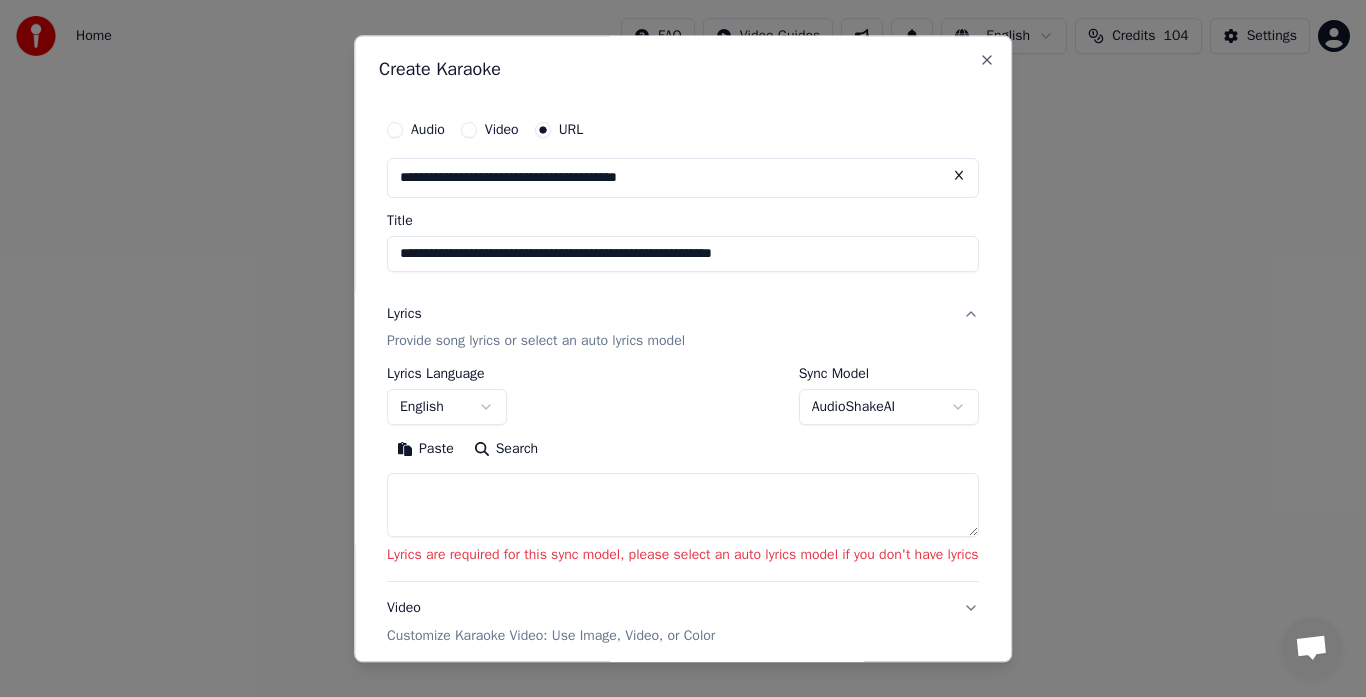 click on "AudioShakeAI" at bounding box center [889, 408] 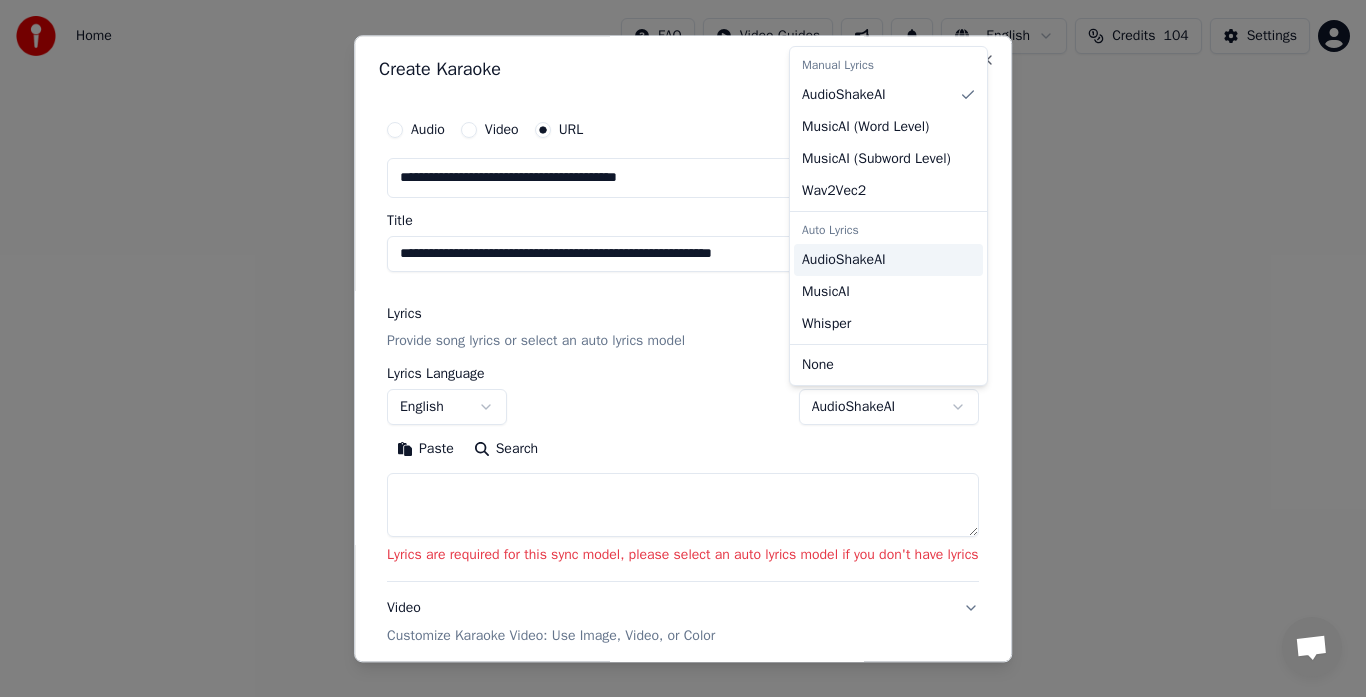 click on "AudioShakeAI" at bounding box center [844, 260] 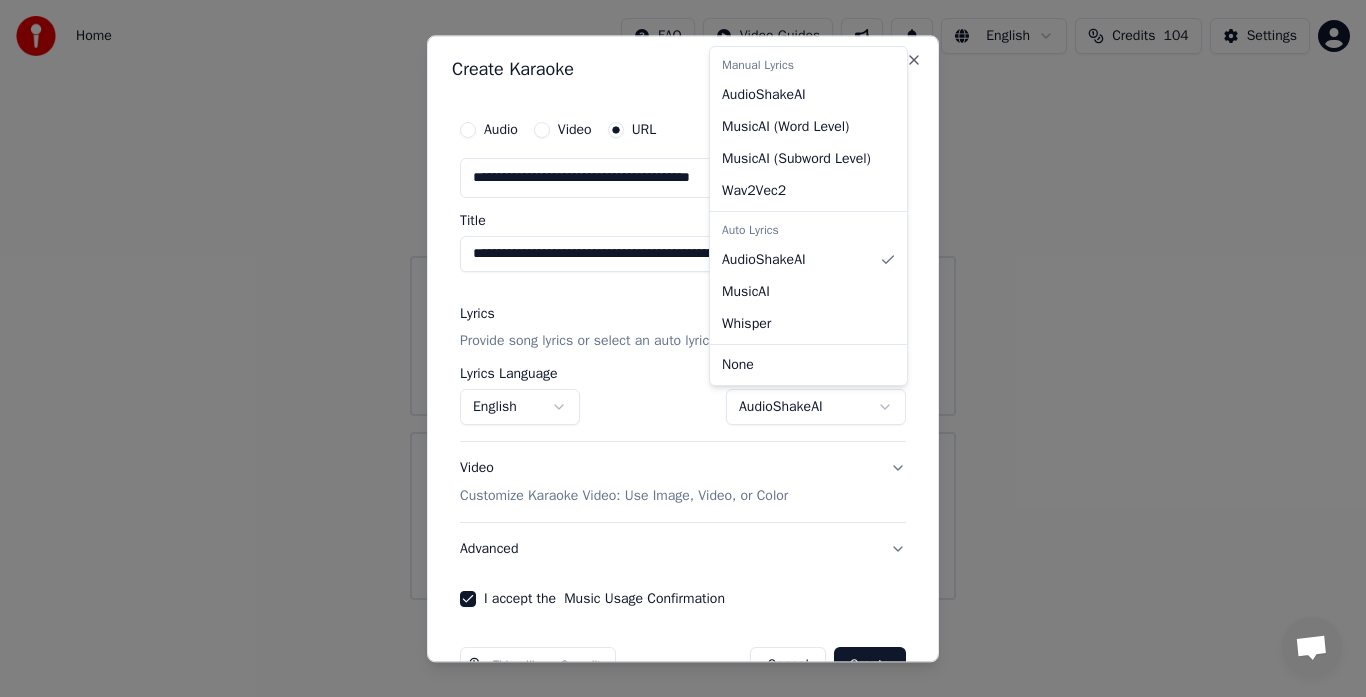 click at bounding box center [683, 348] 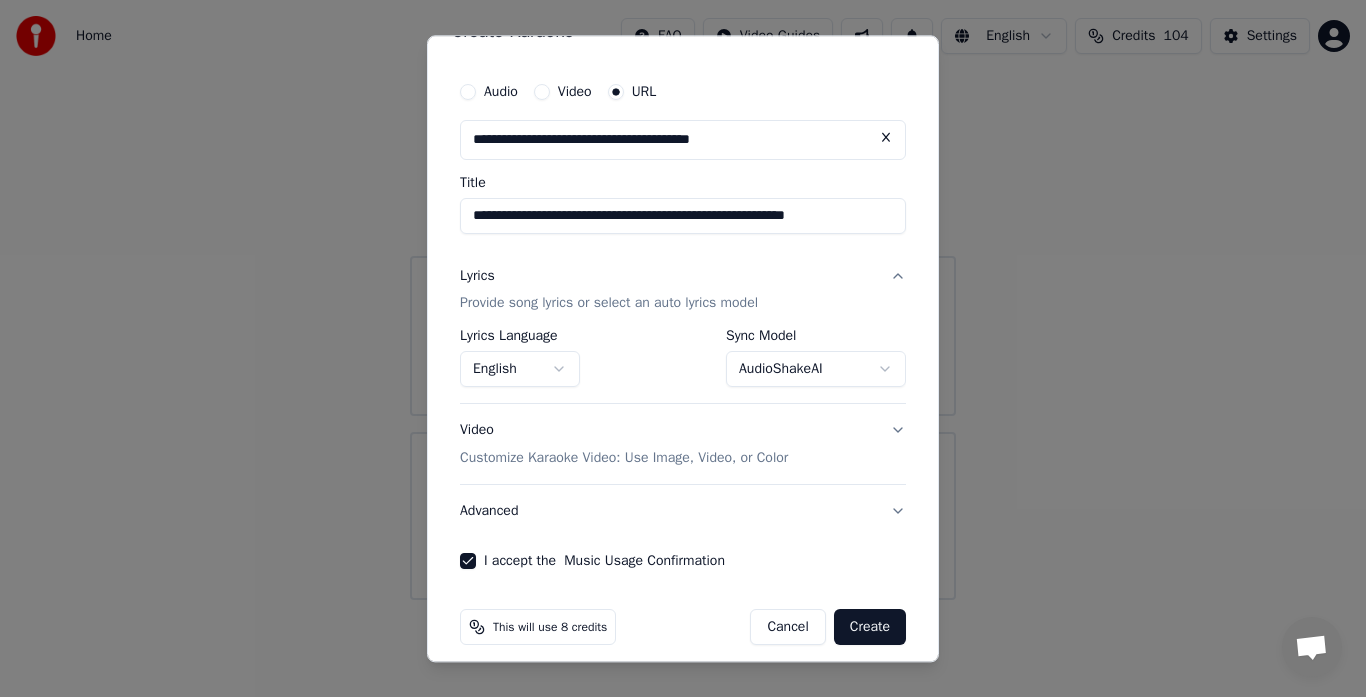 scroll, scrollTop: 40, scrollLeft: 0, axis: vertical 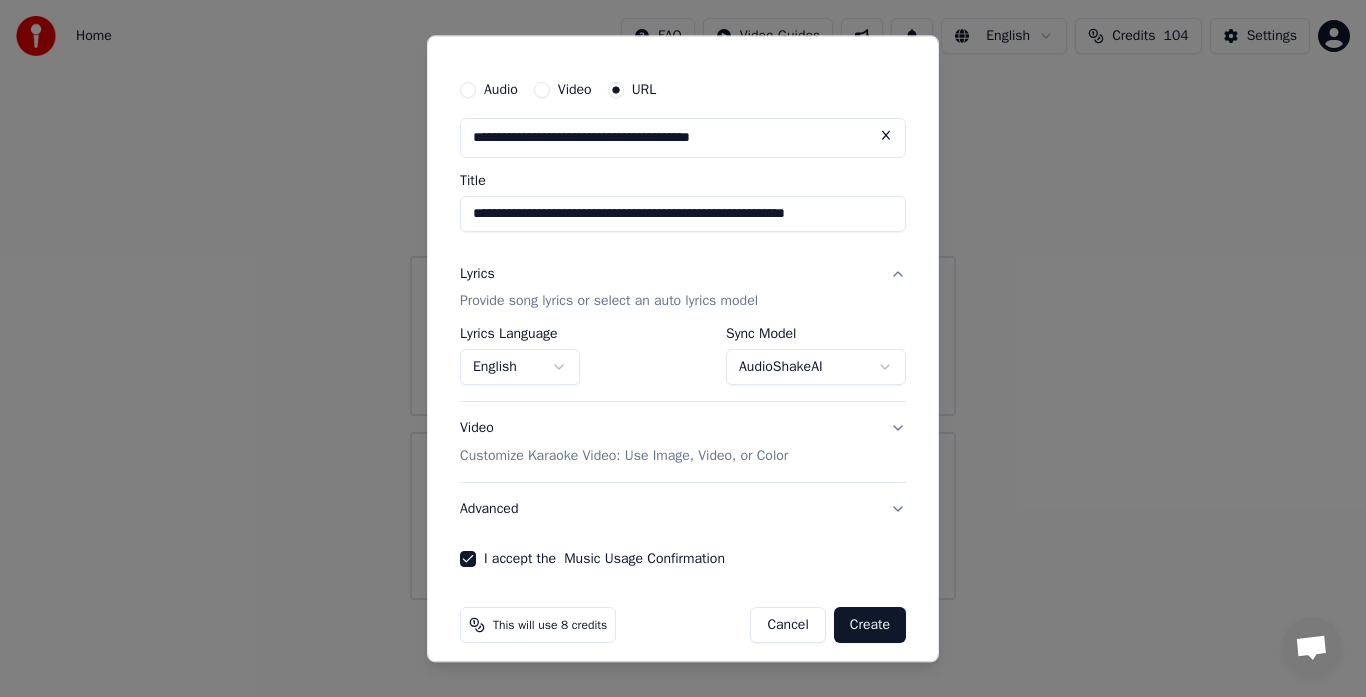 click on "Create" at bounding box center [870, 626] 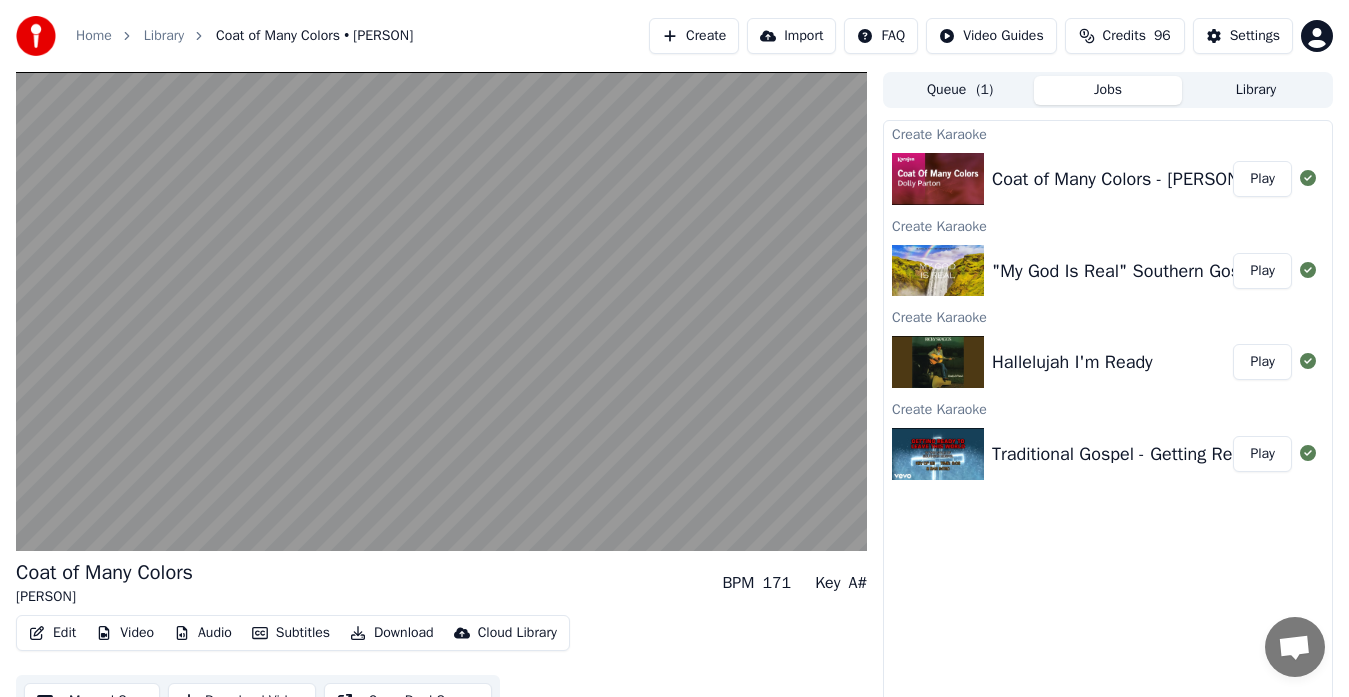 click at bounding box center (441, 311) 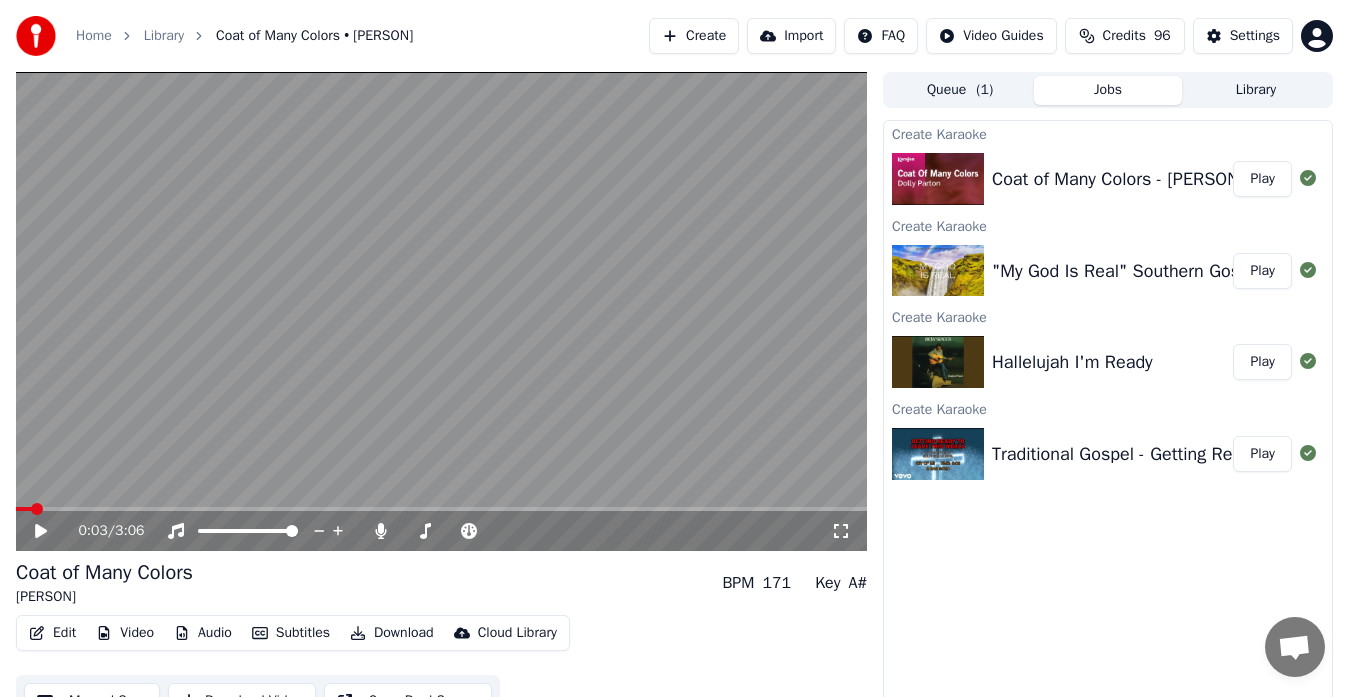 click on "Home" at bounding box center (94, 36) 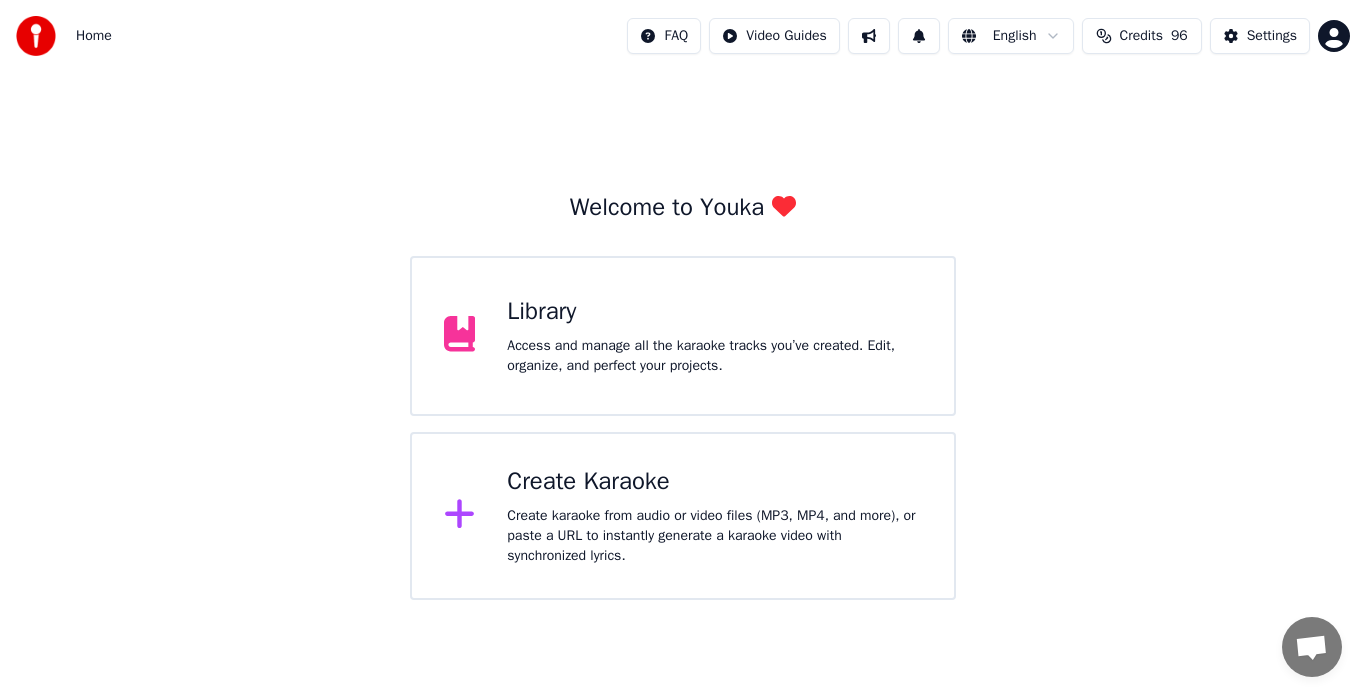 click on "Create karaoke from audio or video files (MP3, MP4, and more), or paste a URL to instantly generate a karaoke video with synchronized lyrics." at bounding box center (714, 356) 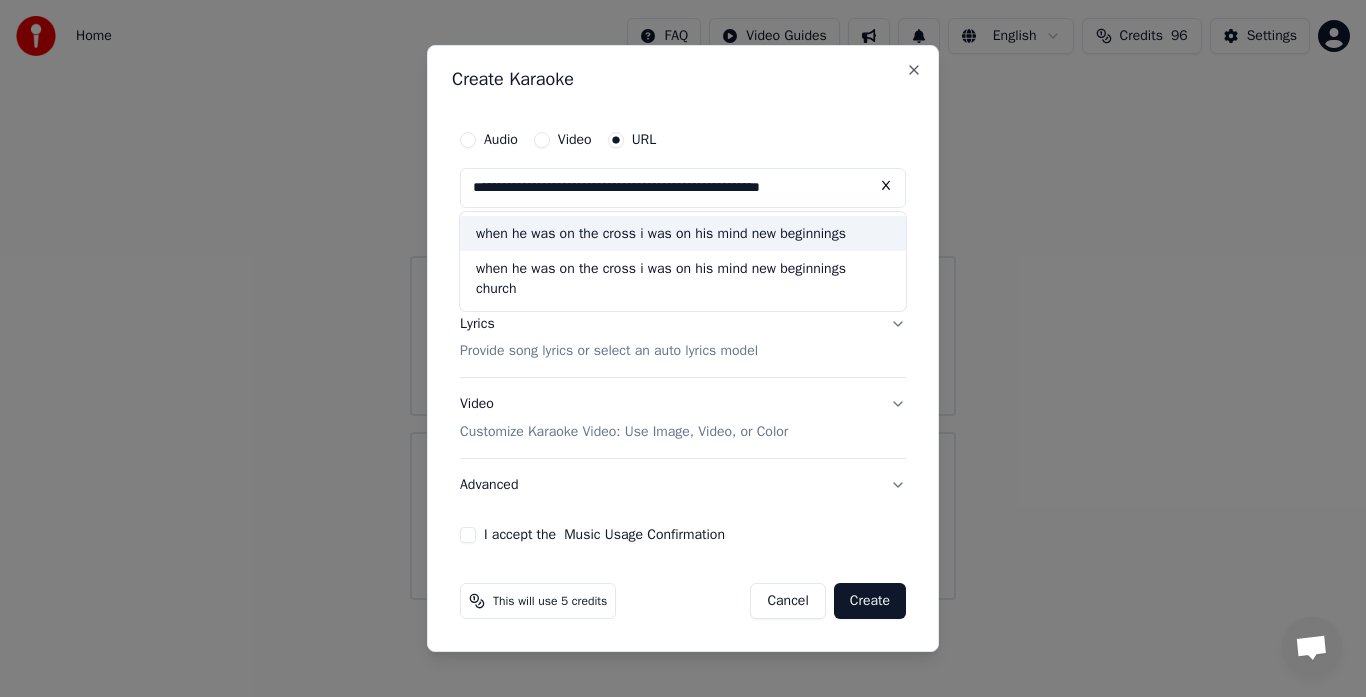 type on "**********" 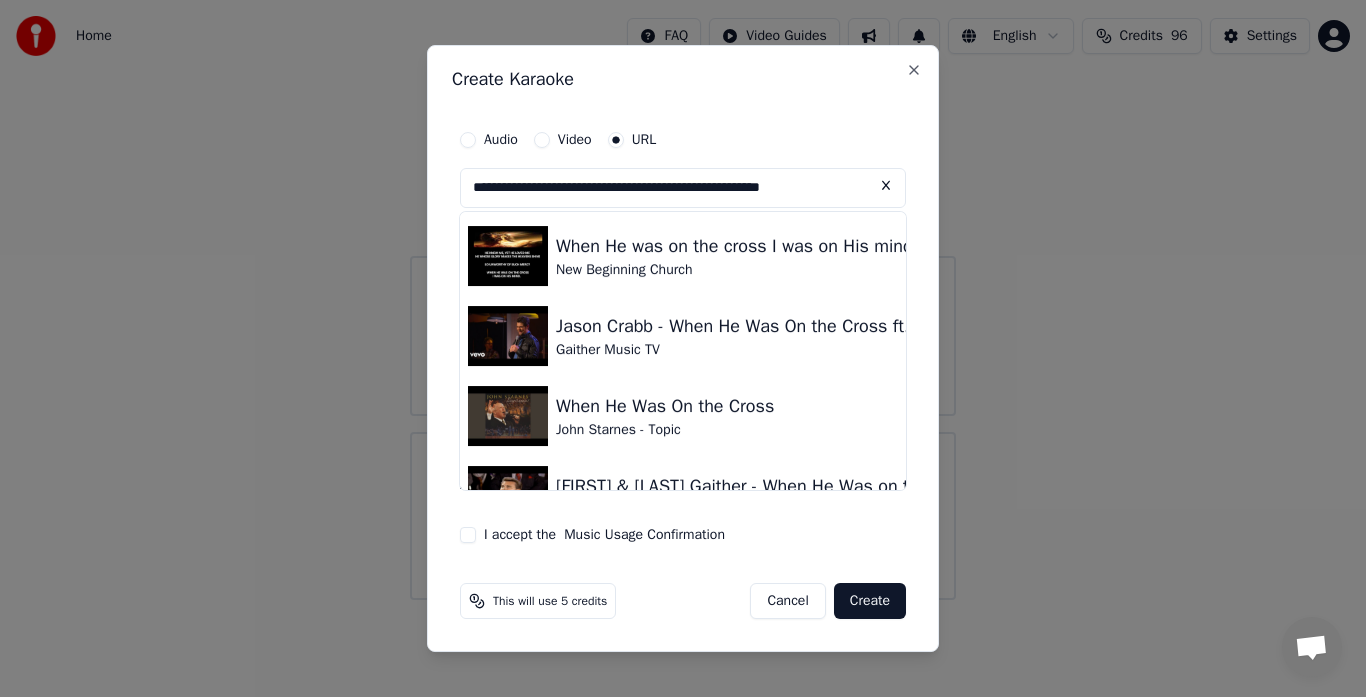 click at bounding box center (508, 256) 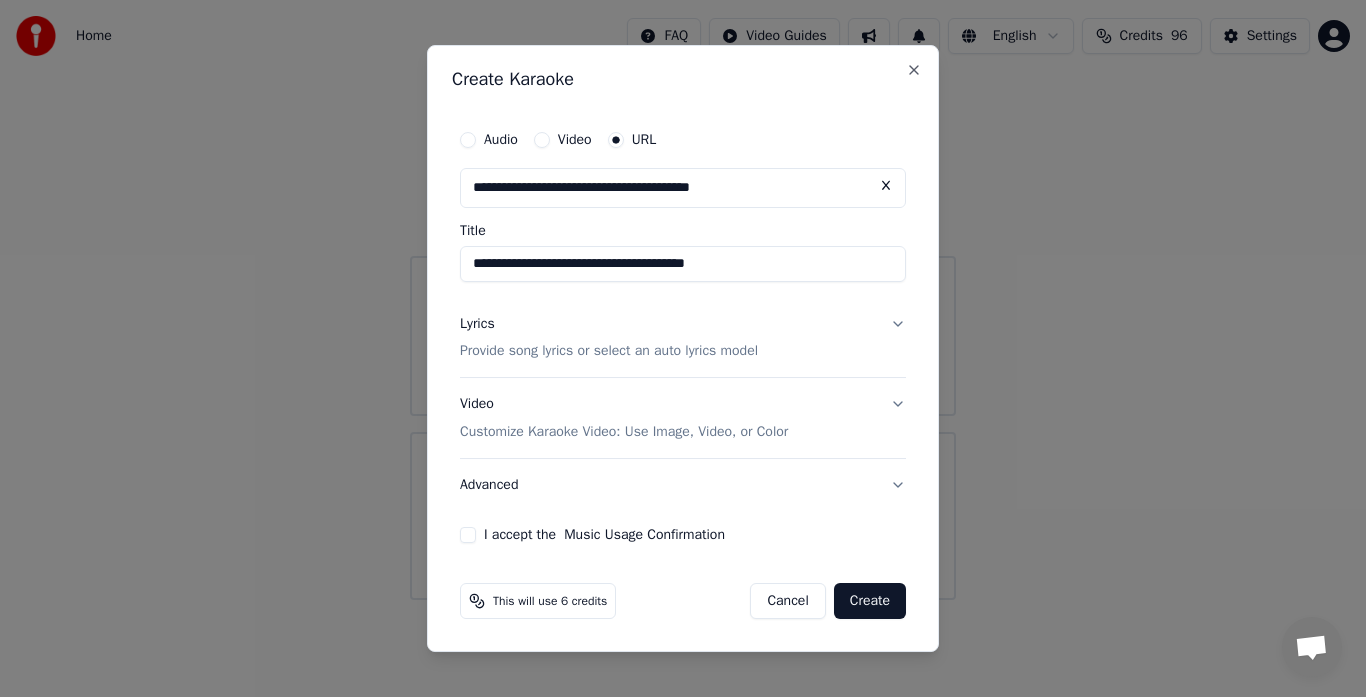 click on "I accept the   Music Usage Confirmation" at bounding box center [468, 535] 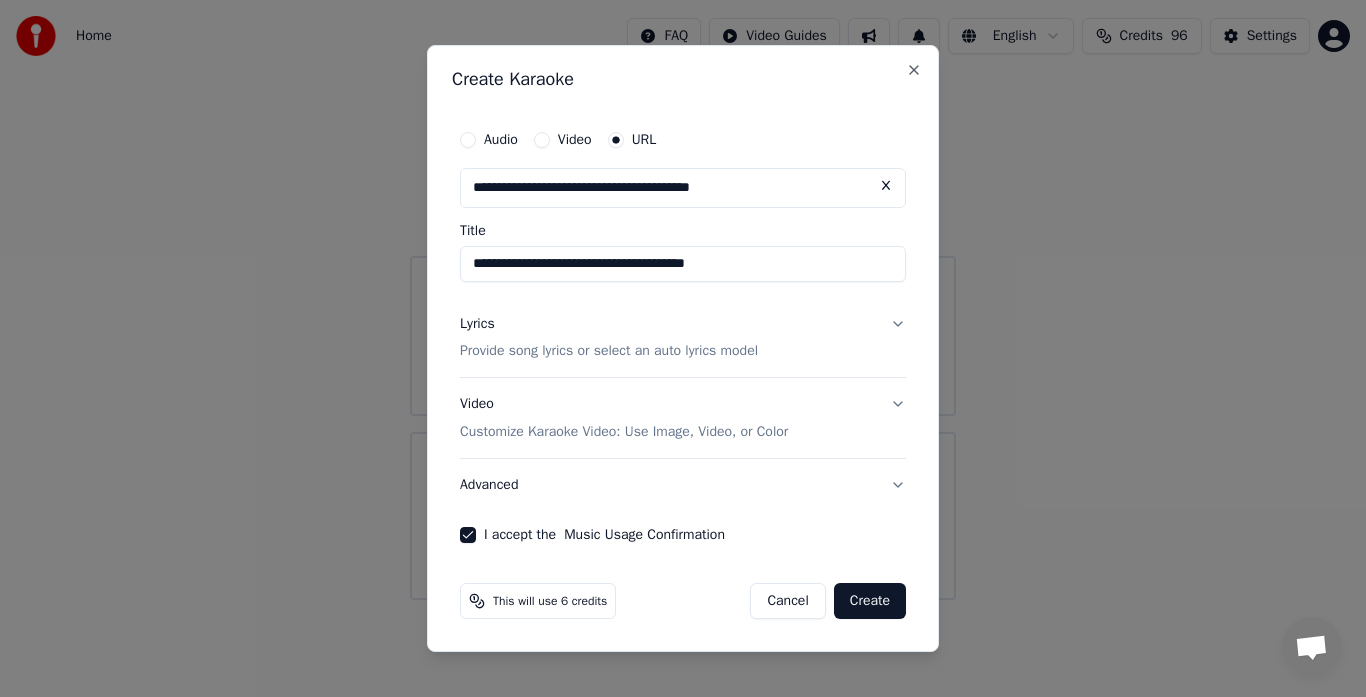click on "Create" at bounding box center (870, 601) 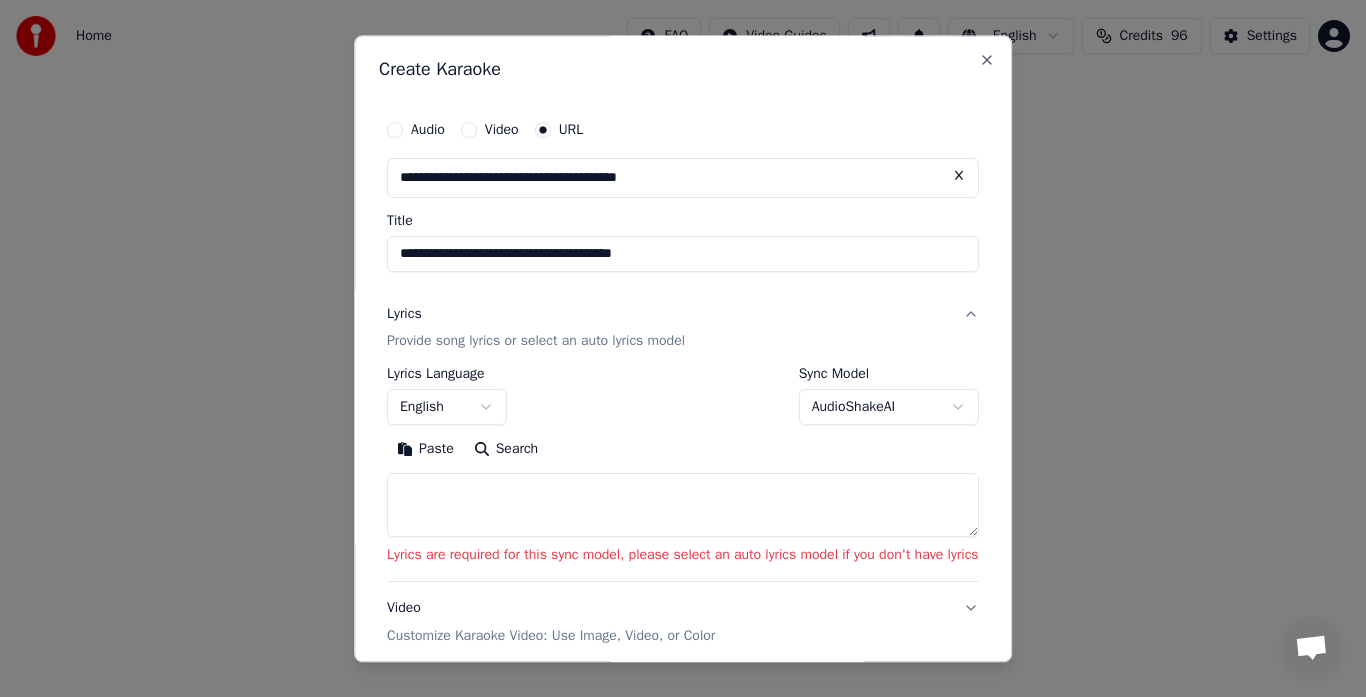 click on "AudioShakeAI" at bounding box center [889, 408] 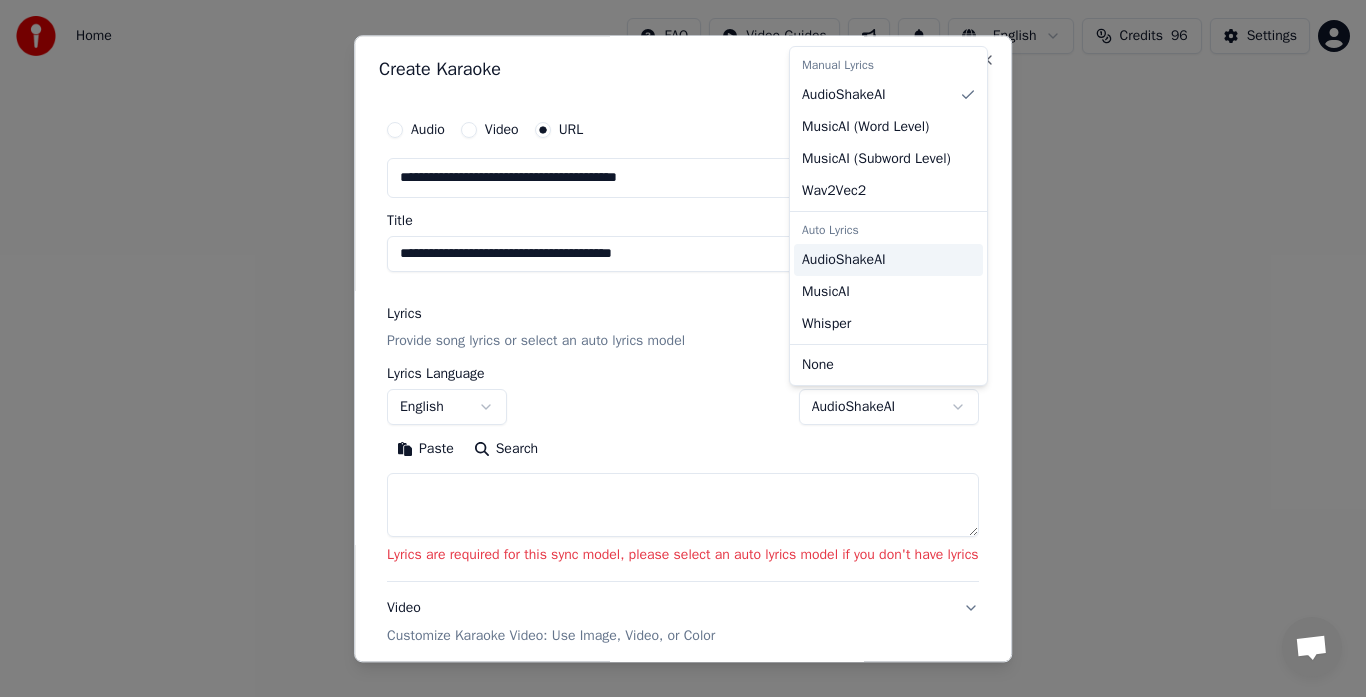 click on "AudioShakeAI" at bounding box center [844, 260] 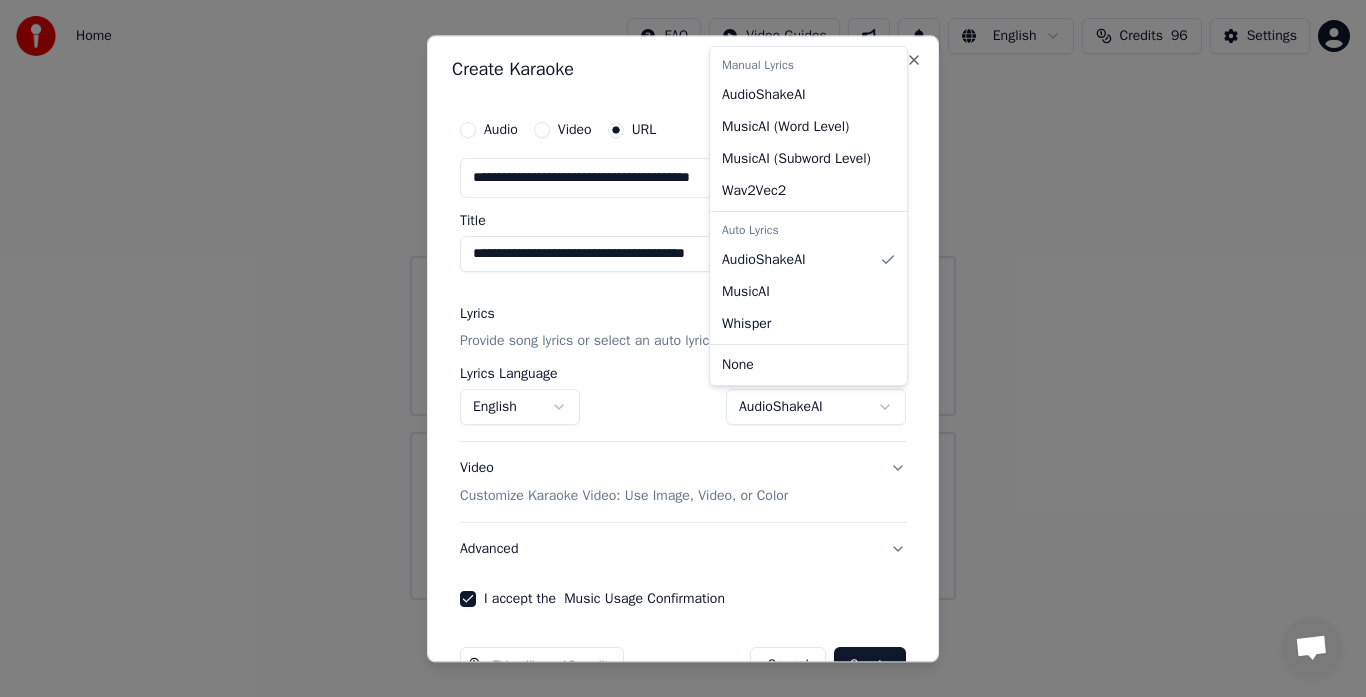 click at bounding box center (683, 348) 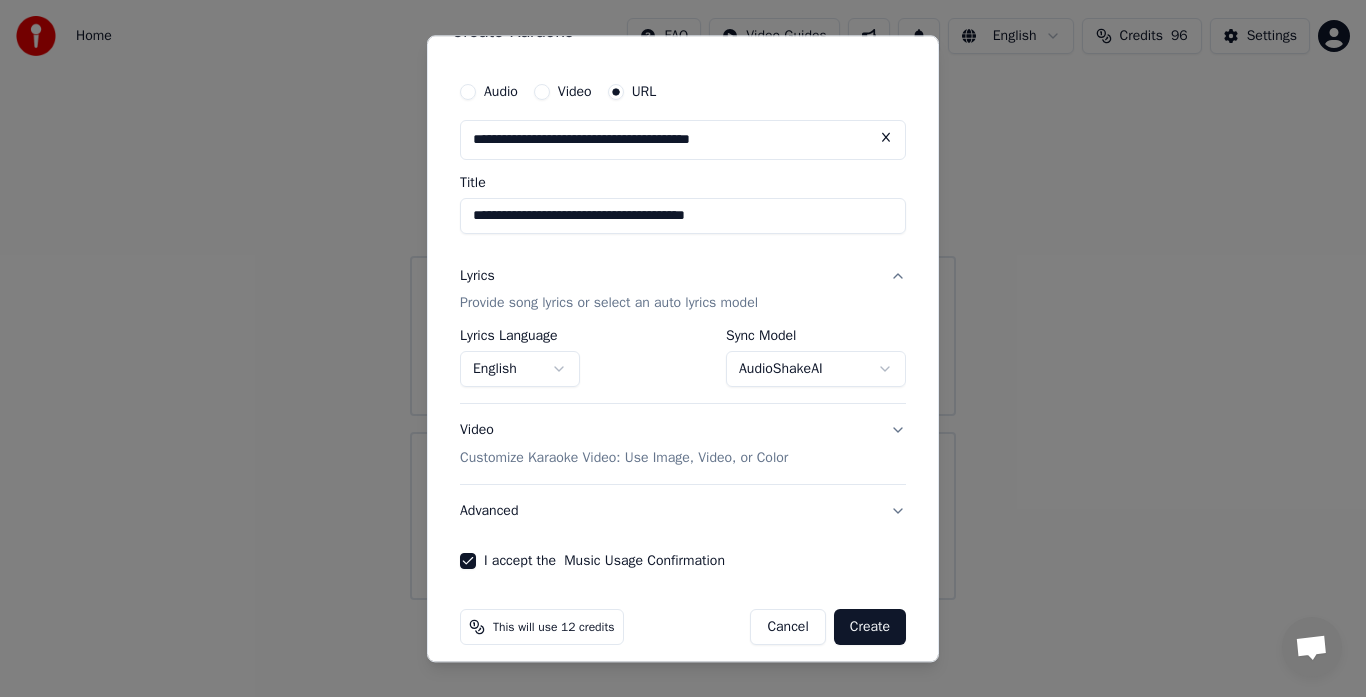 scroll, scrollTop: 40, scrollLeft: 0, axis: vertical 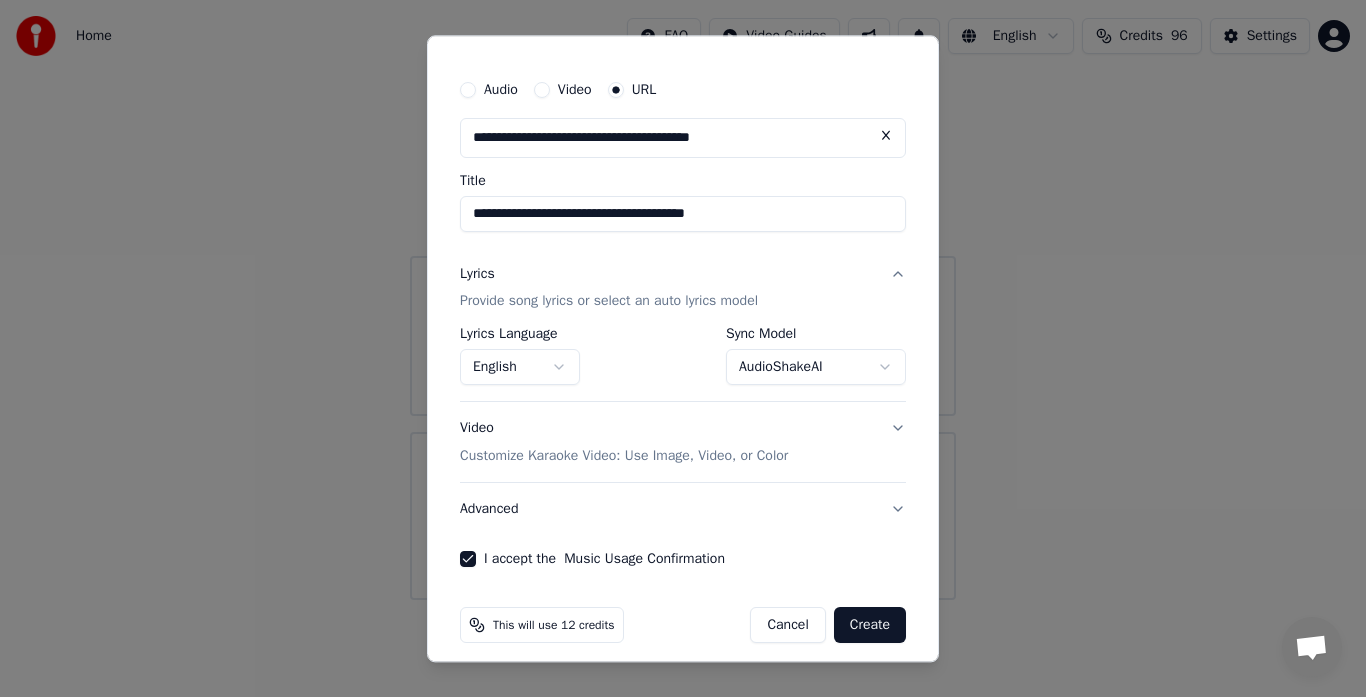 click on "Create" at bounding box center [870, 626] 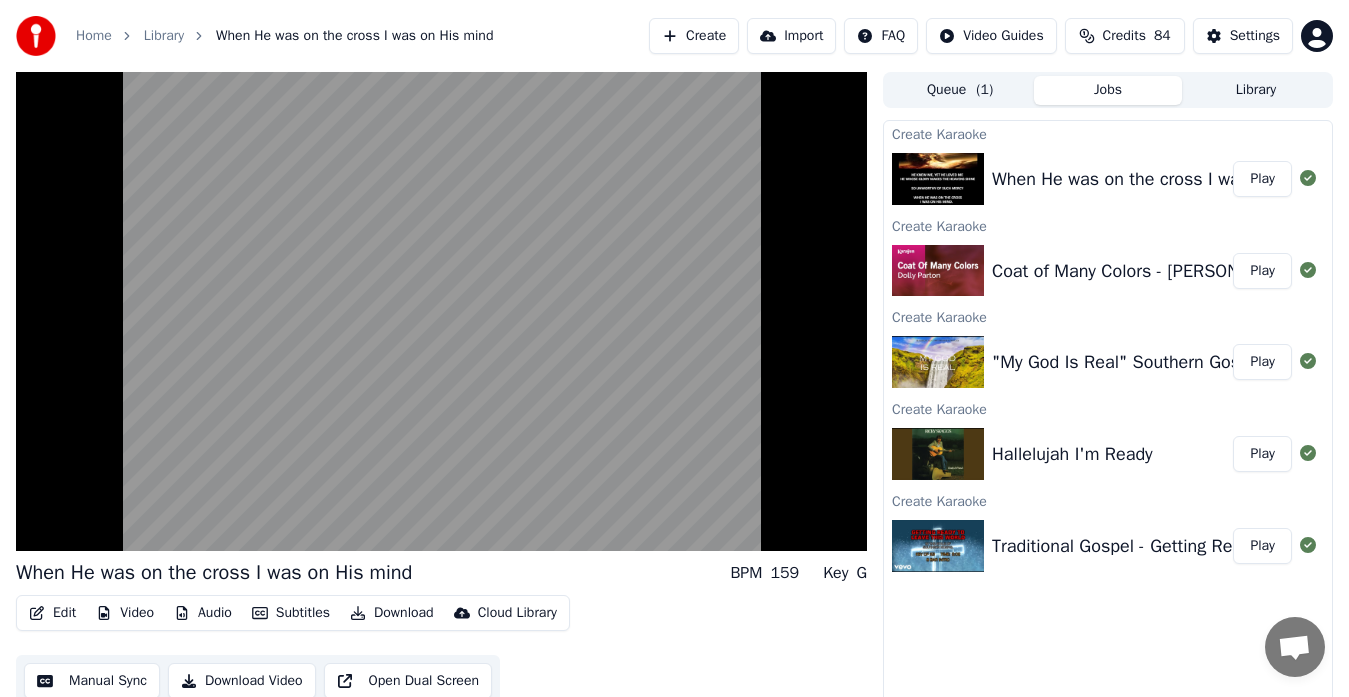 click at bounding box center (441, 311) 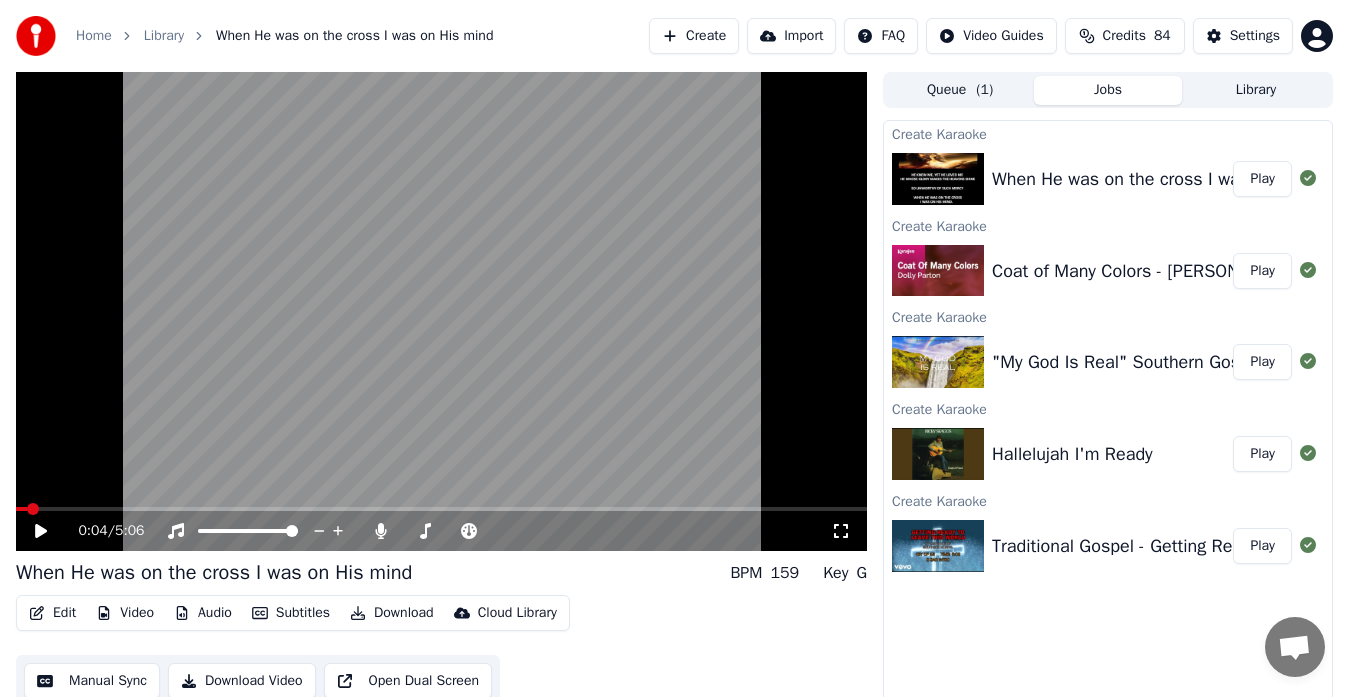 click on "Home" at bounding box center (94, 36) 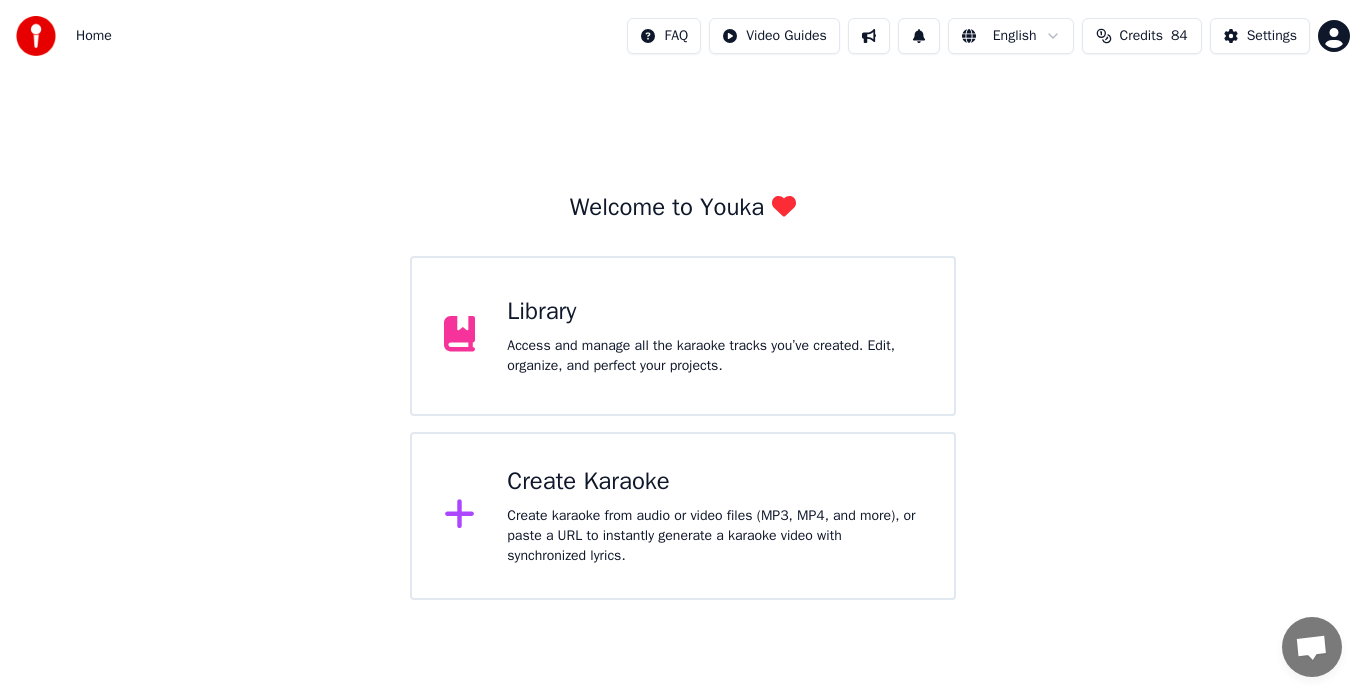 click on "Create karaoke from audio or video files (MP3, MP4, and more), or paste a URL to instantly generate a karaoke video with synchronized lyrics." at bounding box center [714, 356] 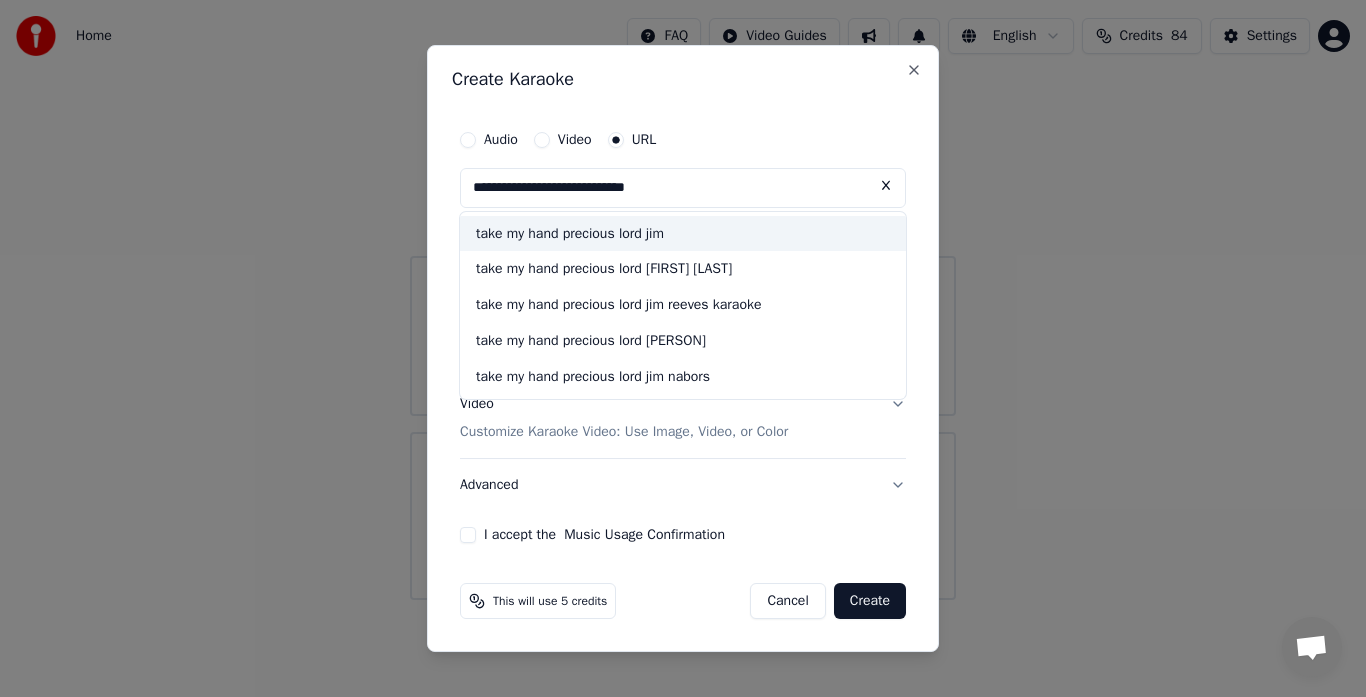 type on "**********" 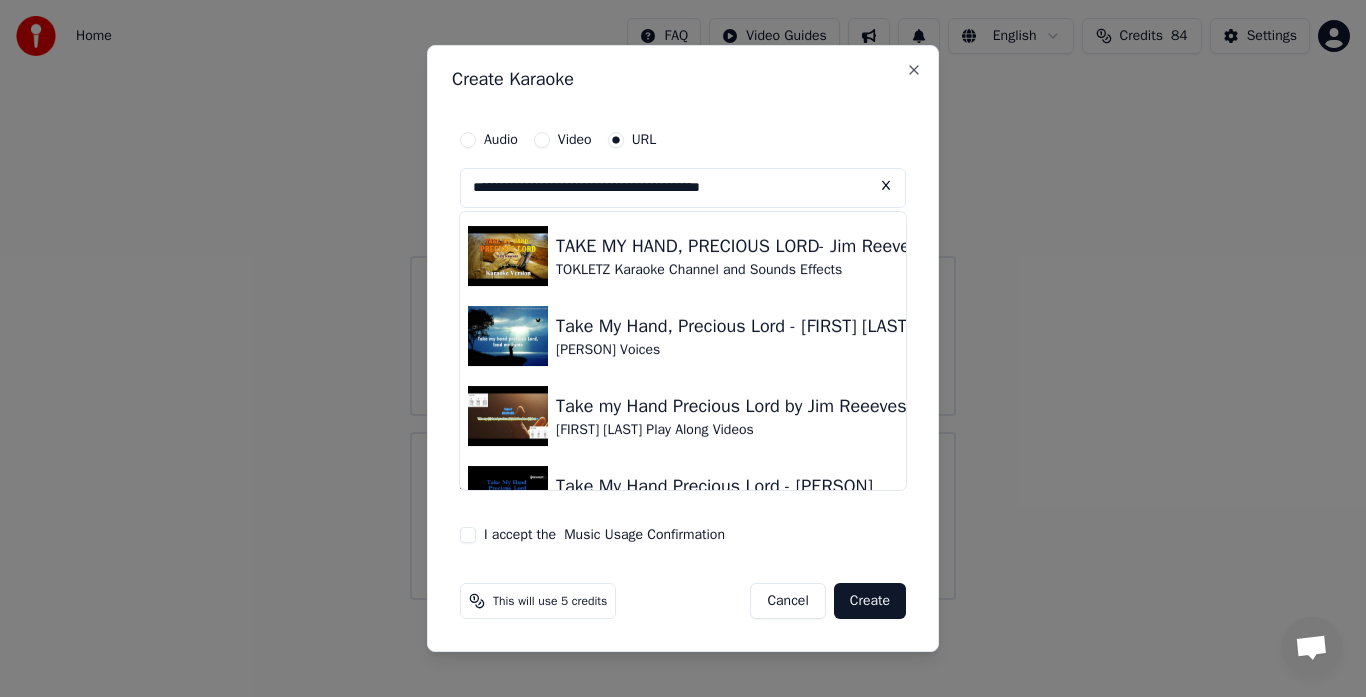 click at bounding box center (508, 256) 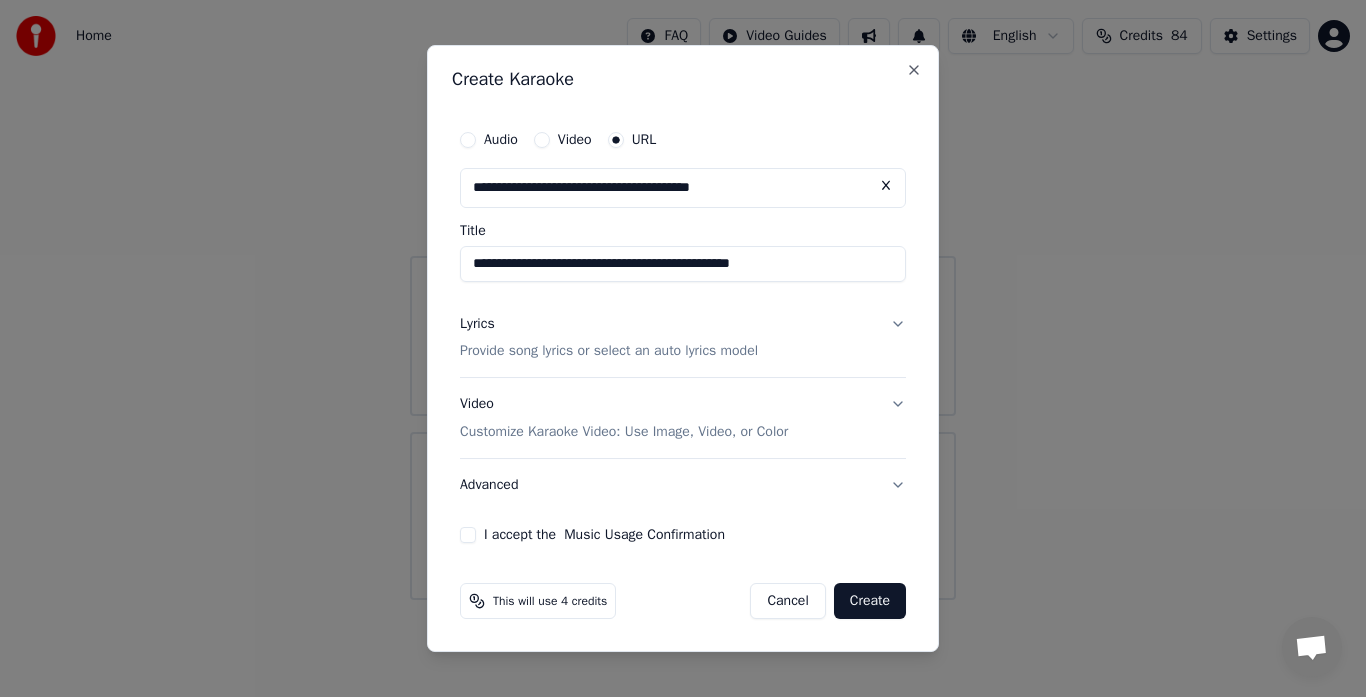 click on "I accept the   Music Usage Confirmation" at bounding box center (468, 535) 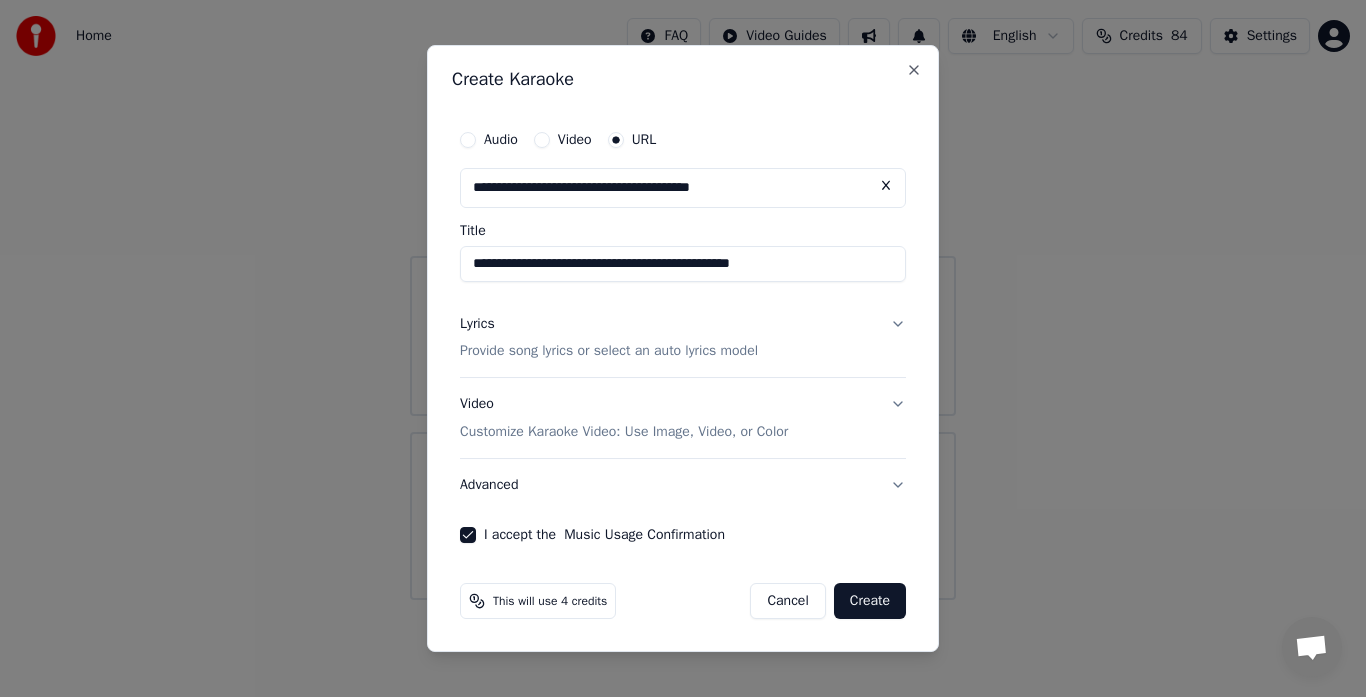 click on "Create" at bounding box center (870, 601) 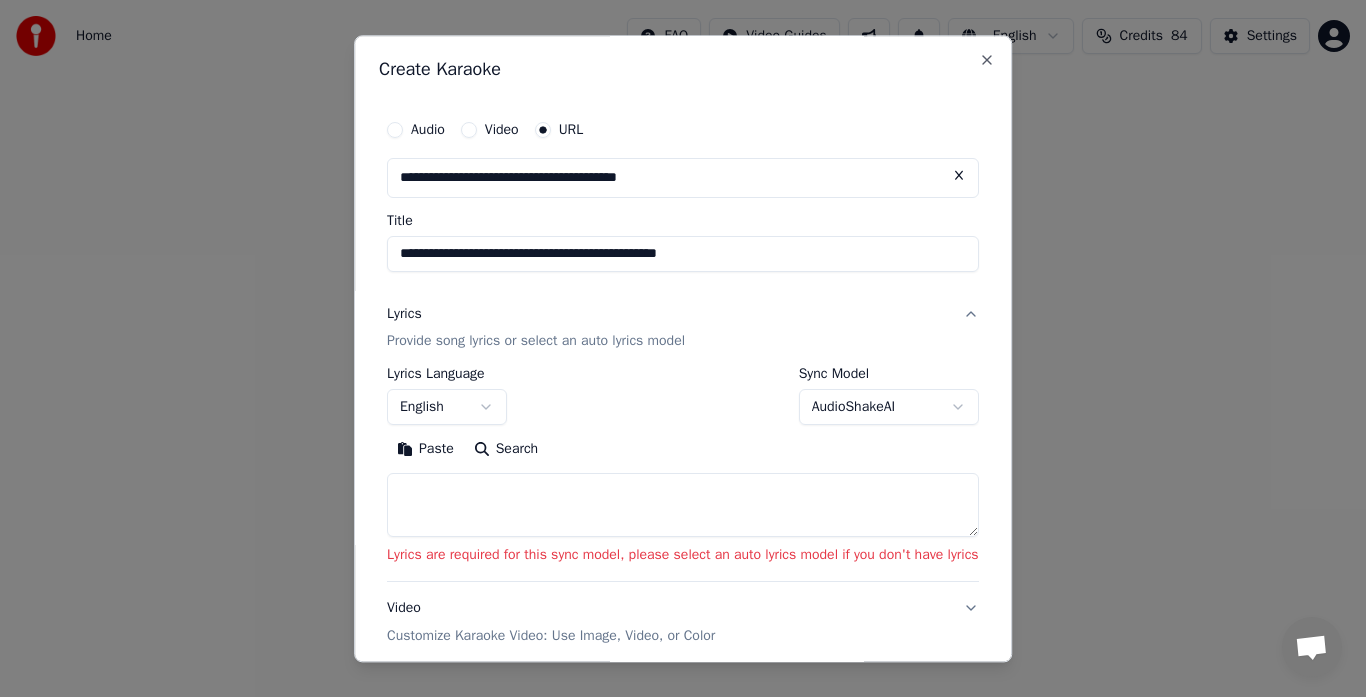 click on "AudioShakeAI" at bounding box center [889, 408] 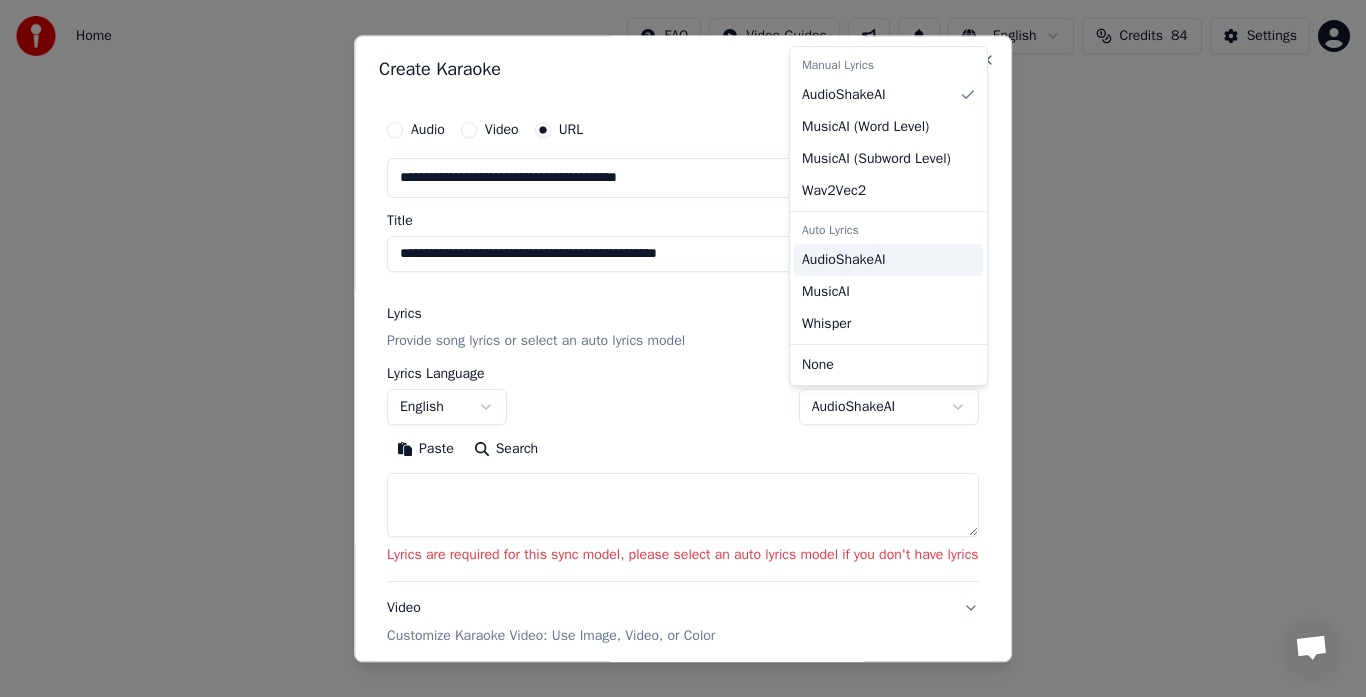 click on "AudioShakeAI" at bounding box center (844, 260) 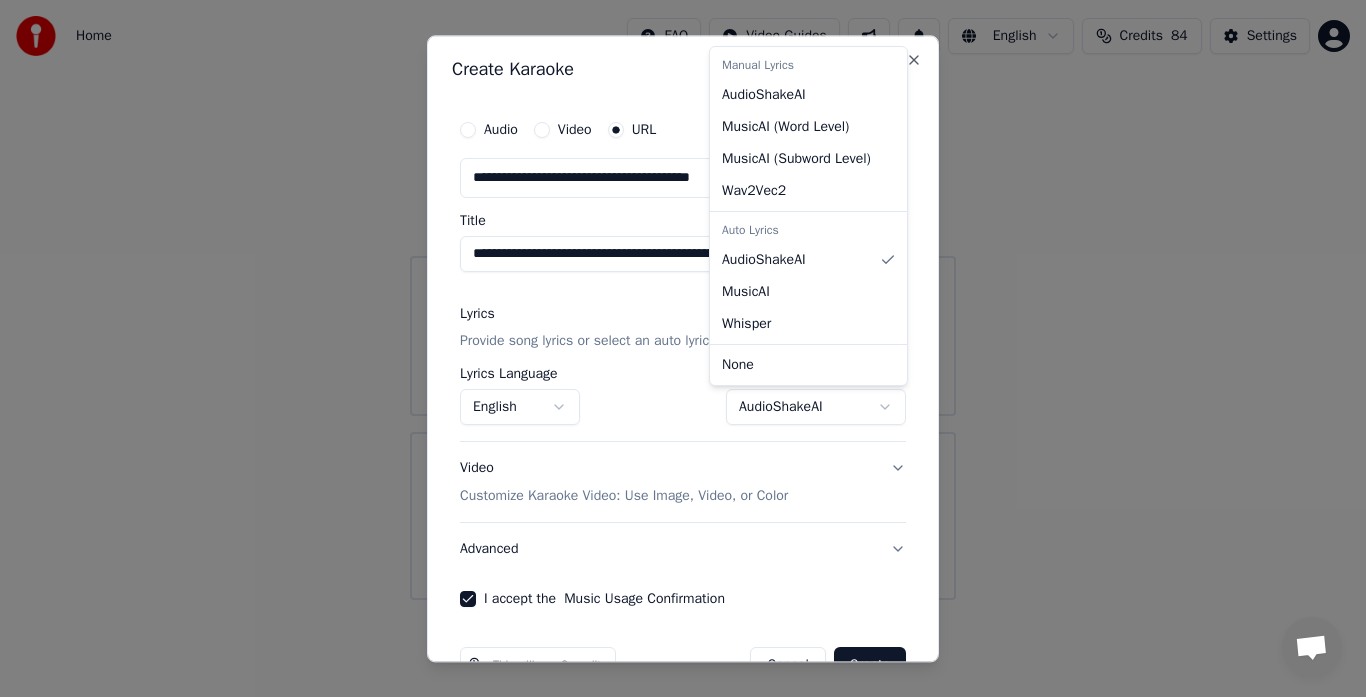 click at bounding box center (683, 348) 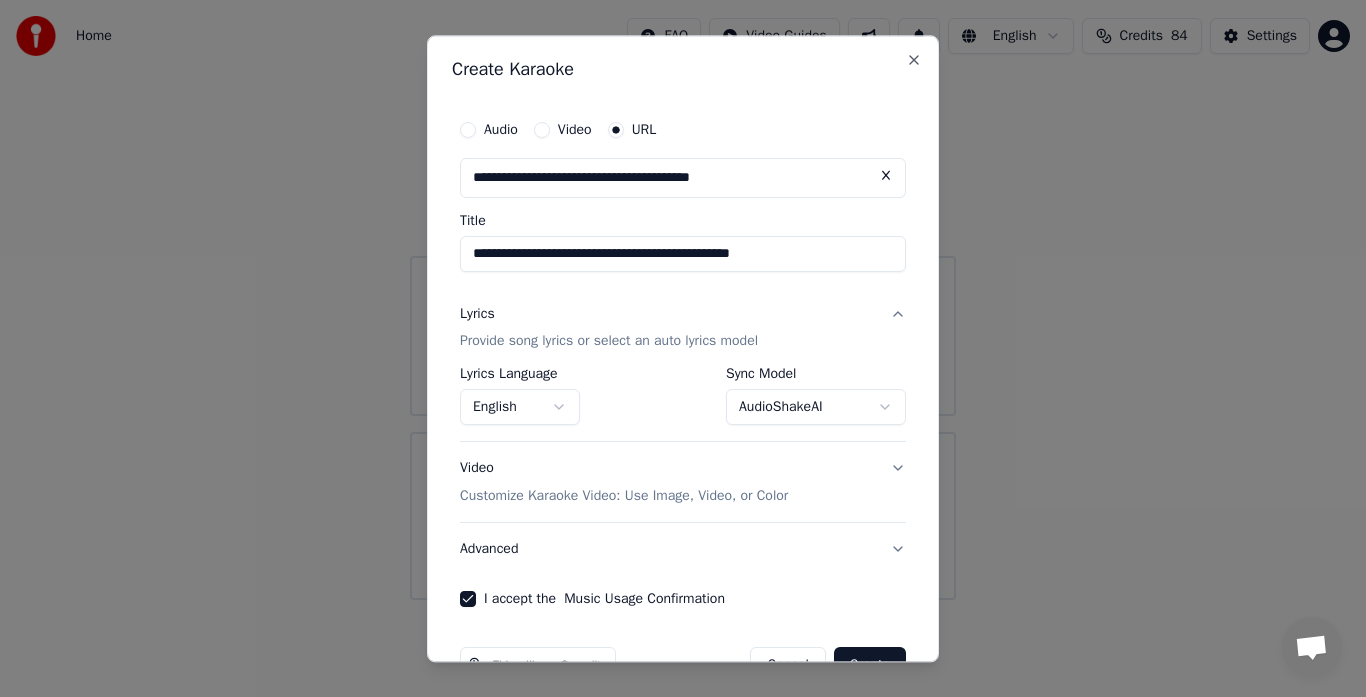 click on "**********" at bounding box center [683, 348] 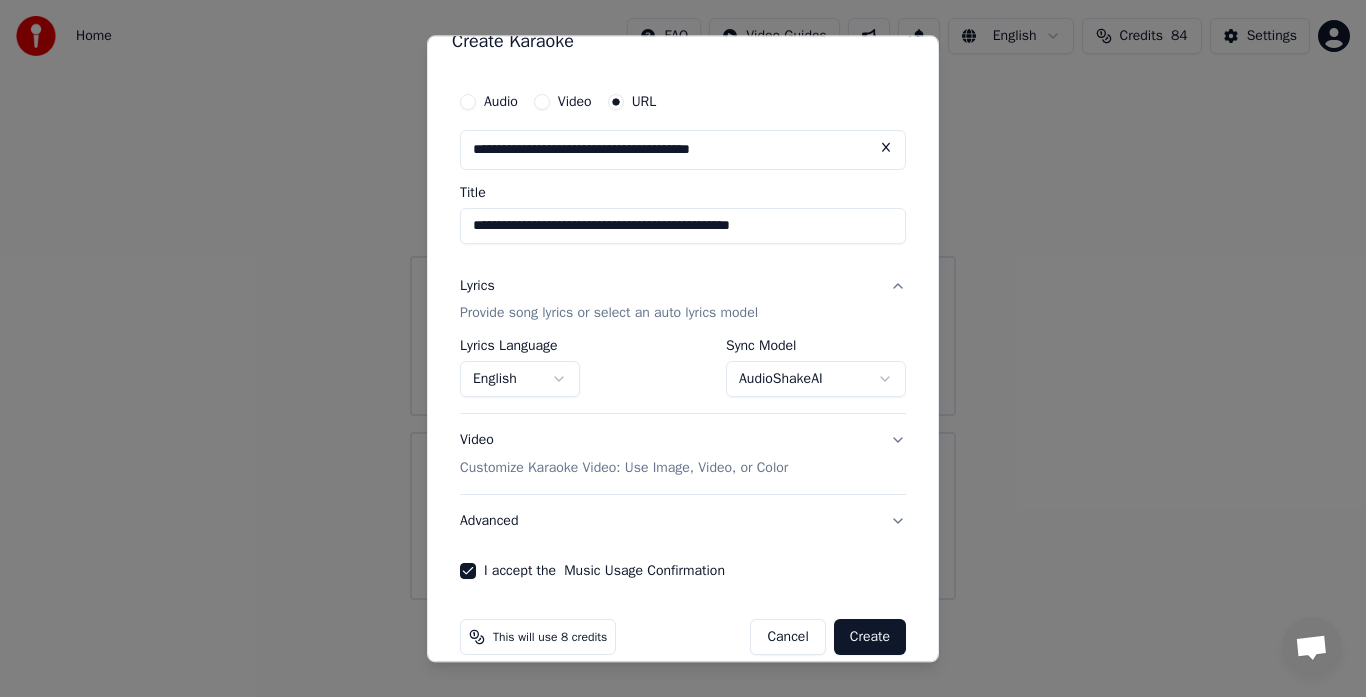 scroll, scrollTop: 40, scrollLeft: 0, axis: vertical 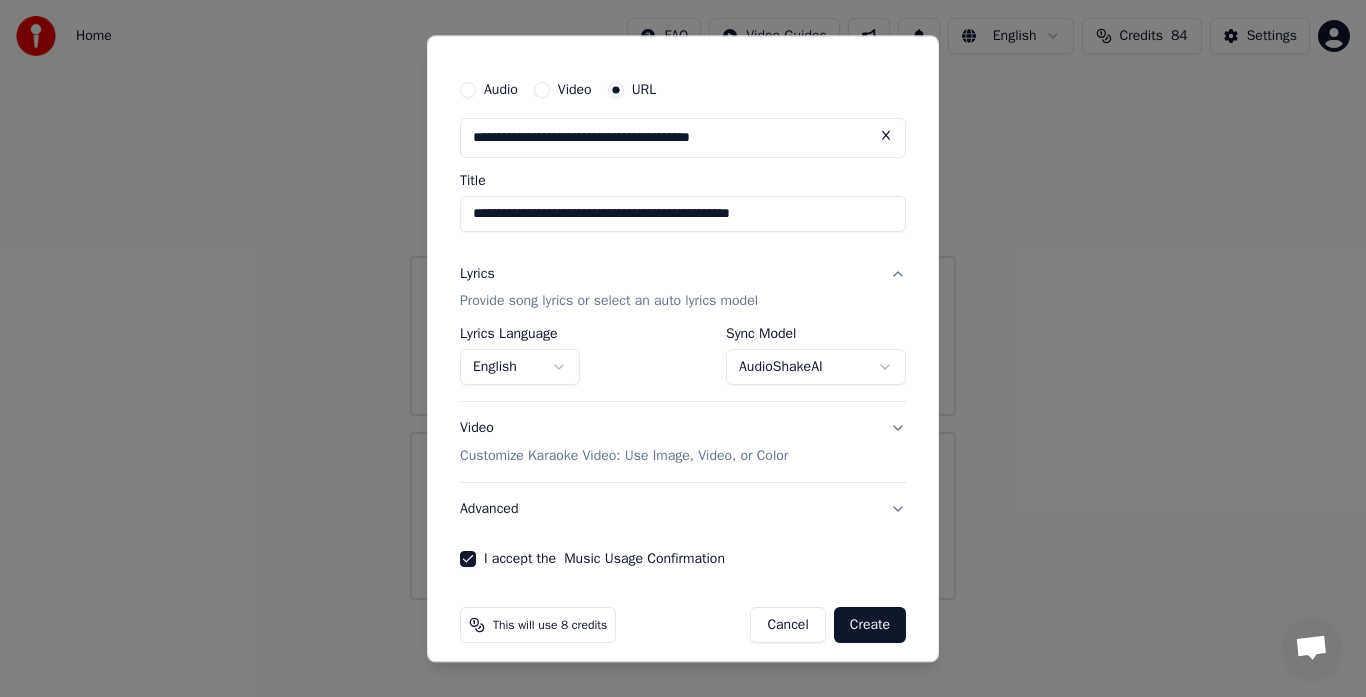 click on "Create" at bounding box center [870, 626] 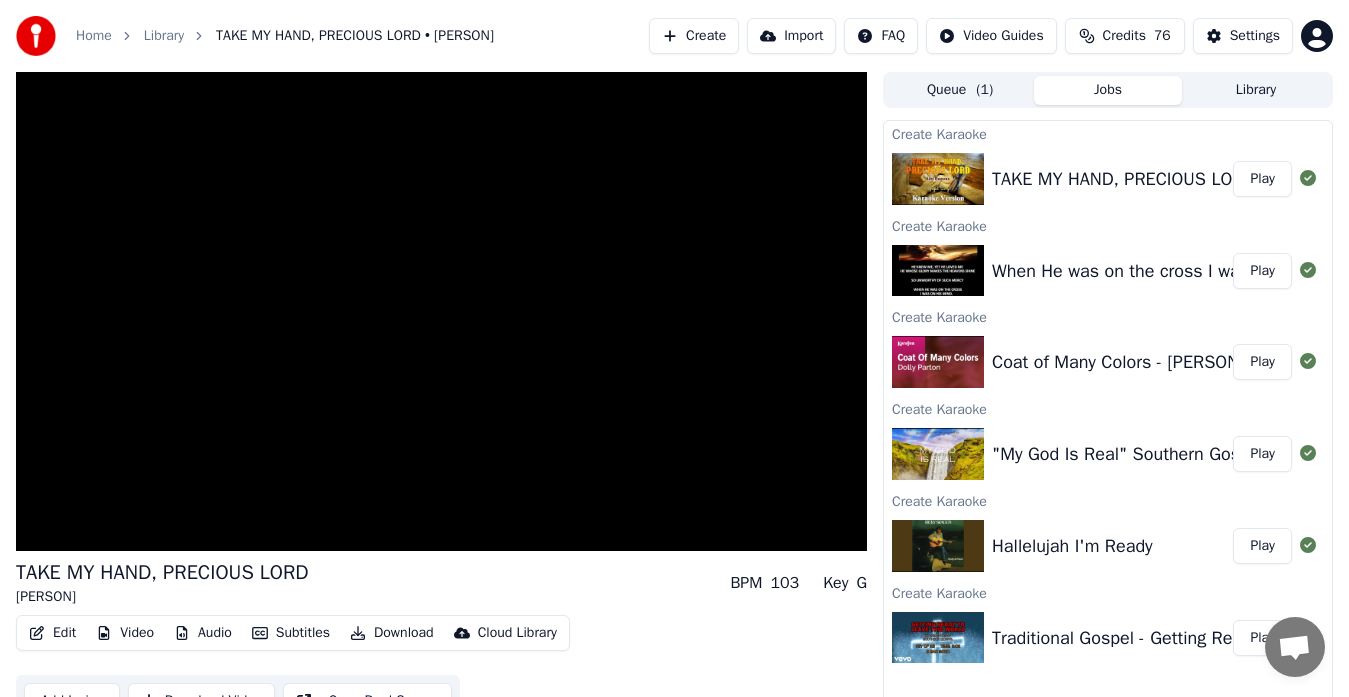 click at bounding box center [441, 311] 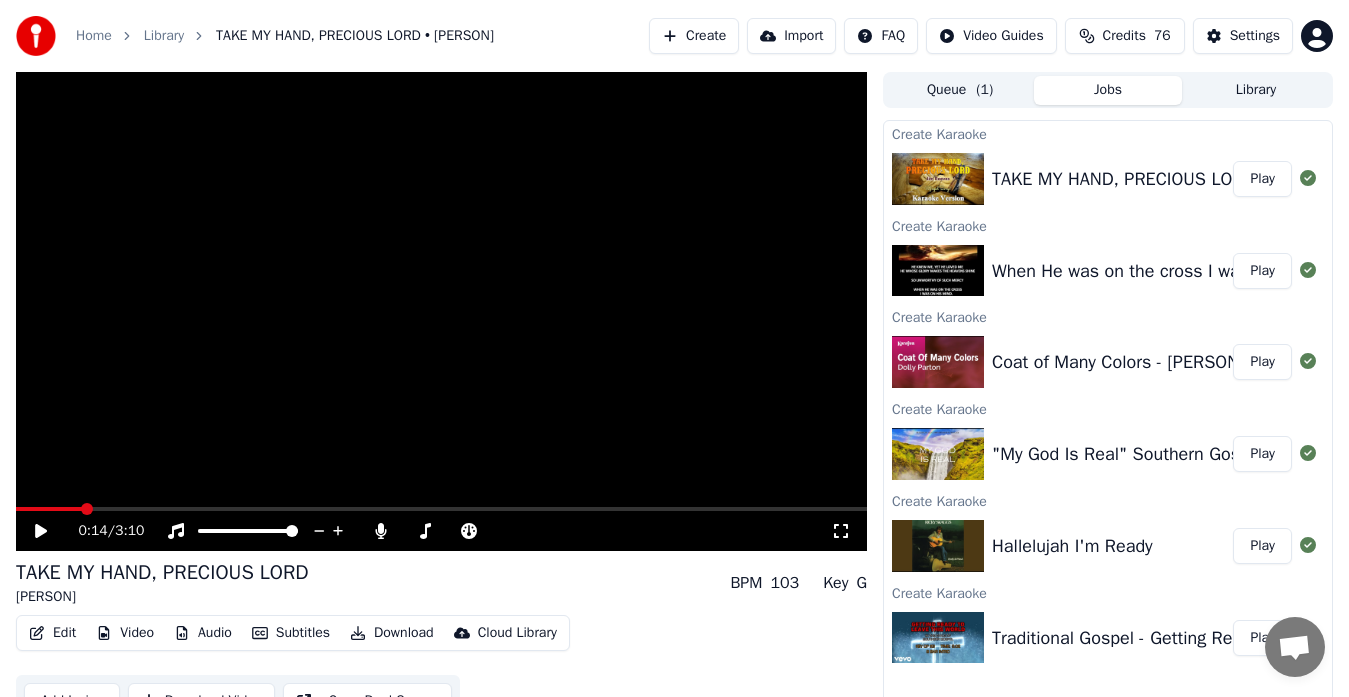 click on "Library" at bounding box center [1256, 90] 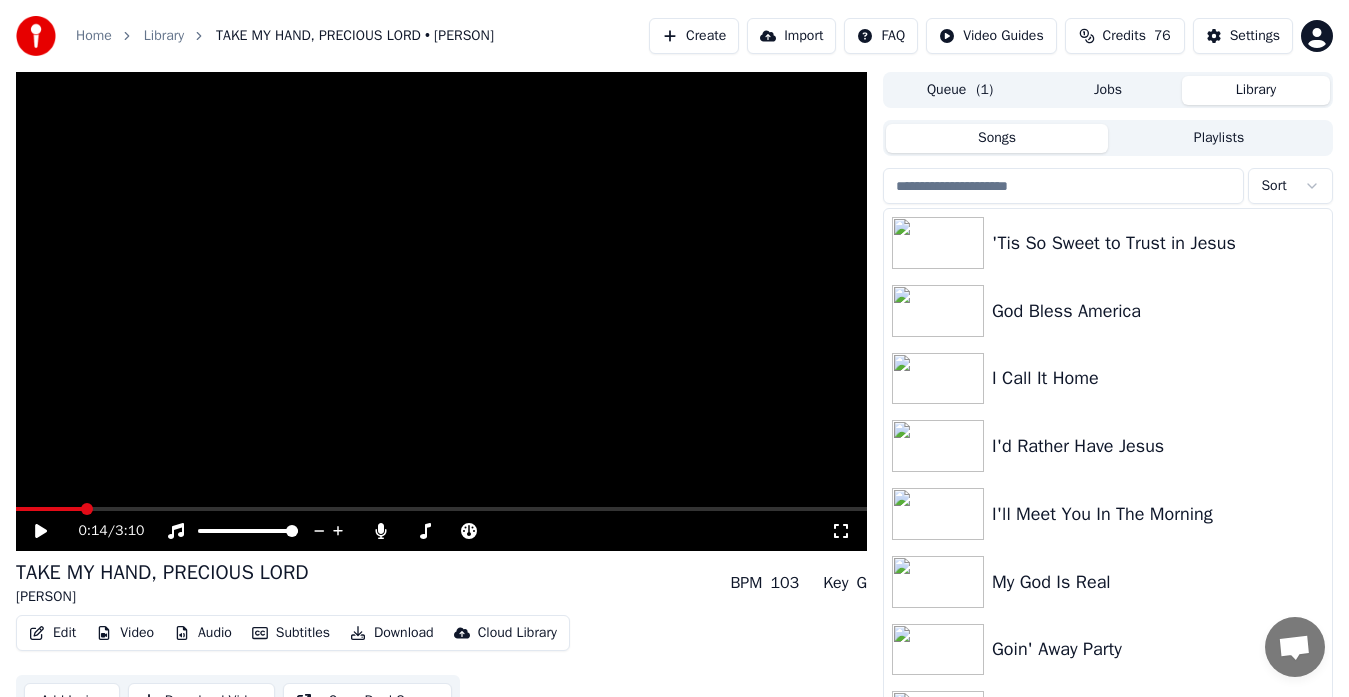click at bounding box center [1063, 186] 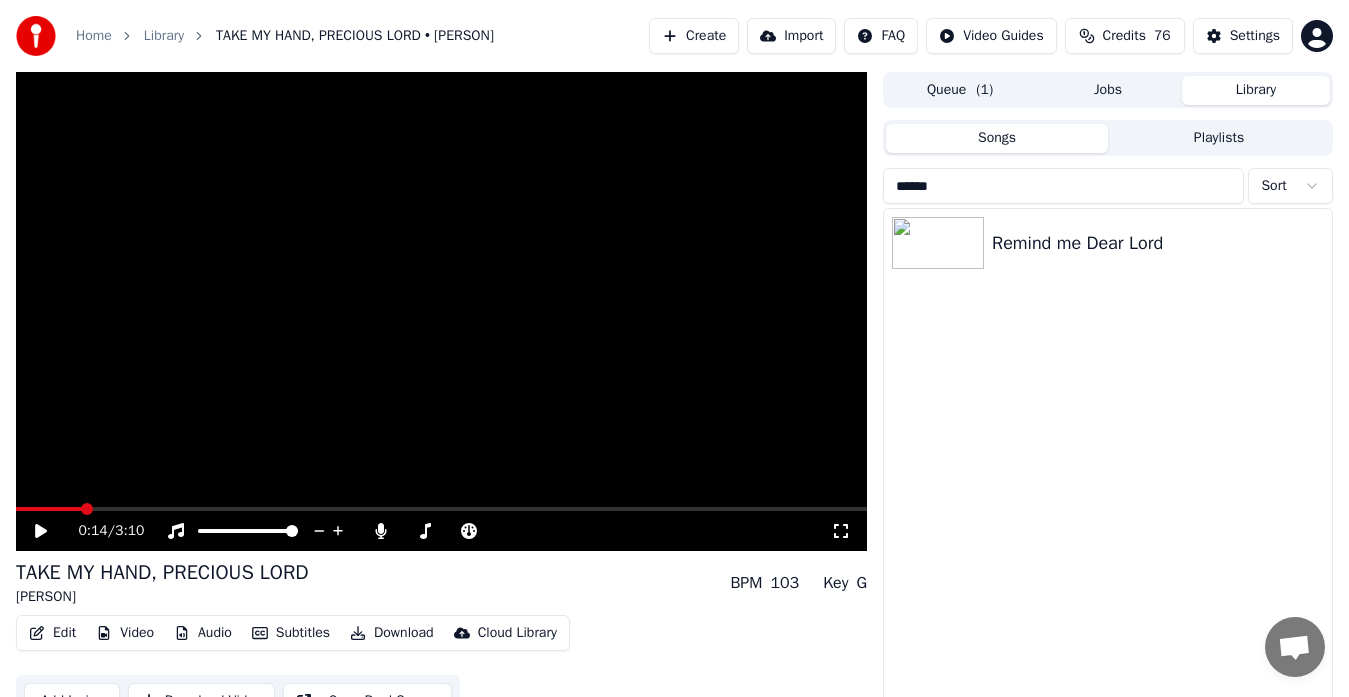 click at bounding box center [938, 243] 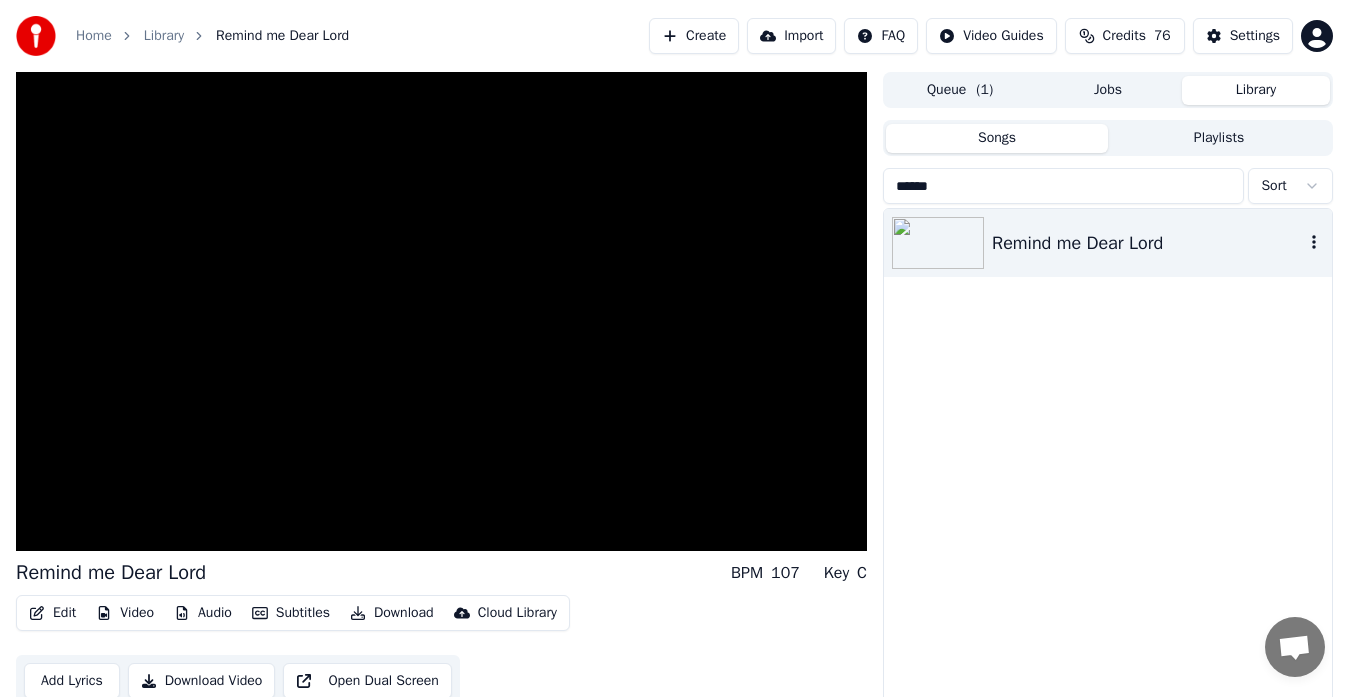 click at bounding box center [441, 311] 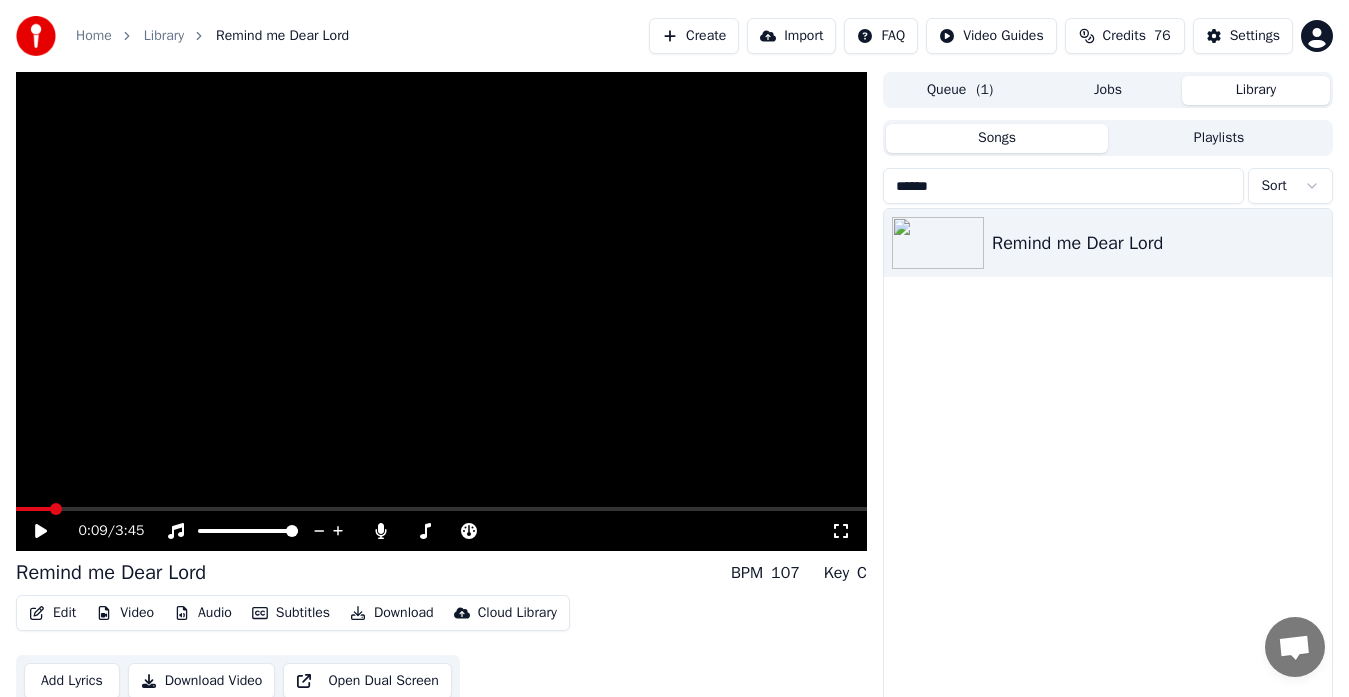 click on "Library" at bounding box center [1256, 90] 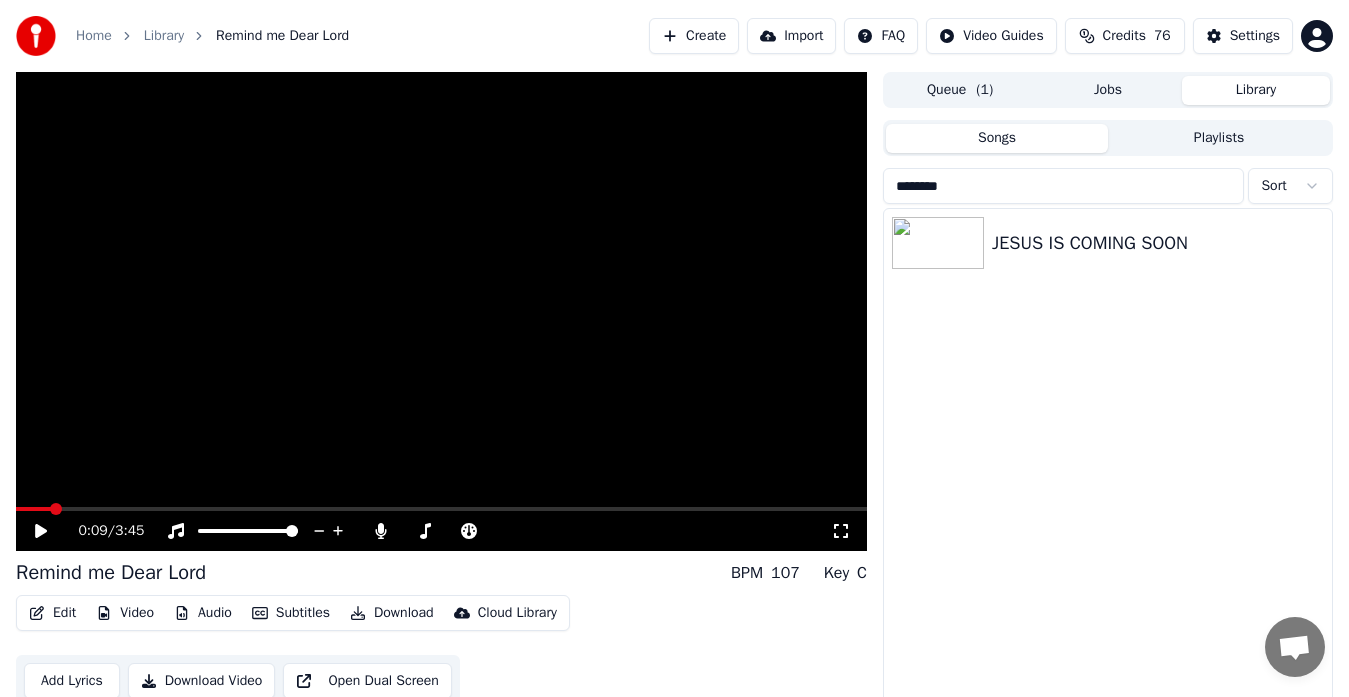 click on "********" at bounding box center [1063, 186] 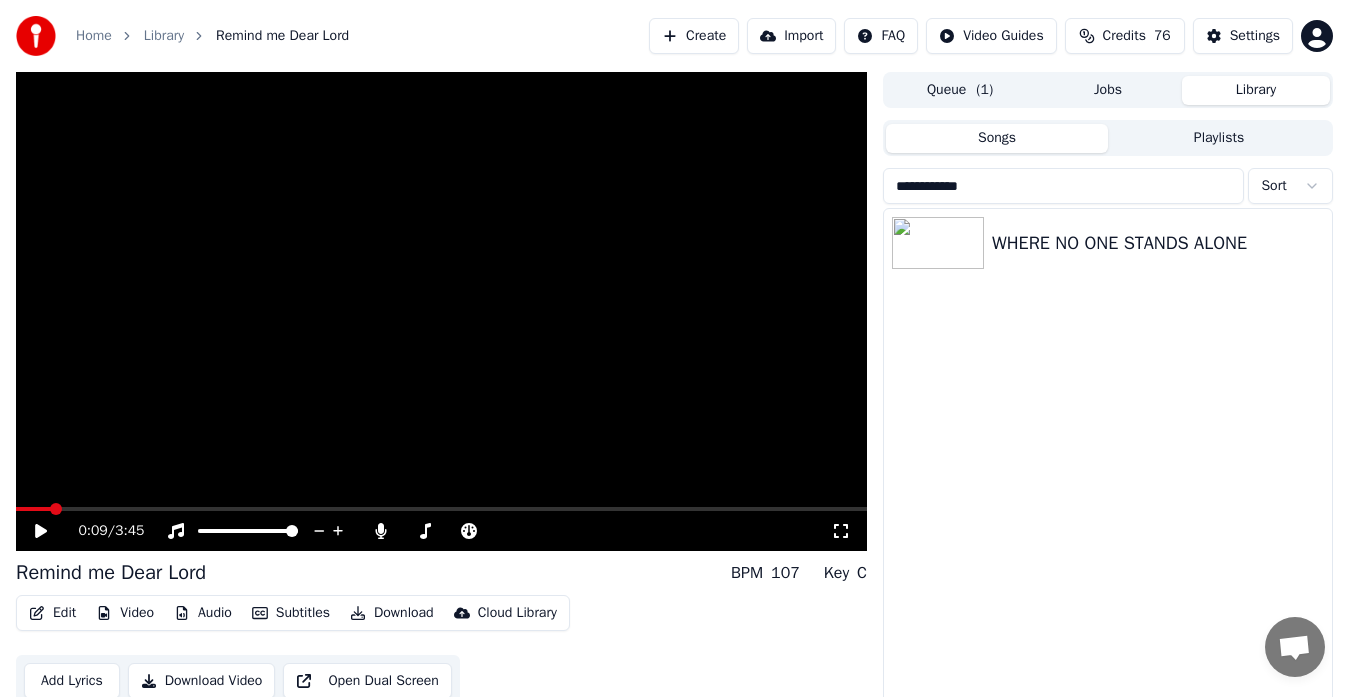click on "**********" at bounding box center [1063, 186] 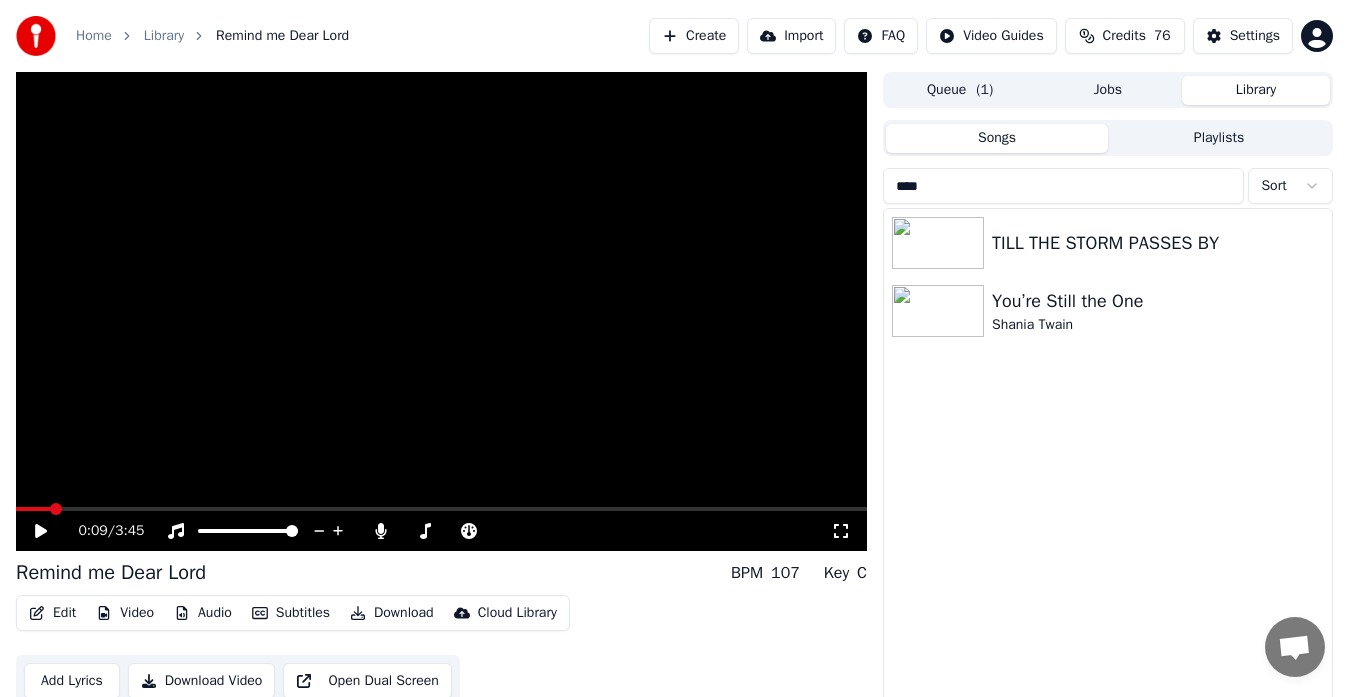 click on "****" at bounding box center (1063, 186) 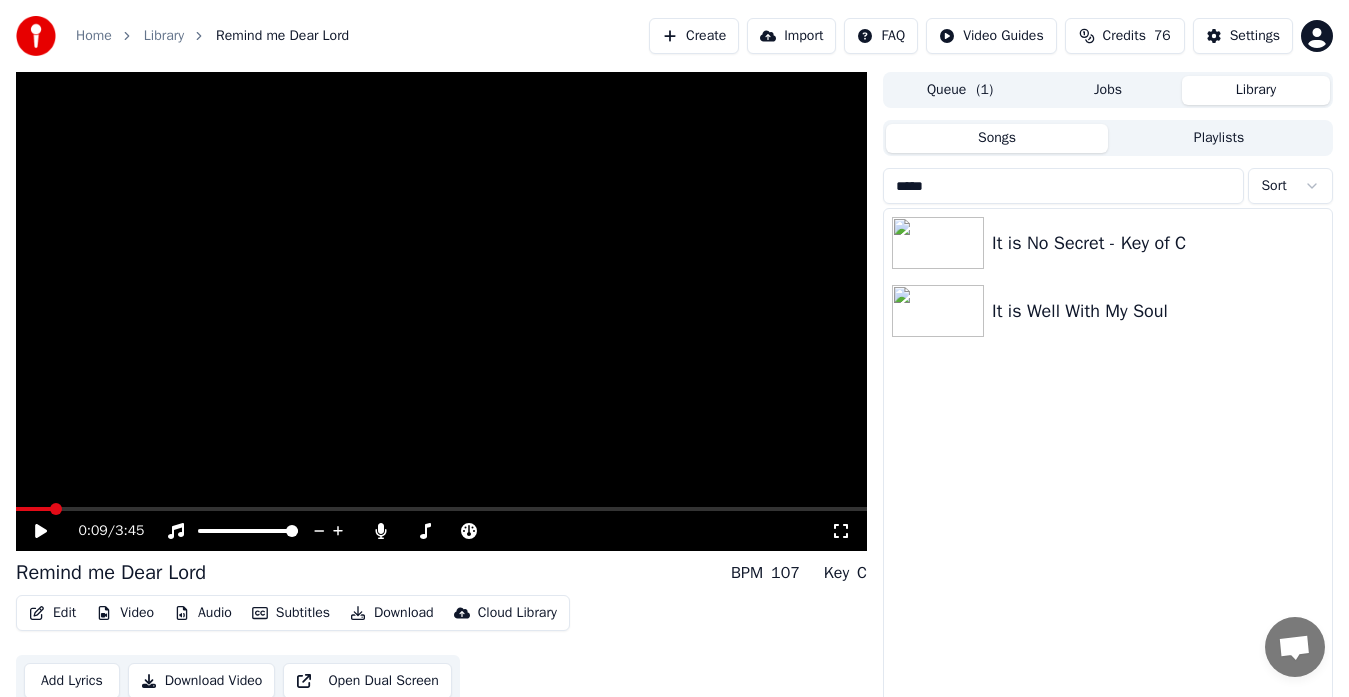 click on "*****" at bounding box center (1063, 186) 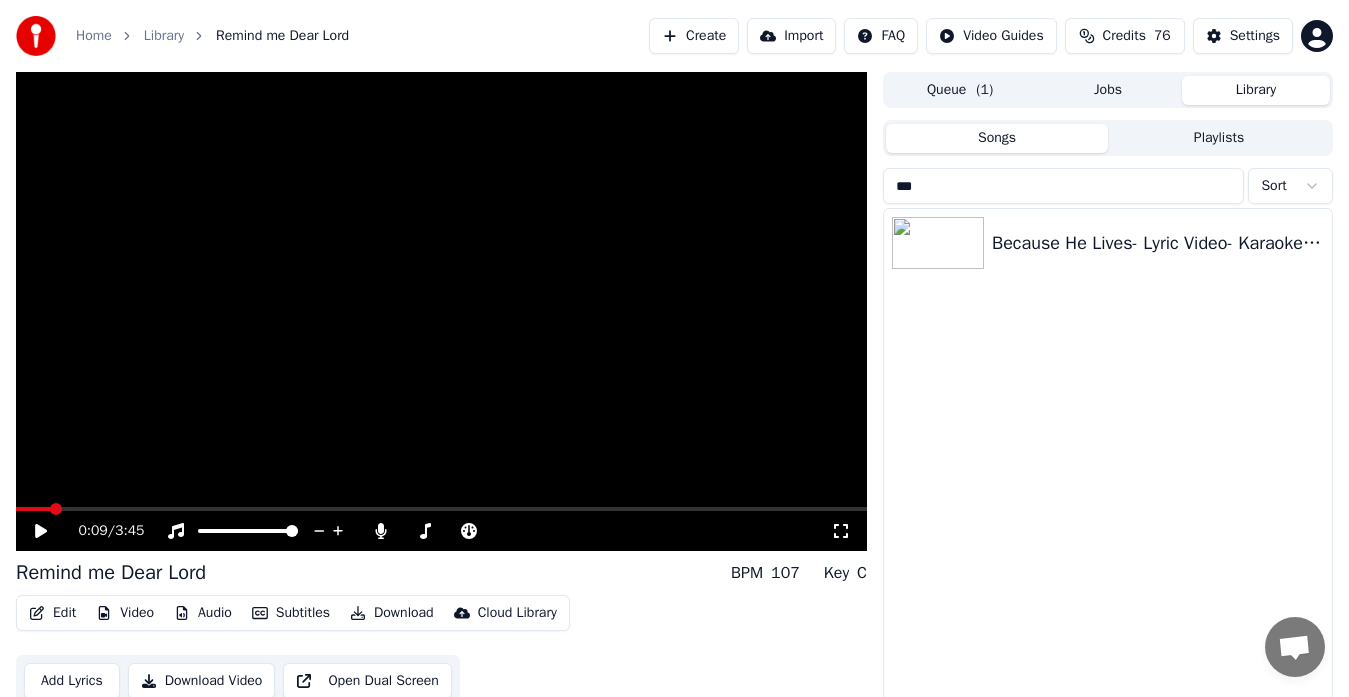 click on "***" at bounding box center [1063, 186] 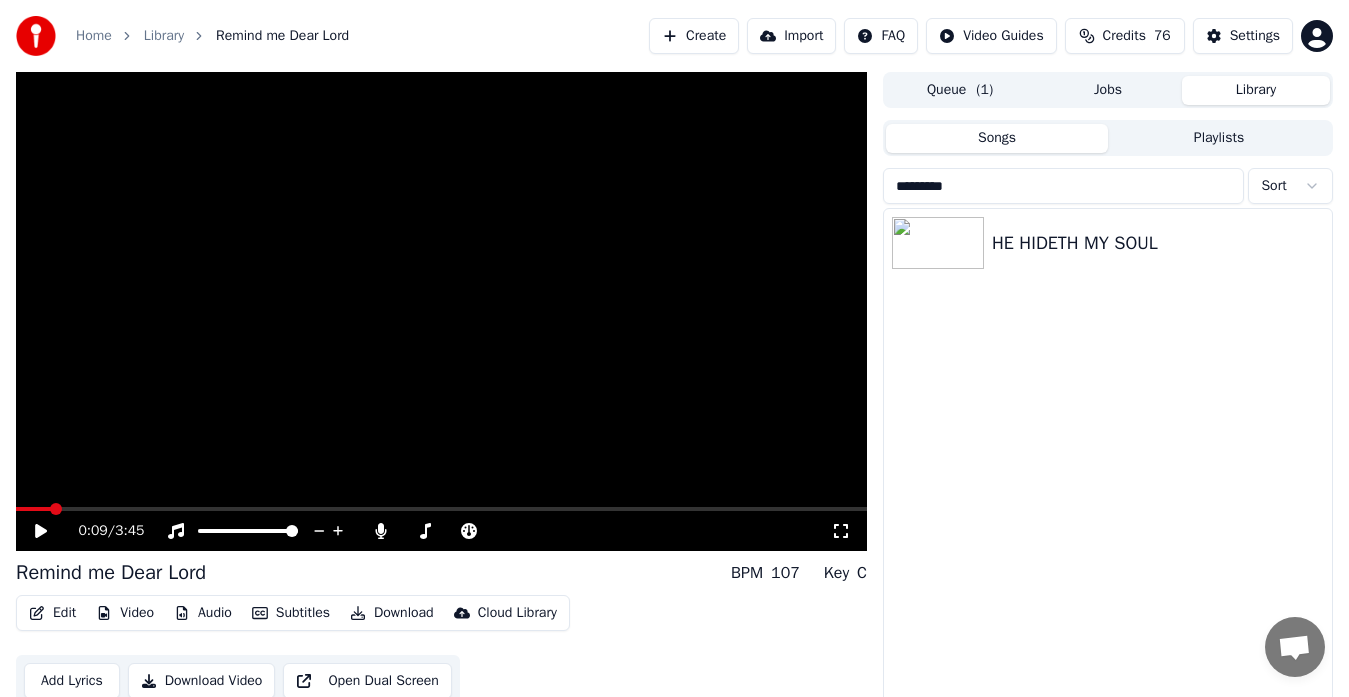 click on "*********" at bounding box center (1063, 186) 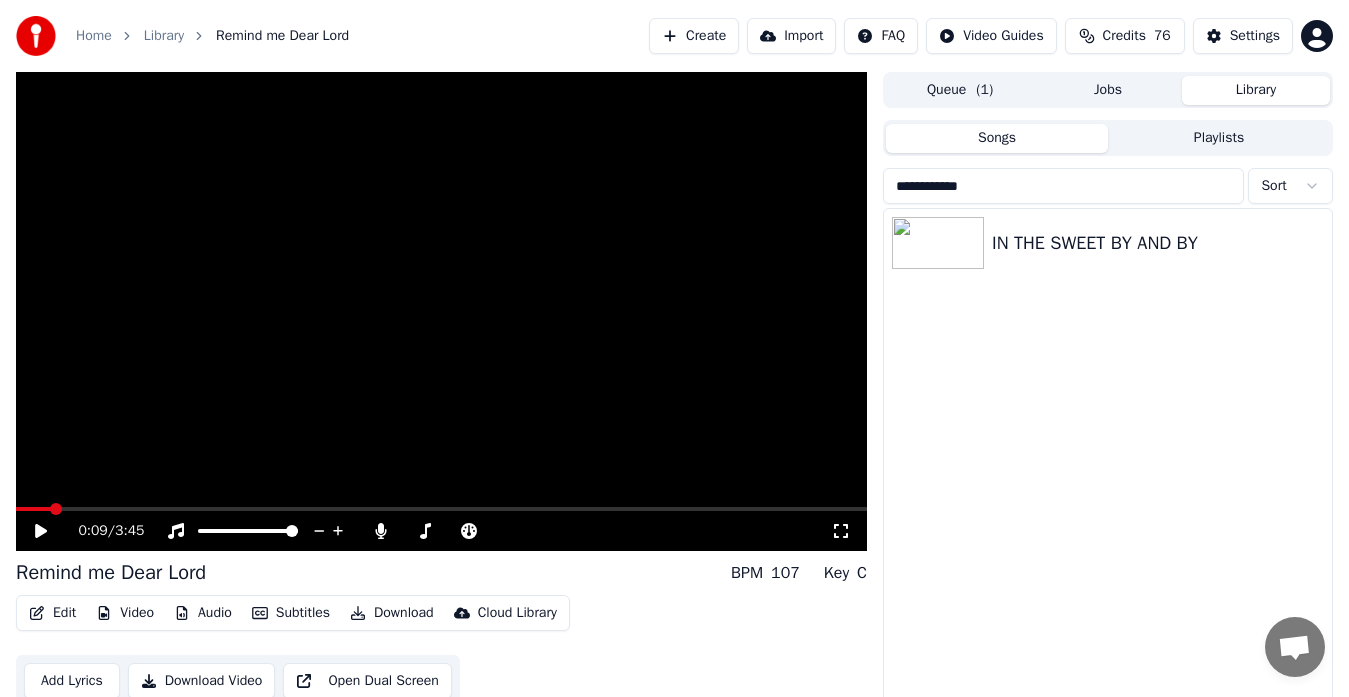 click on "**********" at bounding box center (1063, 186) 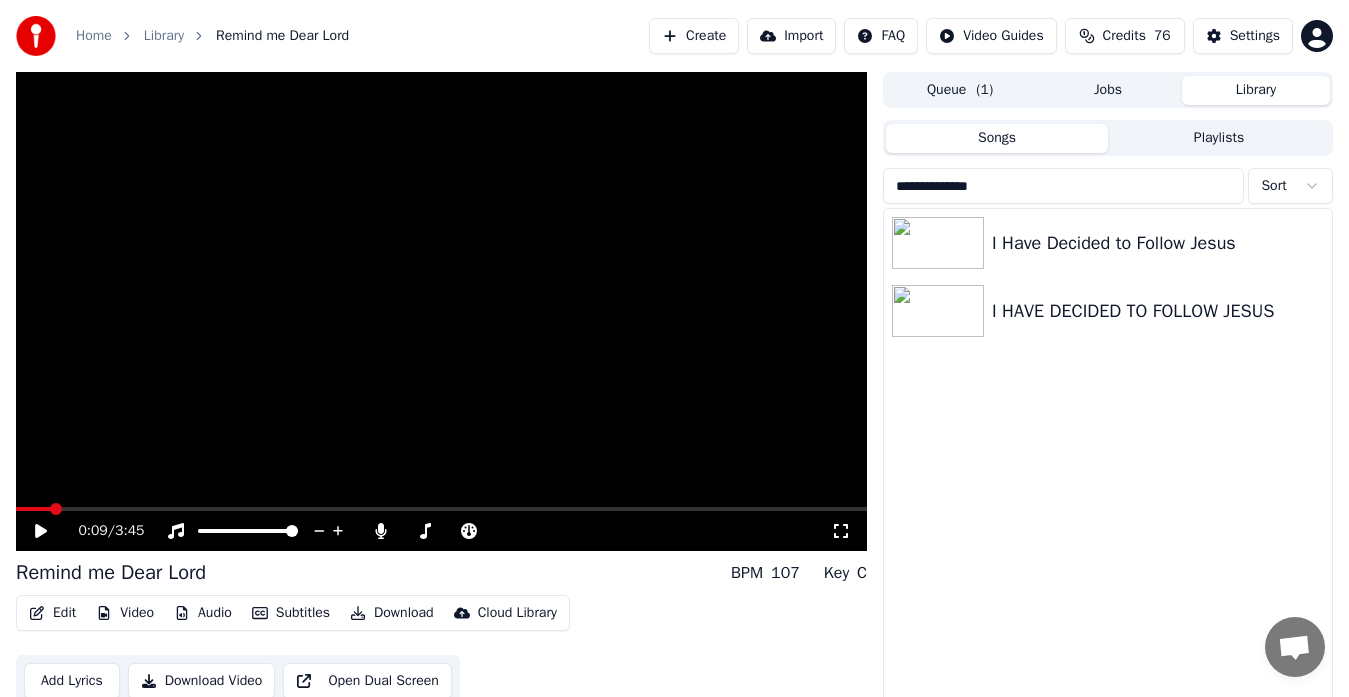 click on "**********" at bounding box center [1063, 186] 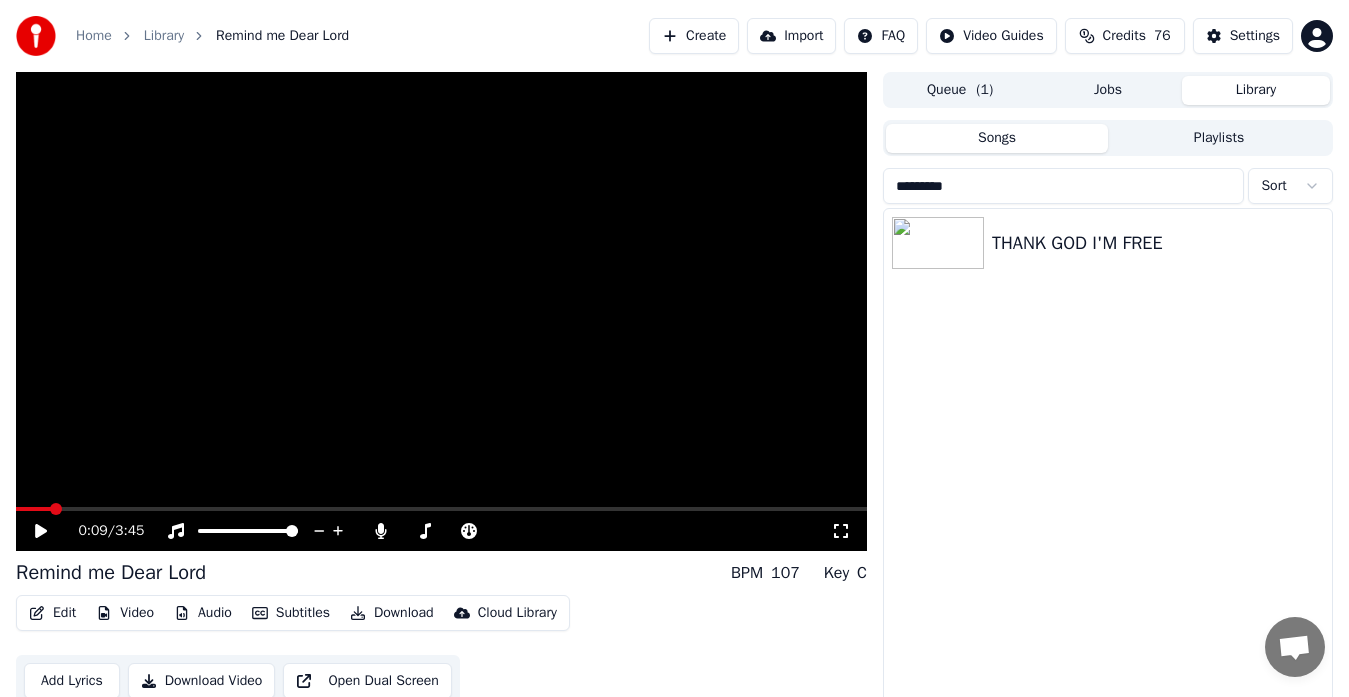 click on "*********" at bounding box center [1063, 186] 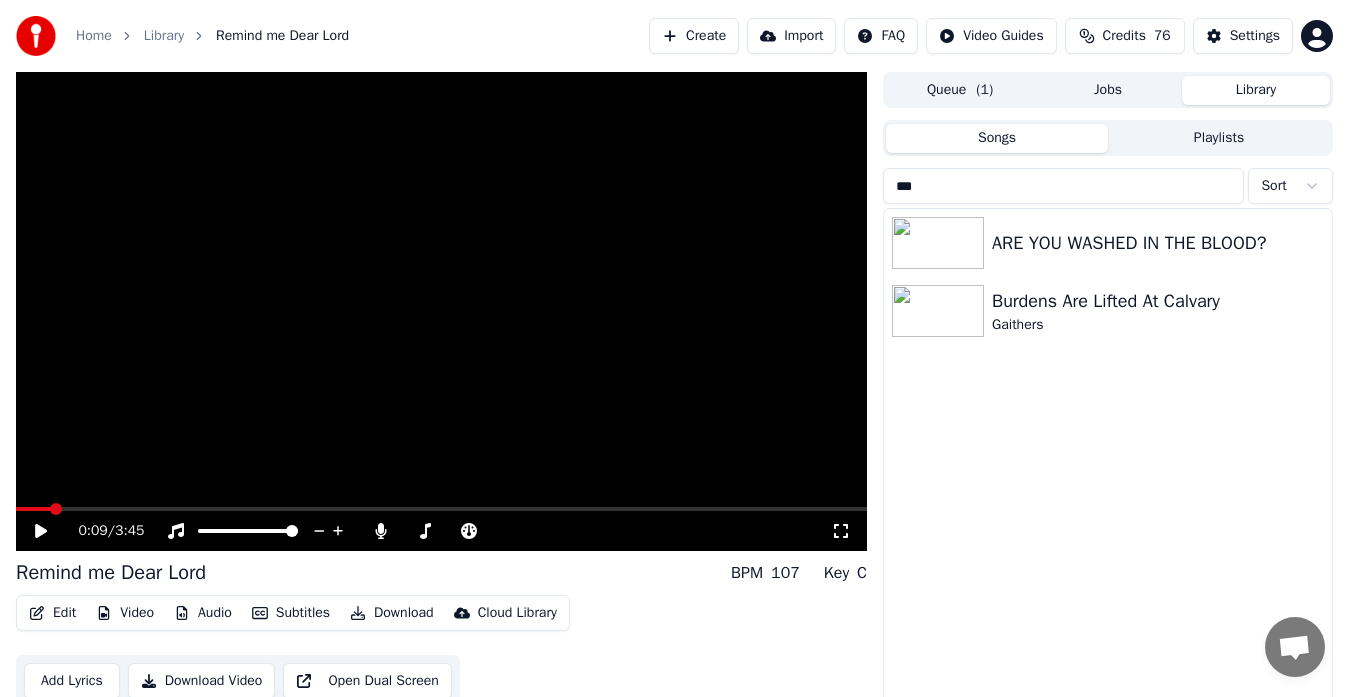 click on "***" at bounding box center [1063, 186] 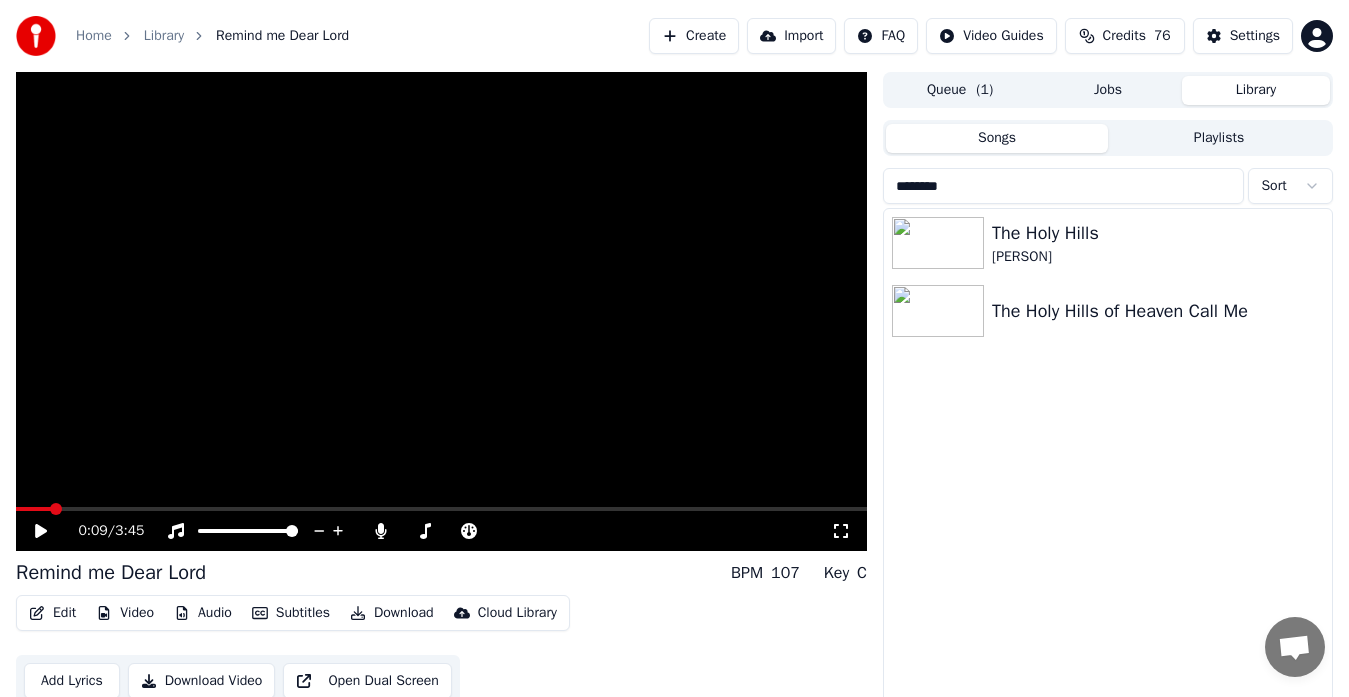 click on "********" at bounding box center [1063, 186] 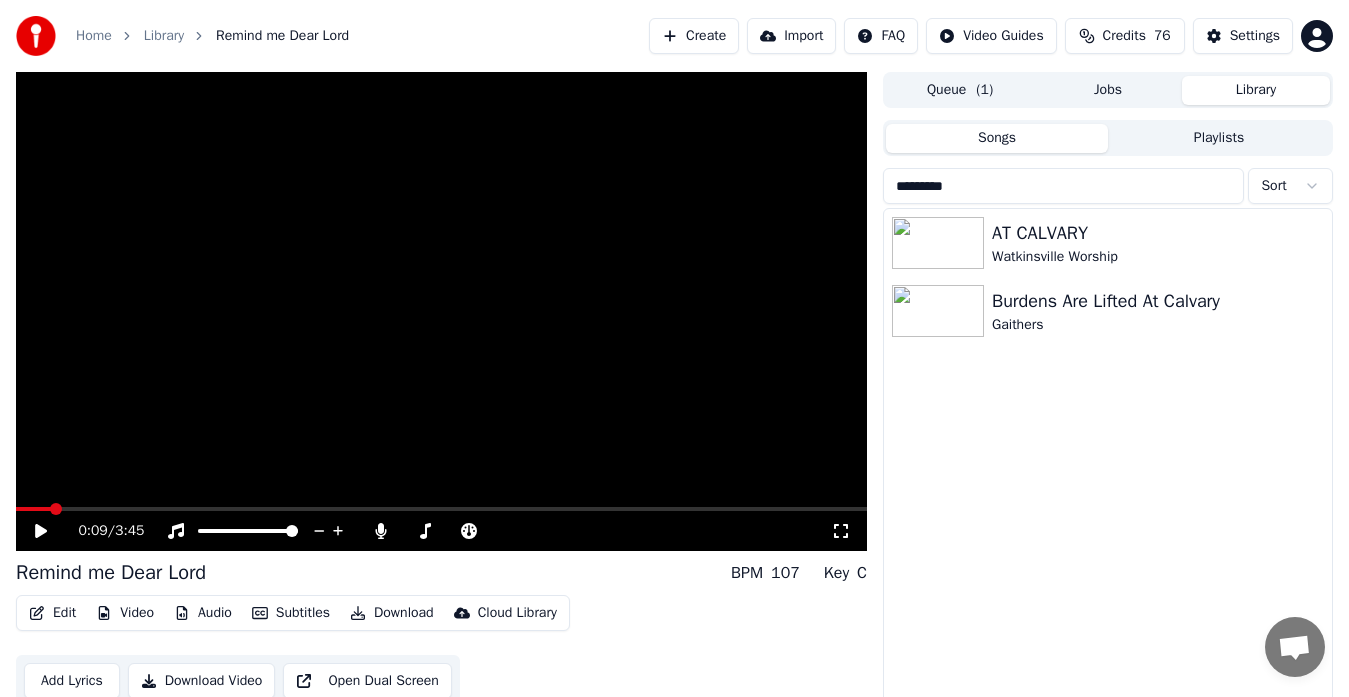 click on "*********" at bounding box center [1063, 186] 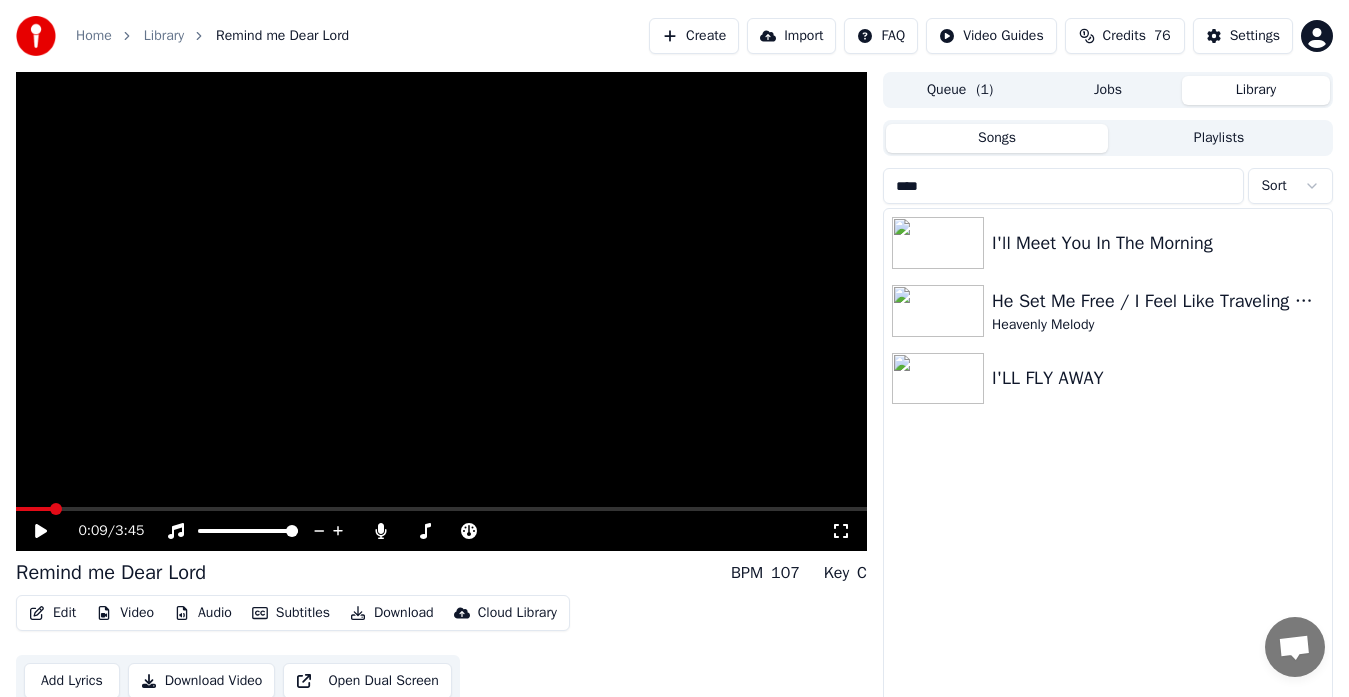 click on "****" at bounding box center (1063, 186) 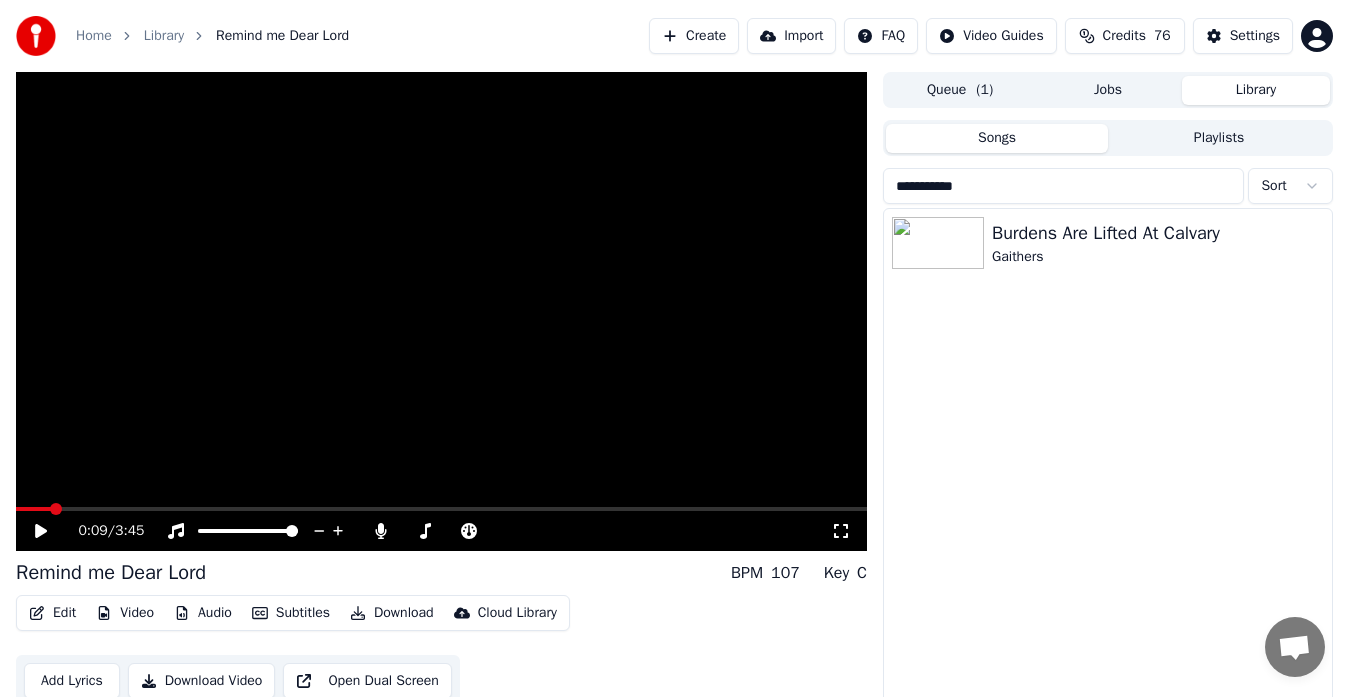 click on "**********" at bounding box center (1063, 186) 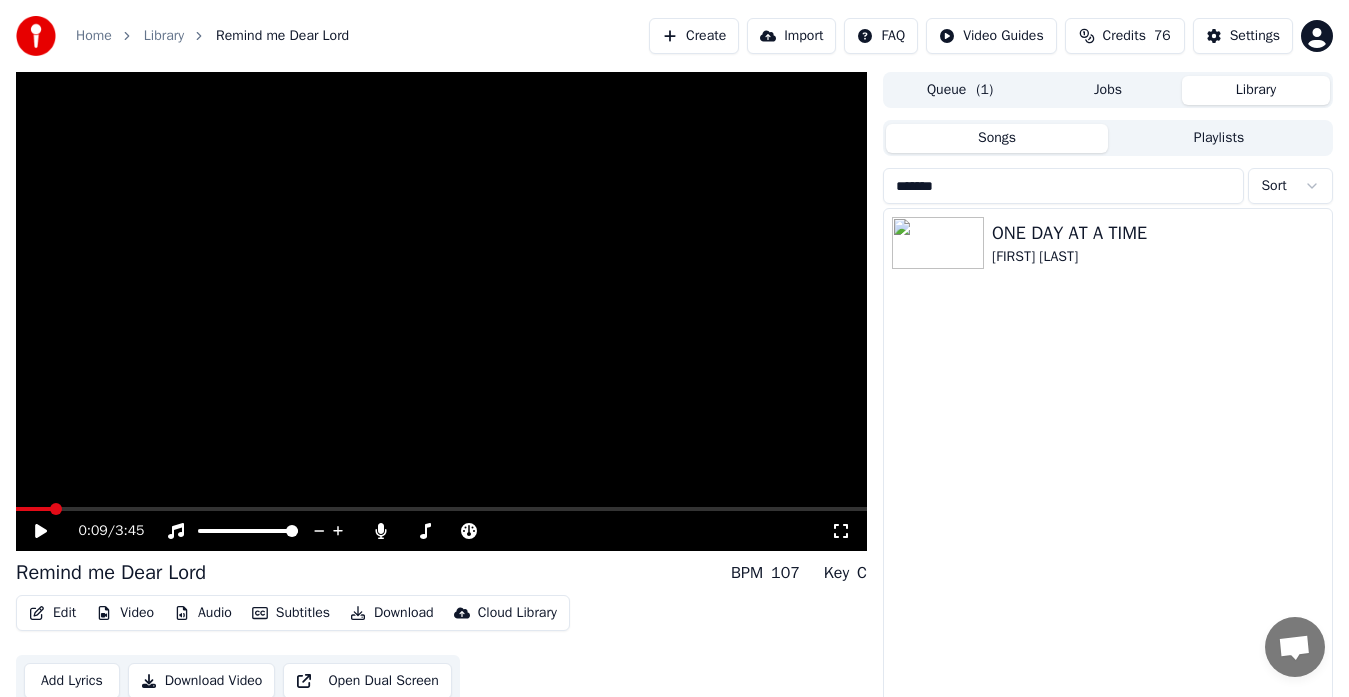 click on "*******" at bounding box center [1063, 186] 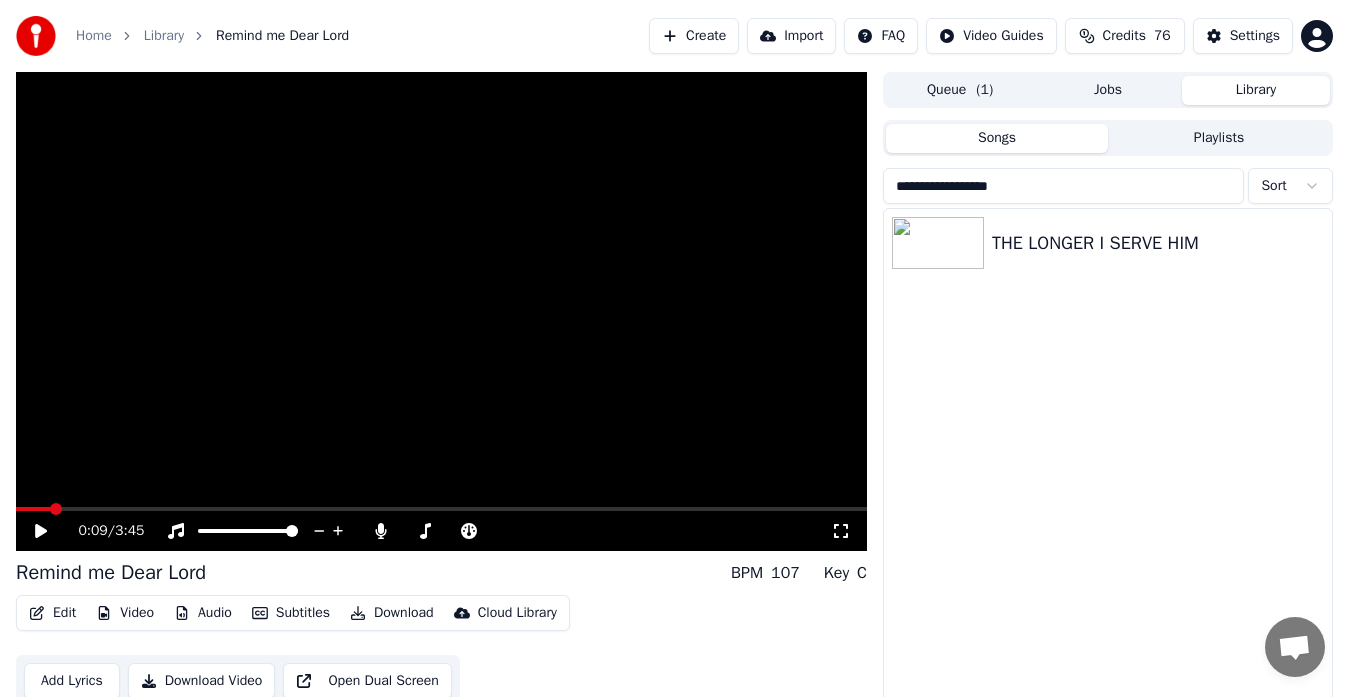 click on "**********" at bounding box center [1063, 186] 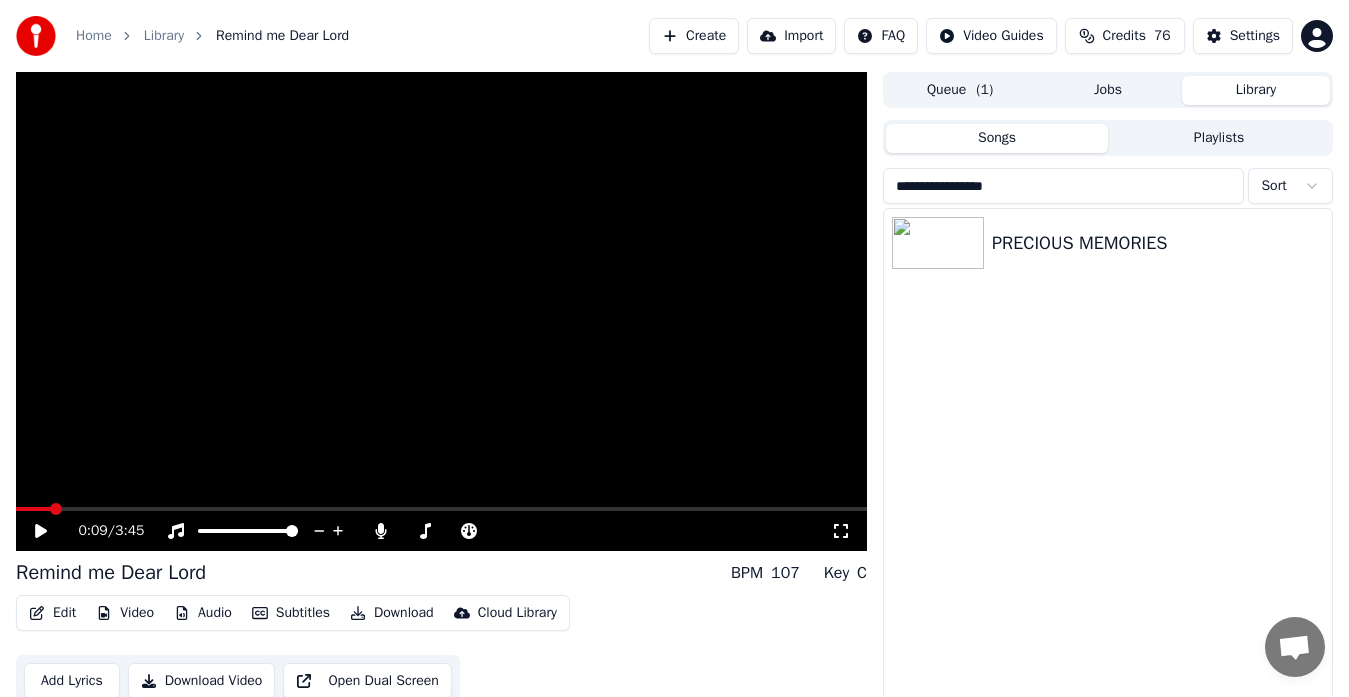 click on "**********" at bounding box center (1063, 186) 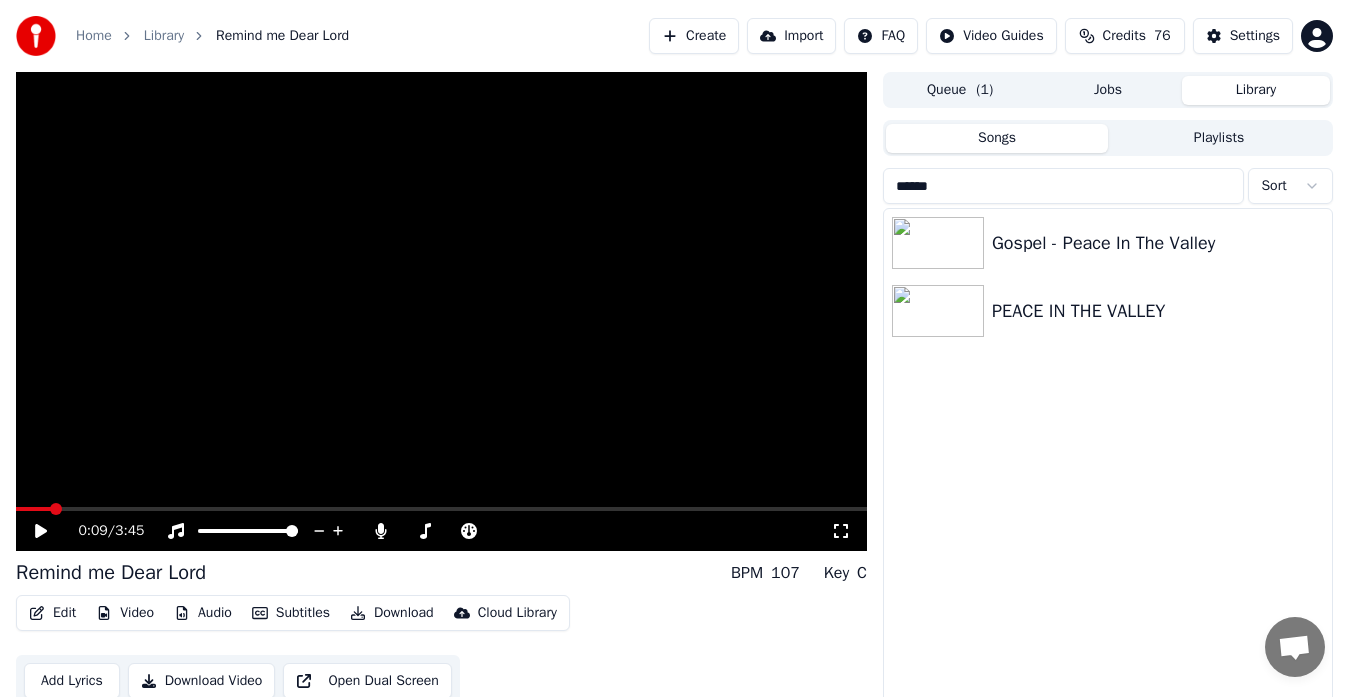 click on "*****" at bounding box center [1063, 186] 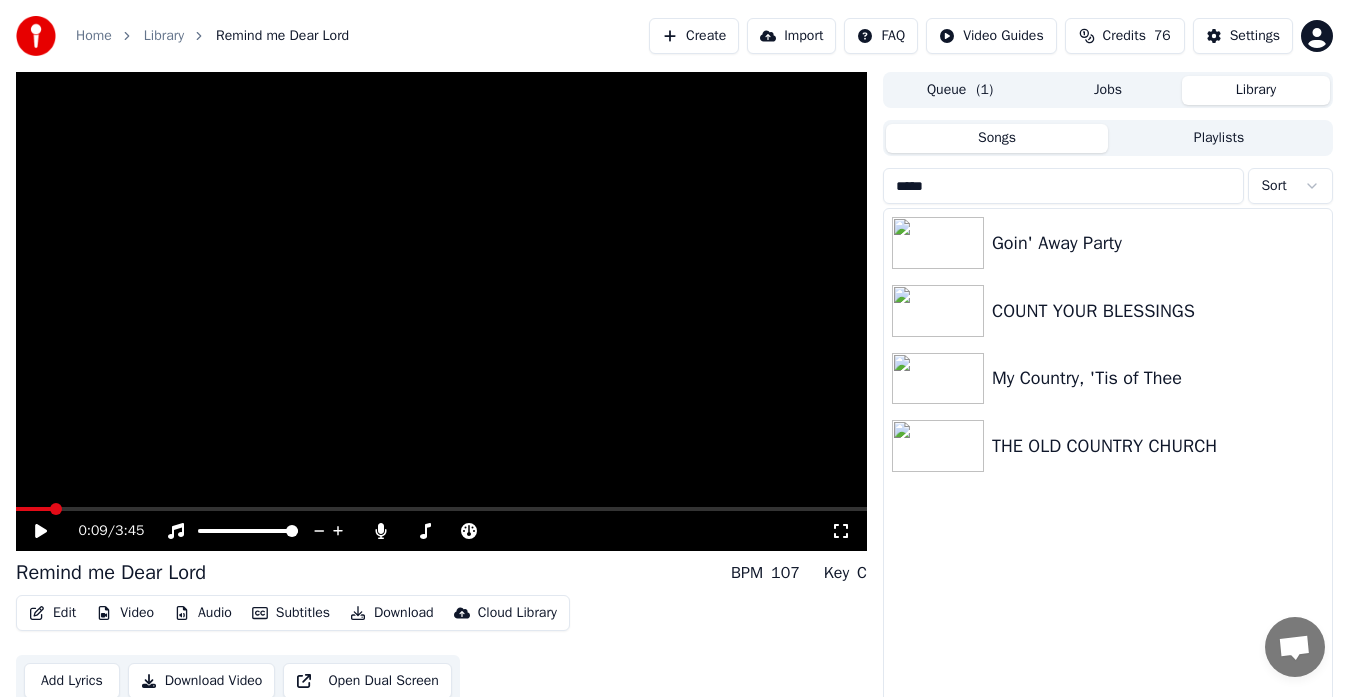 click on "*****" at bounding box center [1063, 186] 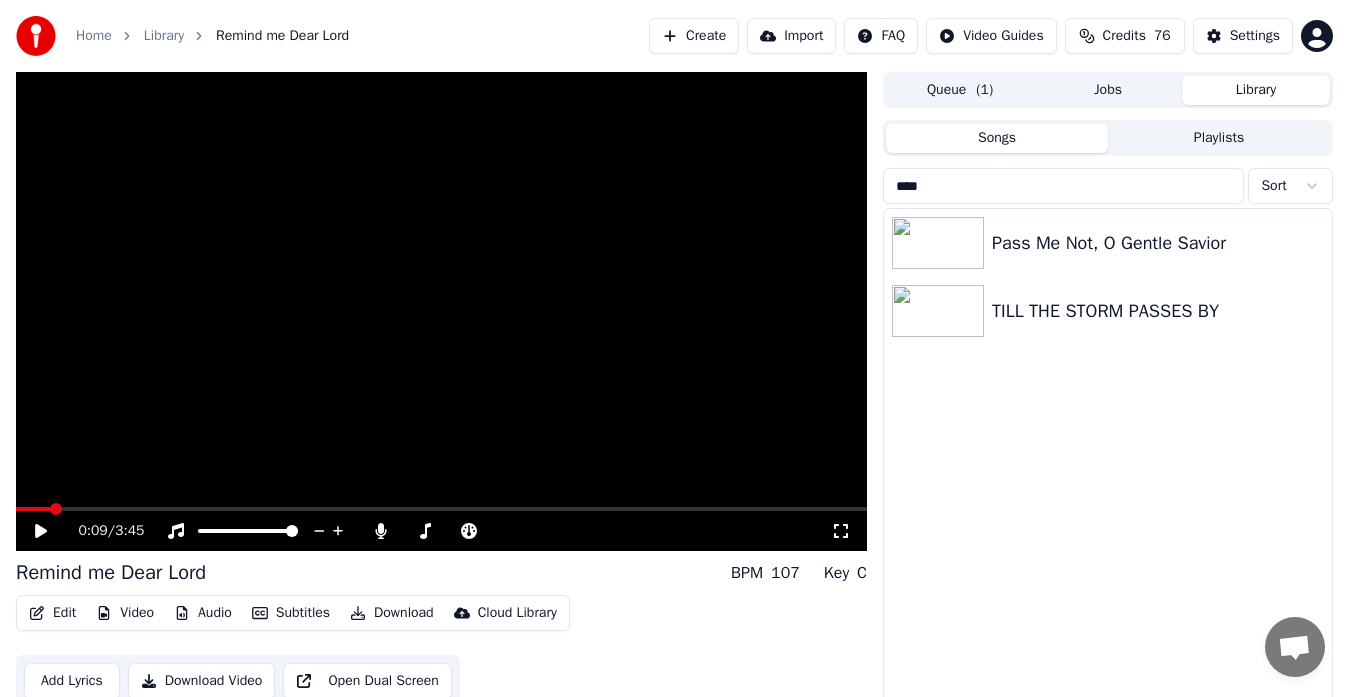 click on "****" at bounding box center [1063, 186] 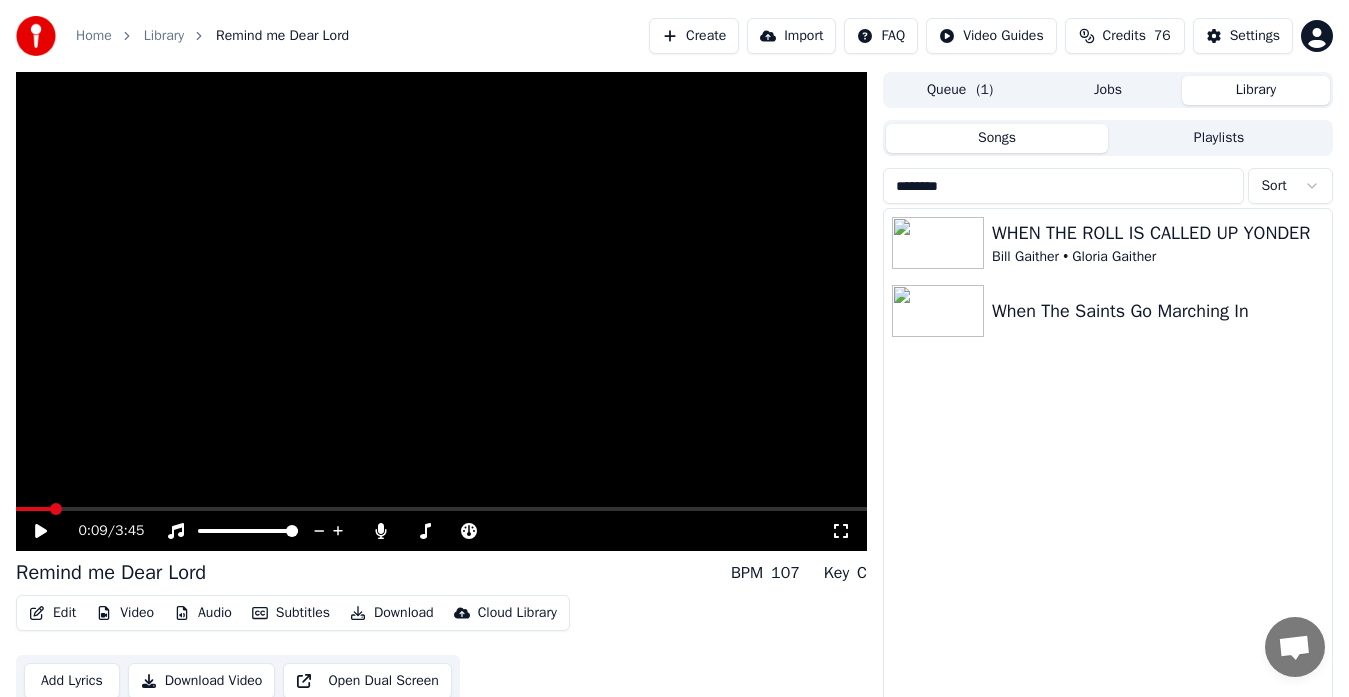 click on "********" at bounding box center [1063, 186] 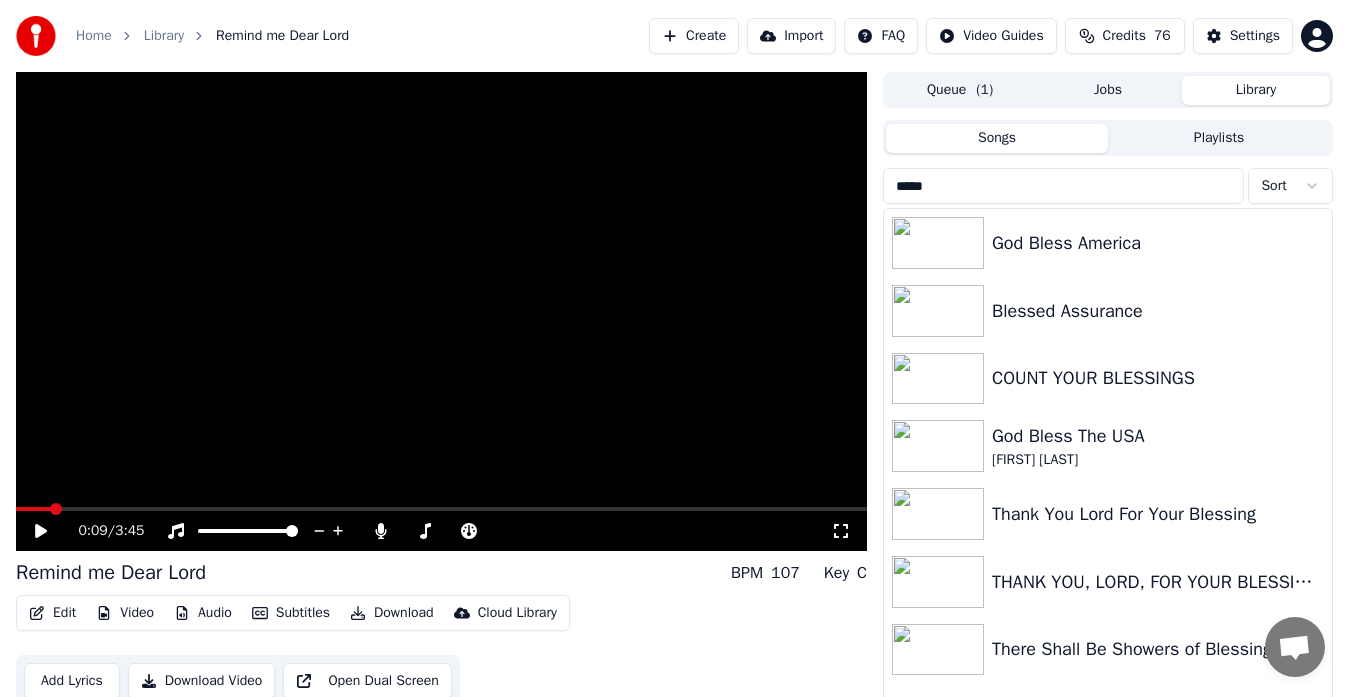 click on "*****" at bounding box center (1063, 186) 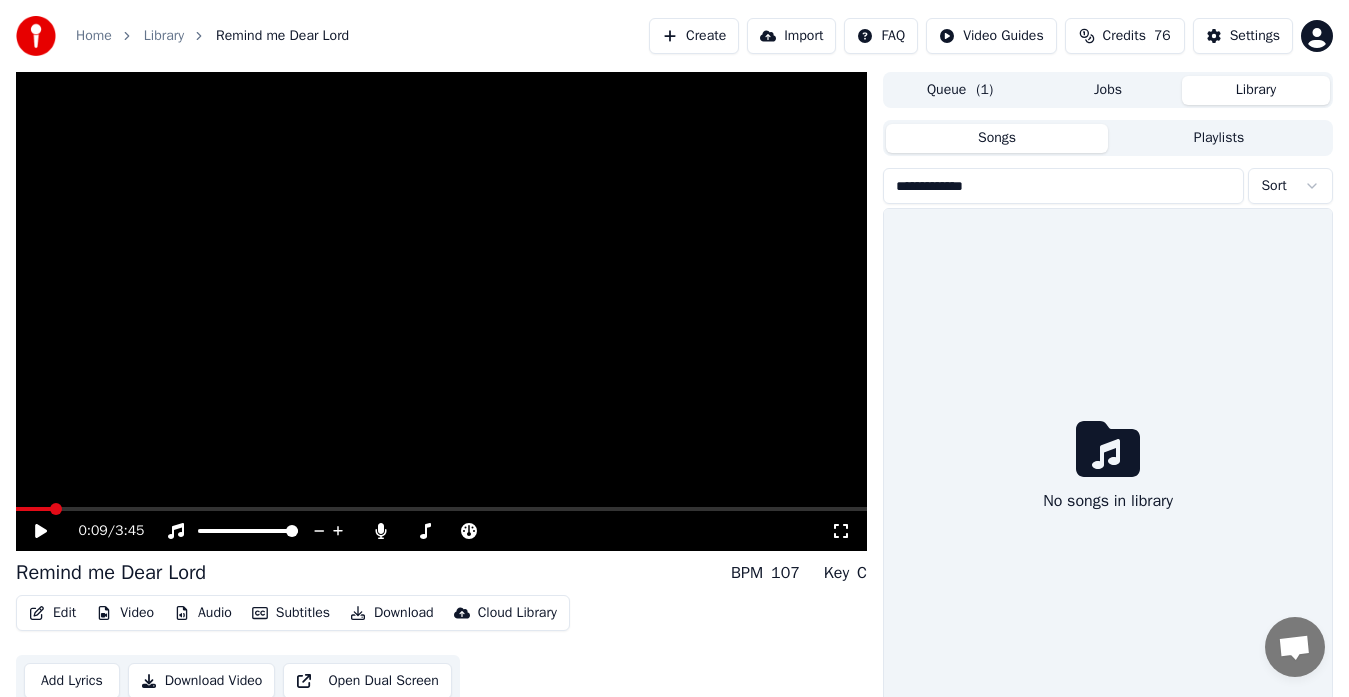 type on "**********" 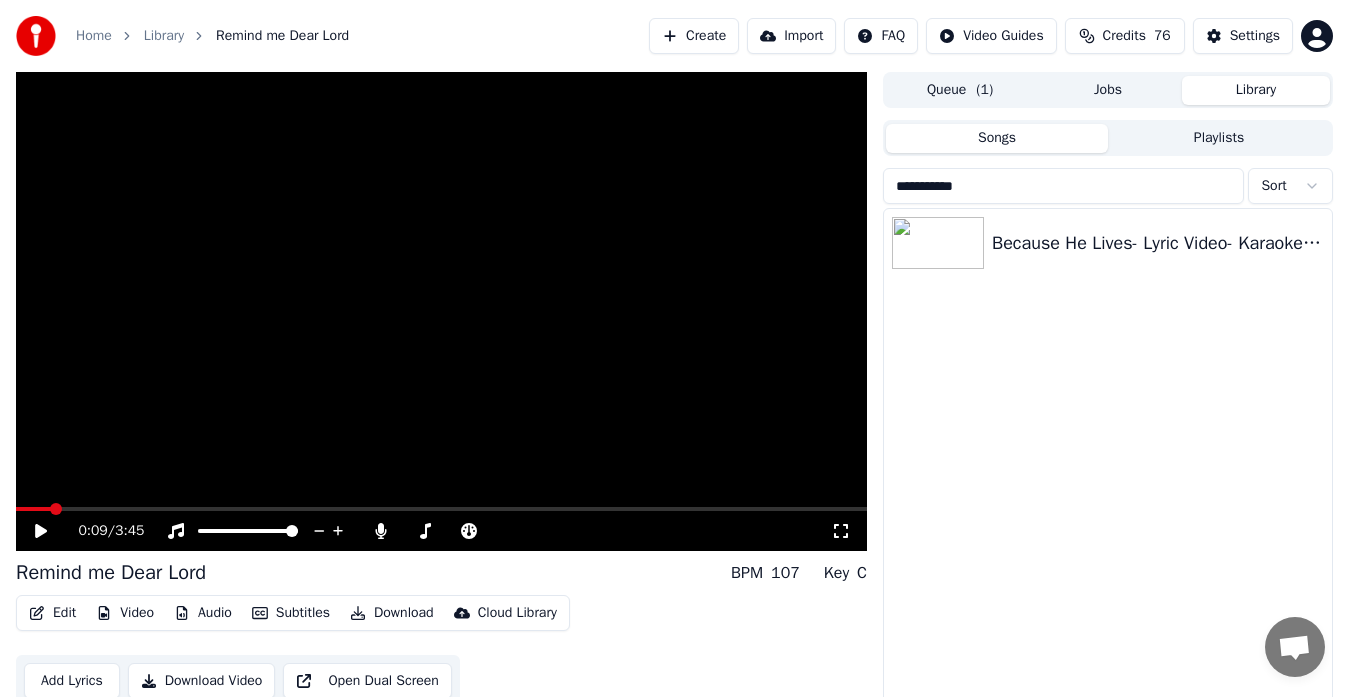 click on "**********" at bounding box center [1063, 186] 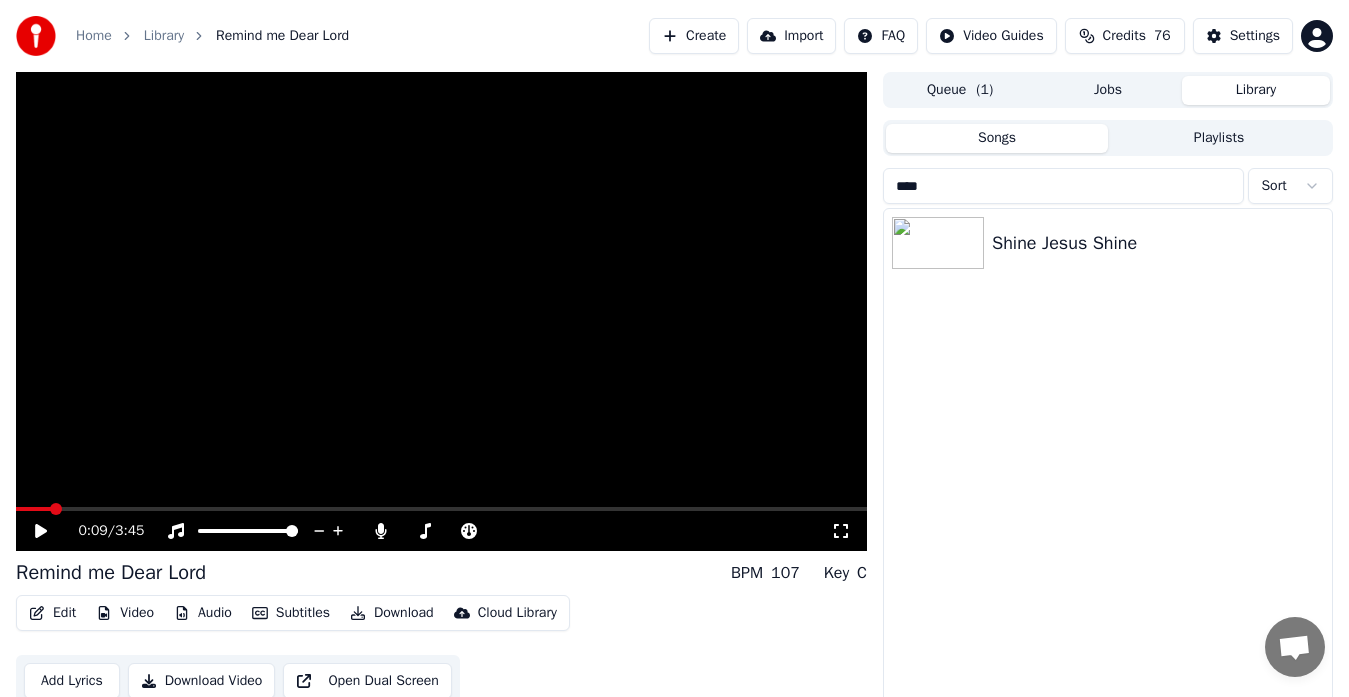 click on "****" at bounding box center (1063, 186) 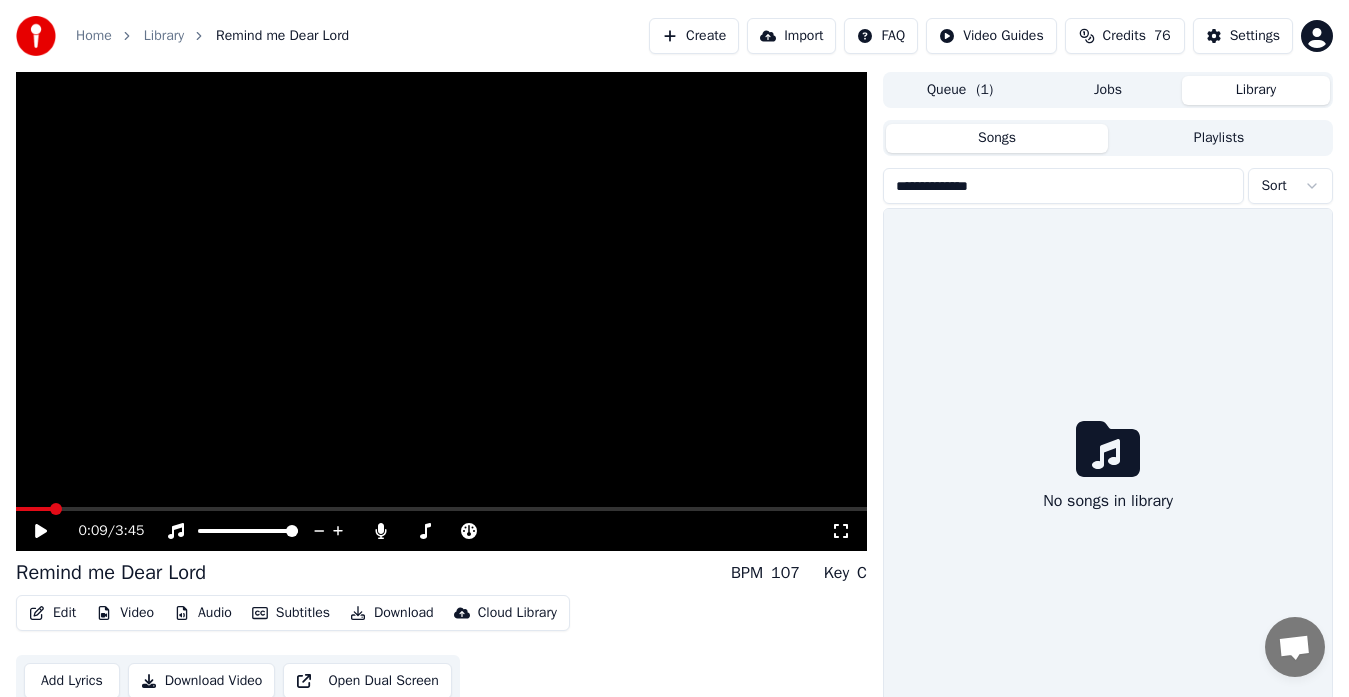 click on "Home" at bounding box center (94, 36) 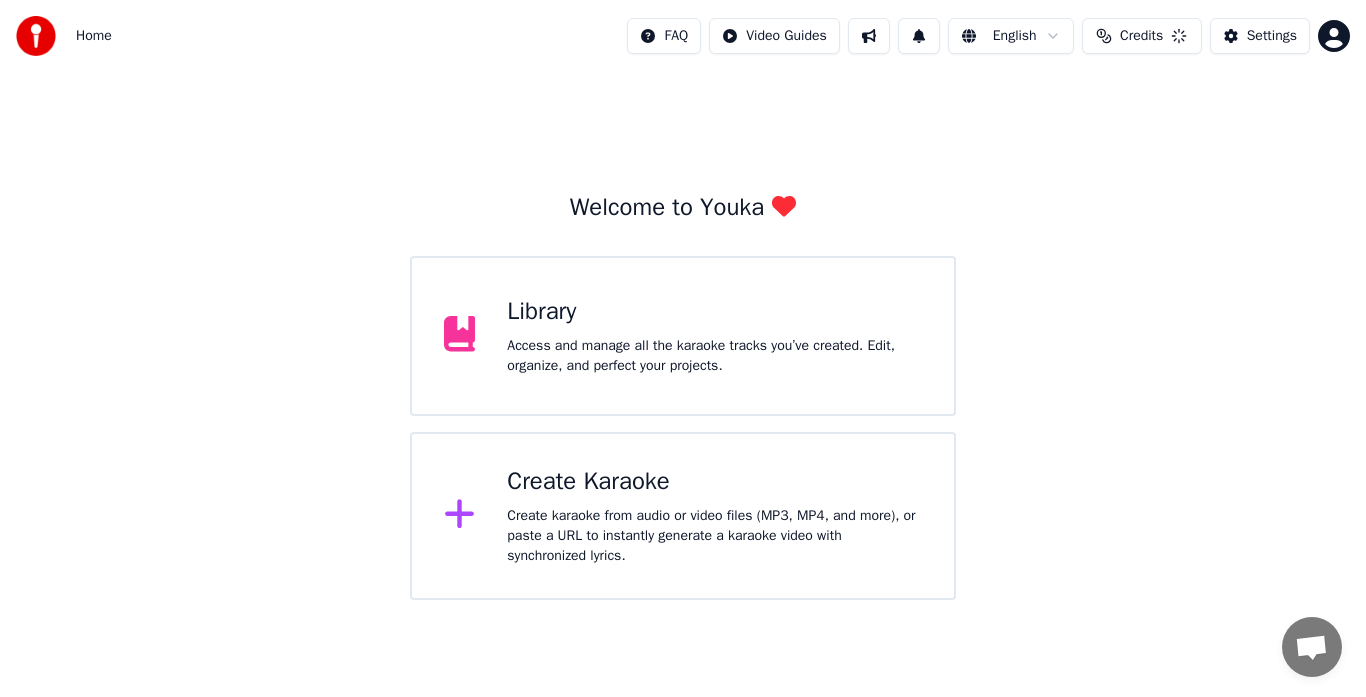 click on "Create karaoke from audio or video files (MP3, MP4, and more), or paste a URL to instantly generate a karaoke video with synchronized lyrics." at bounding box center (714, 356) 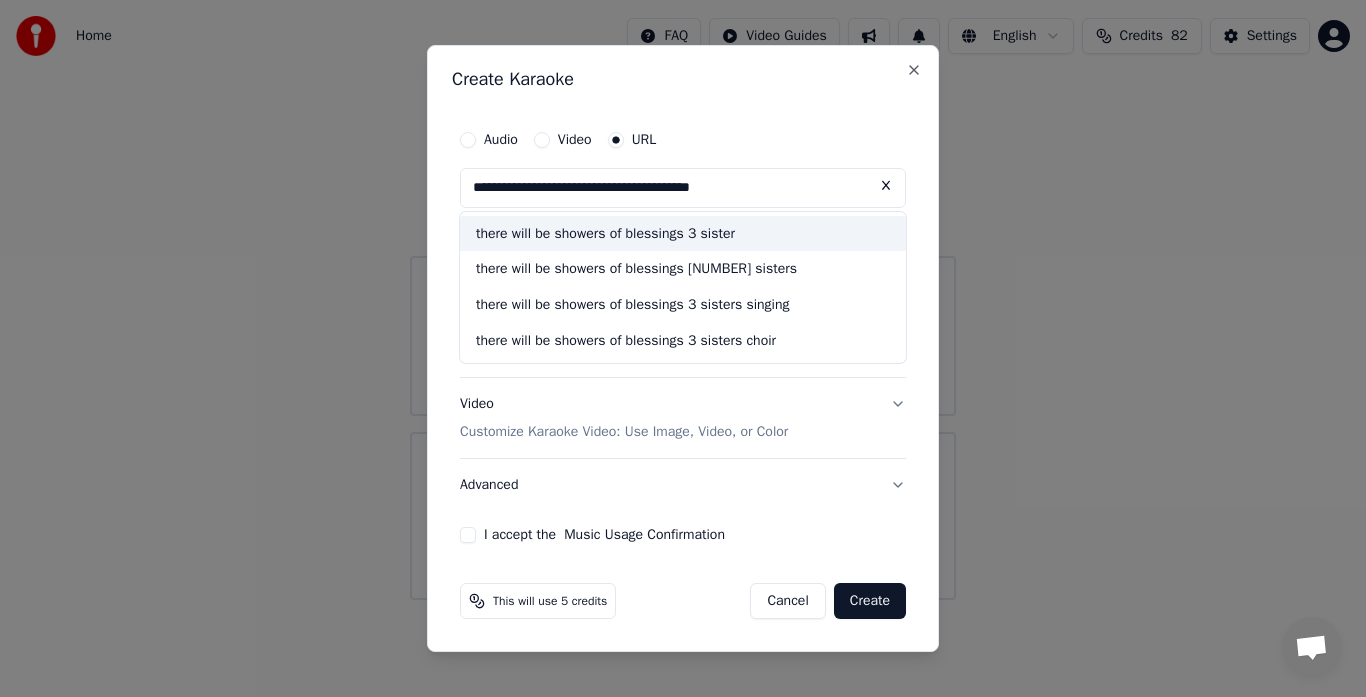 type on "**********" 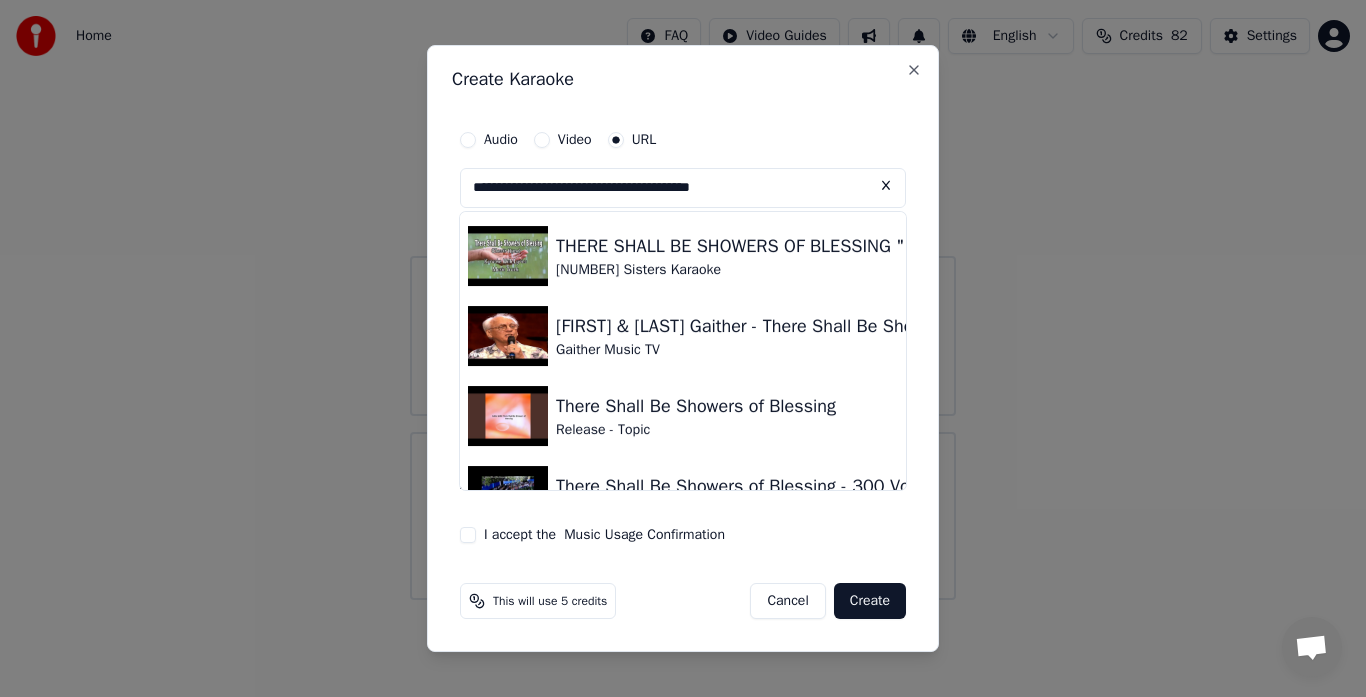 click at bounding box center [508, 256] 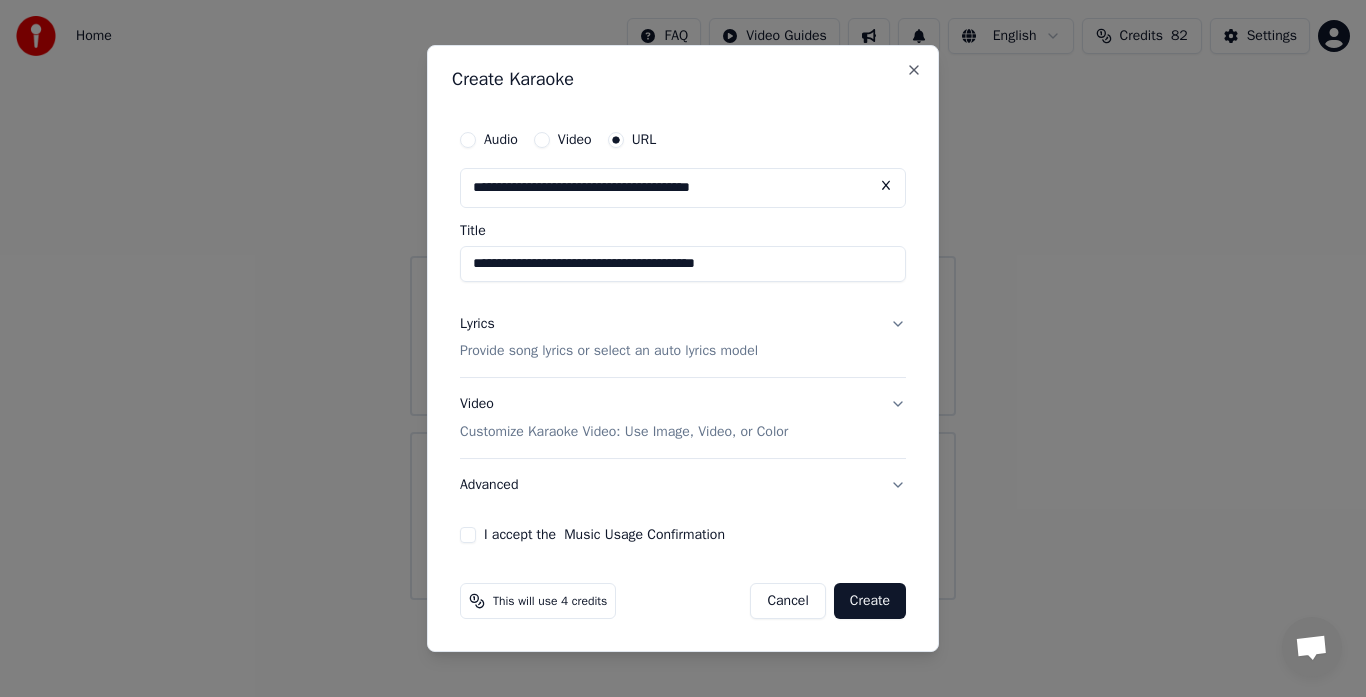 click on "I accept the   Music Usage Confirmation" at bounding box center (468, 535) 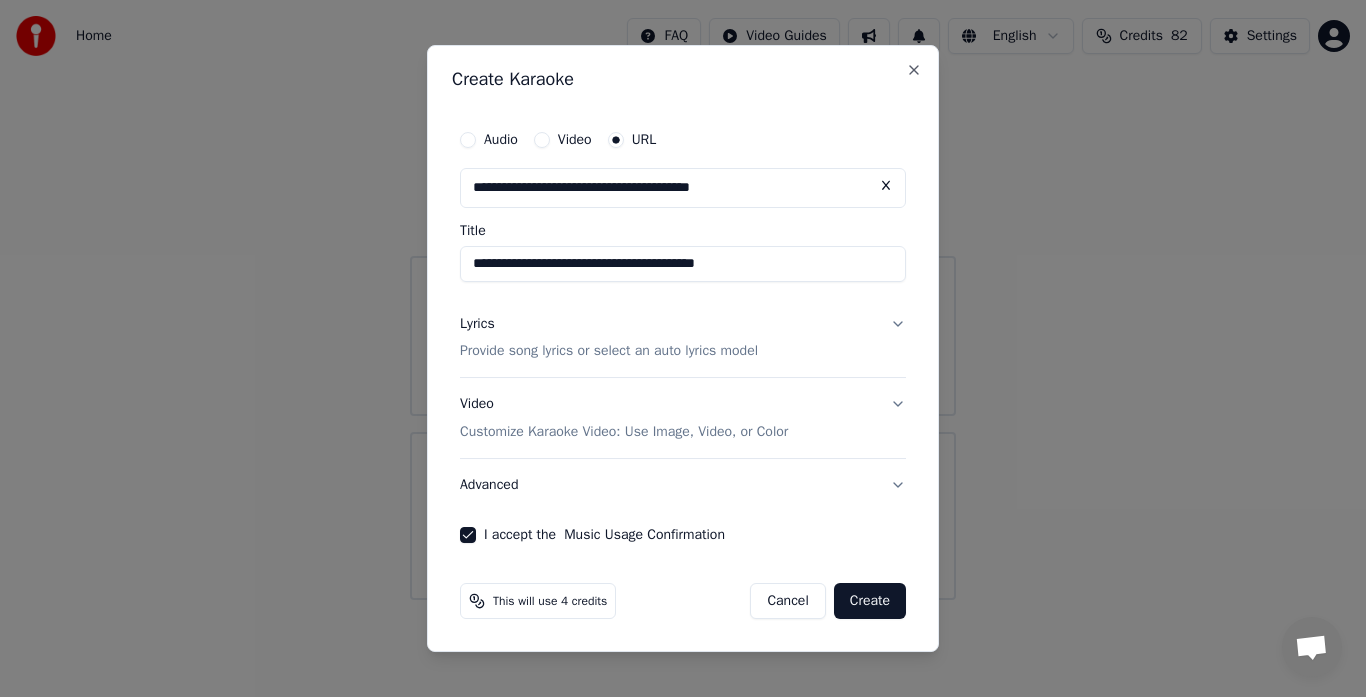 click on "Create" at bounding box center [870, 601] 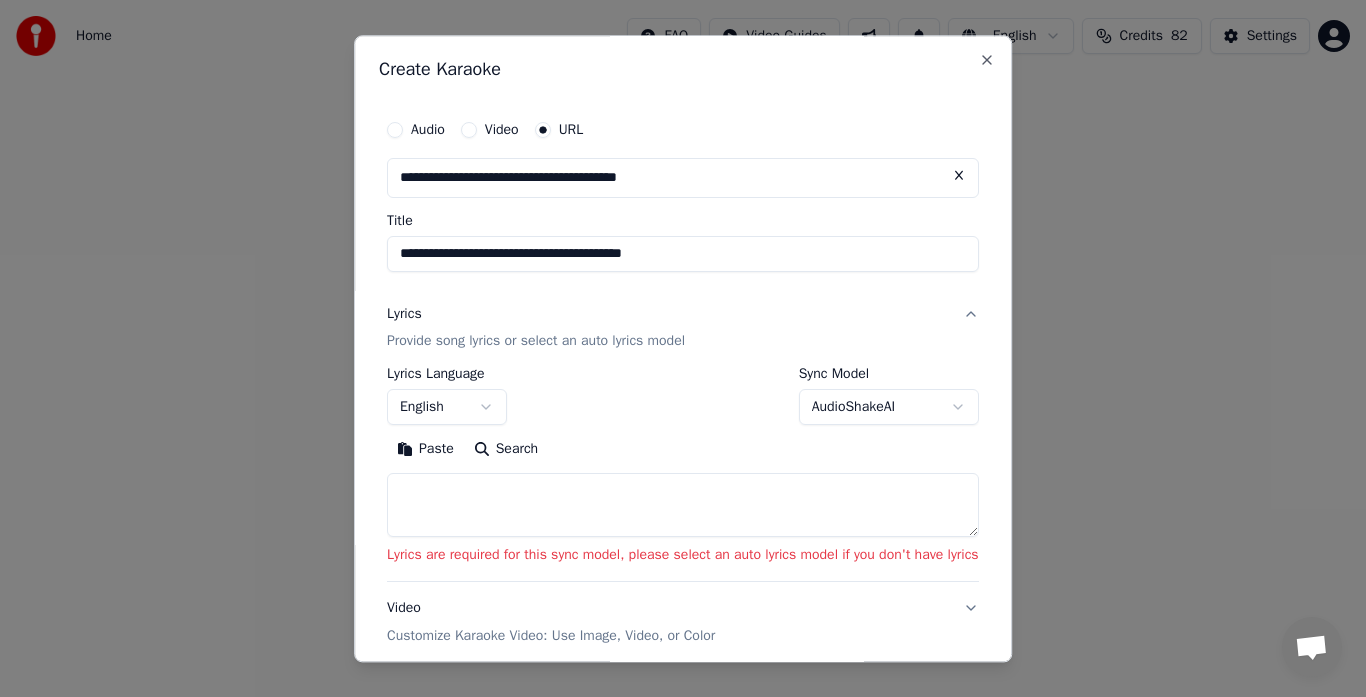 click on "AudioShakeAI" at bounding box center [889, 408] 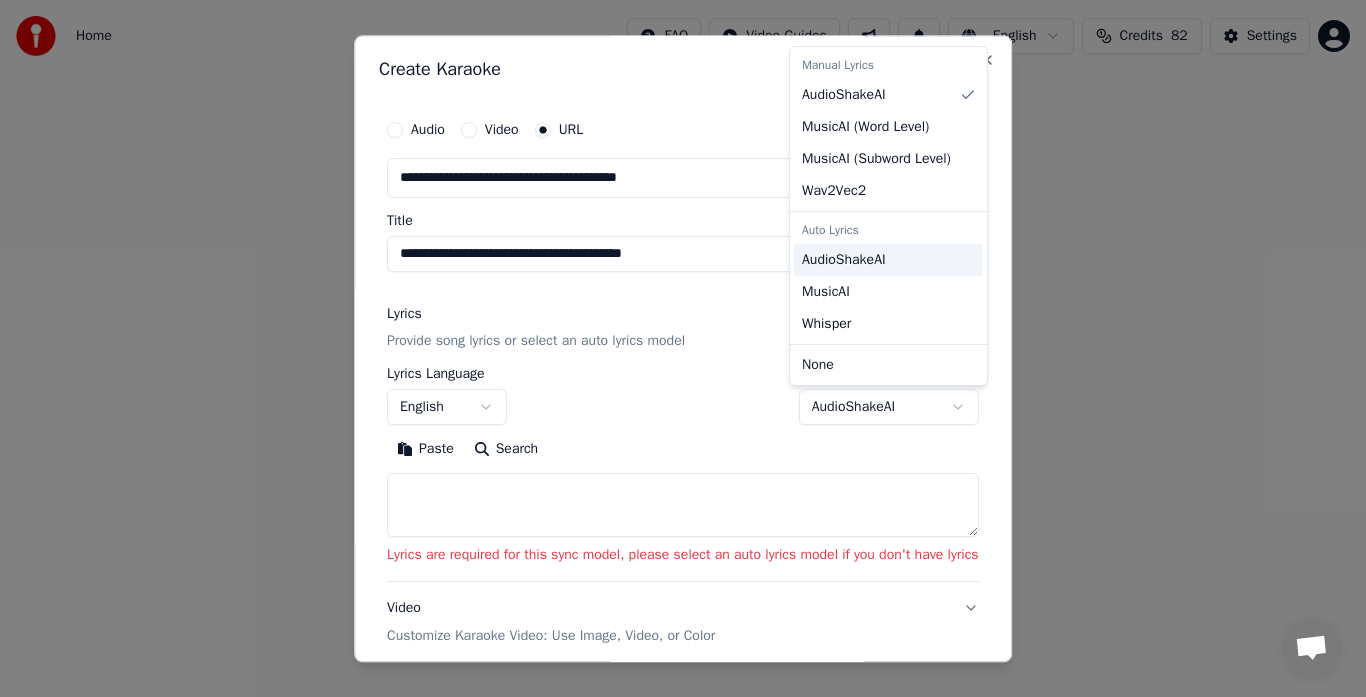 click on "AudioShakeAI" at bounding box center [844, 260] 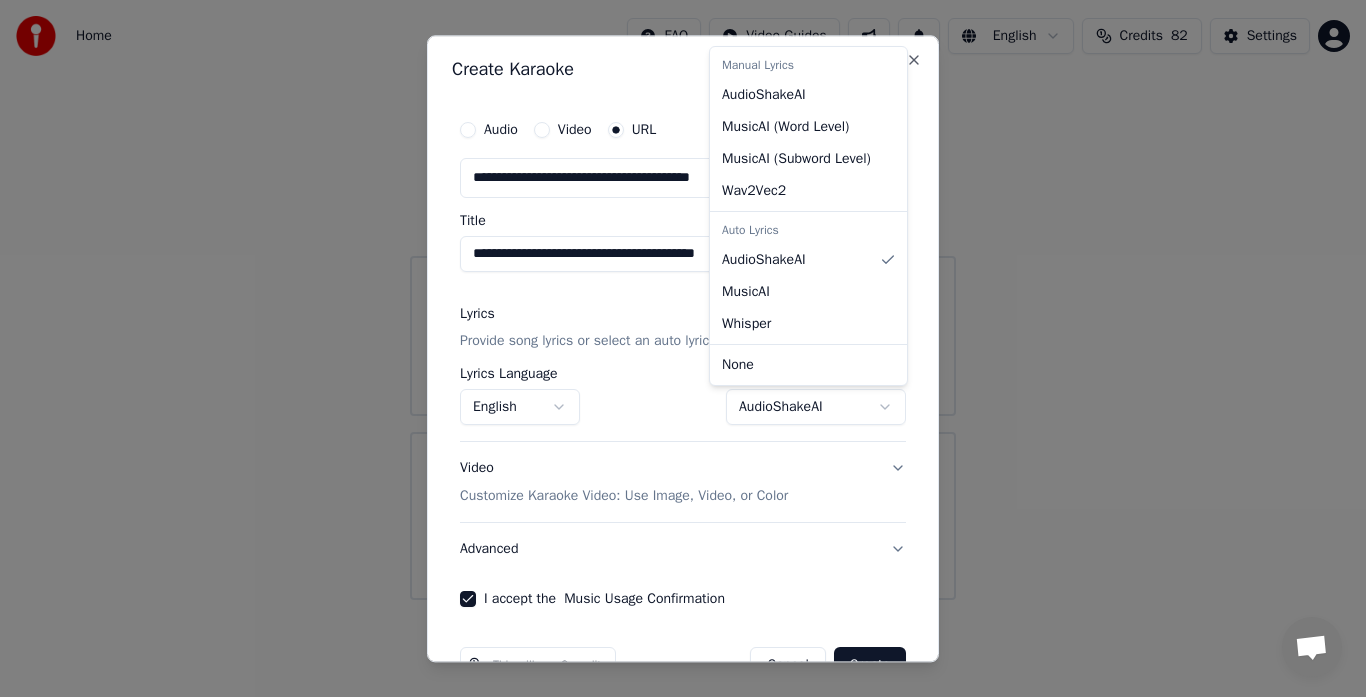 click at bounding box center [683, 348] 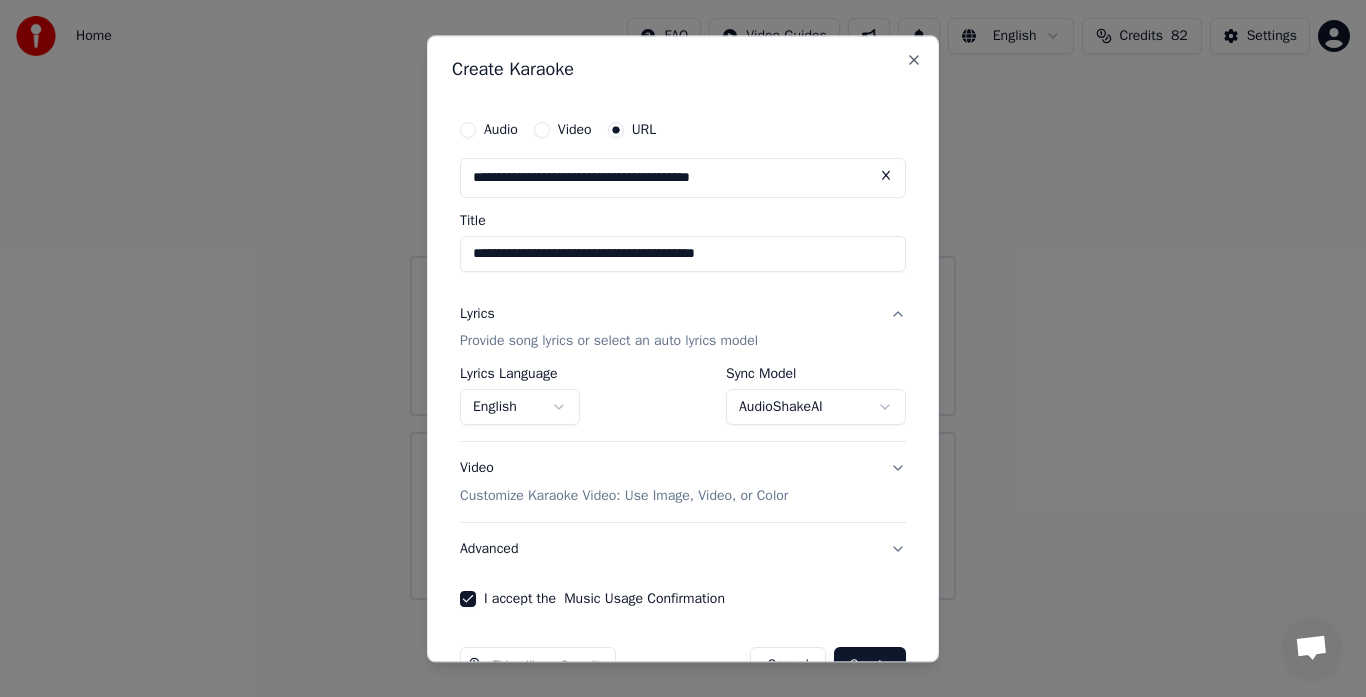 scroll, scrollTop: 40, scrollLeft: 0, axis: vertical 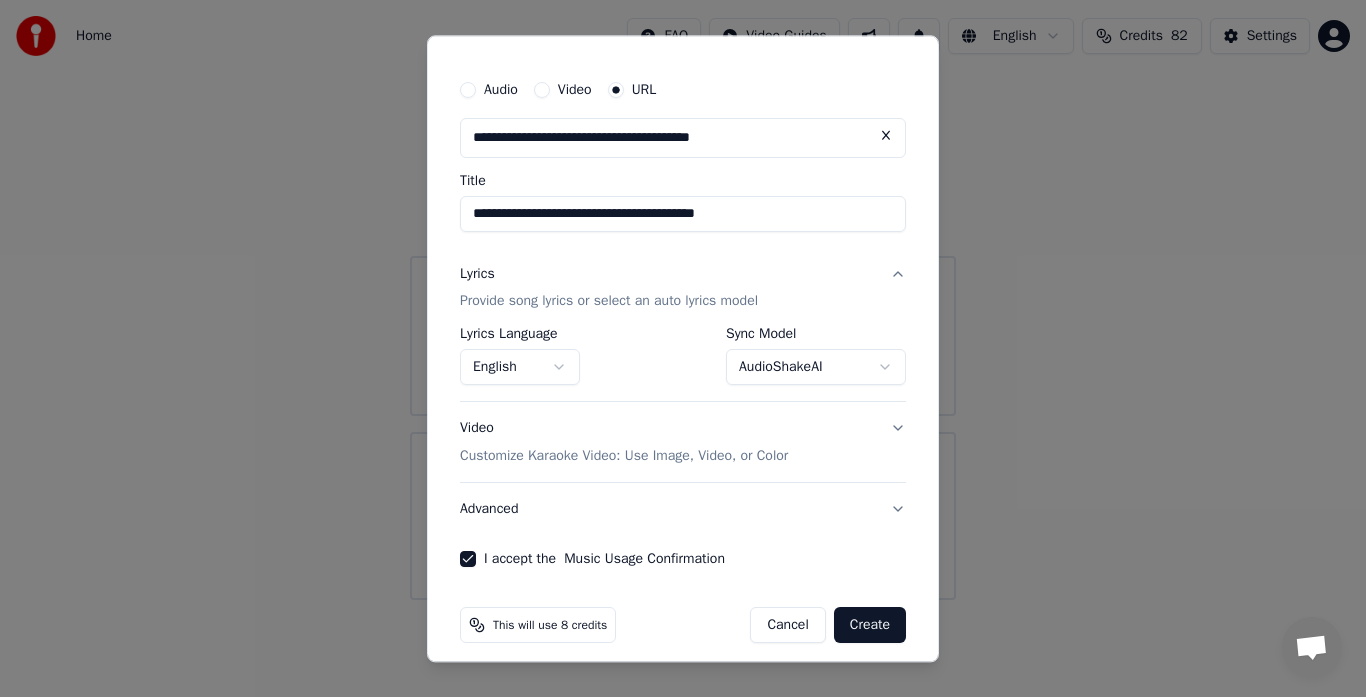 click on "Create" at bounding box center [870, 626] 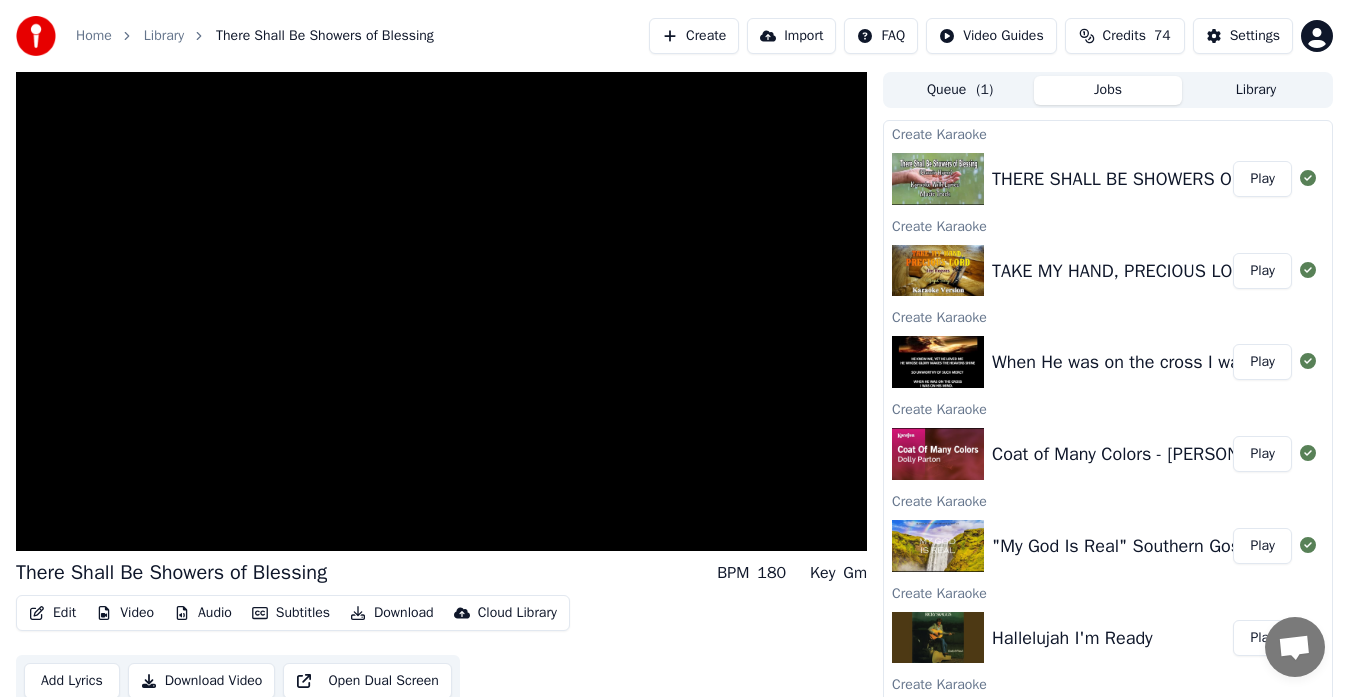 click at bounding box center (441, 311) 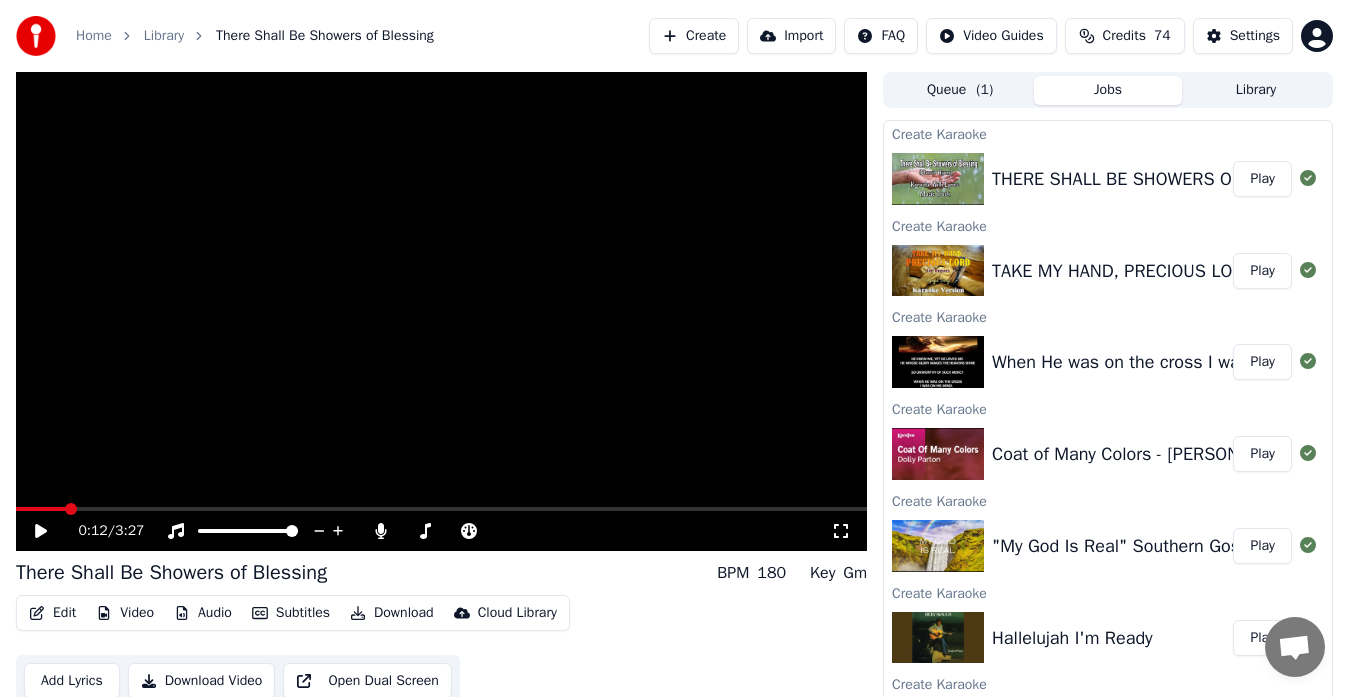 click on "Library" at bounding box center [164, 36] 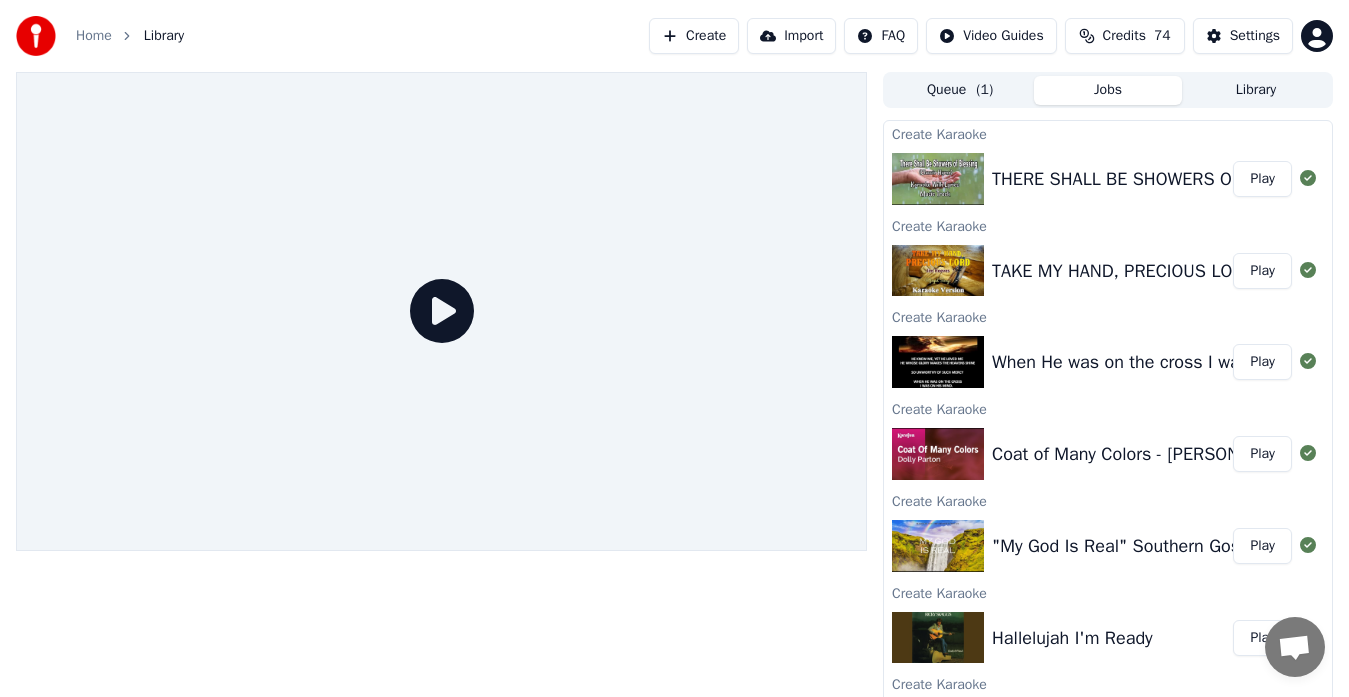 click on "Library" at bounding box center [1256, 90] 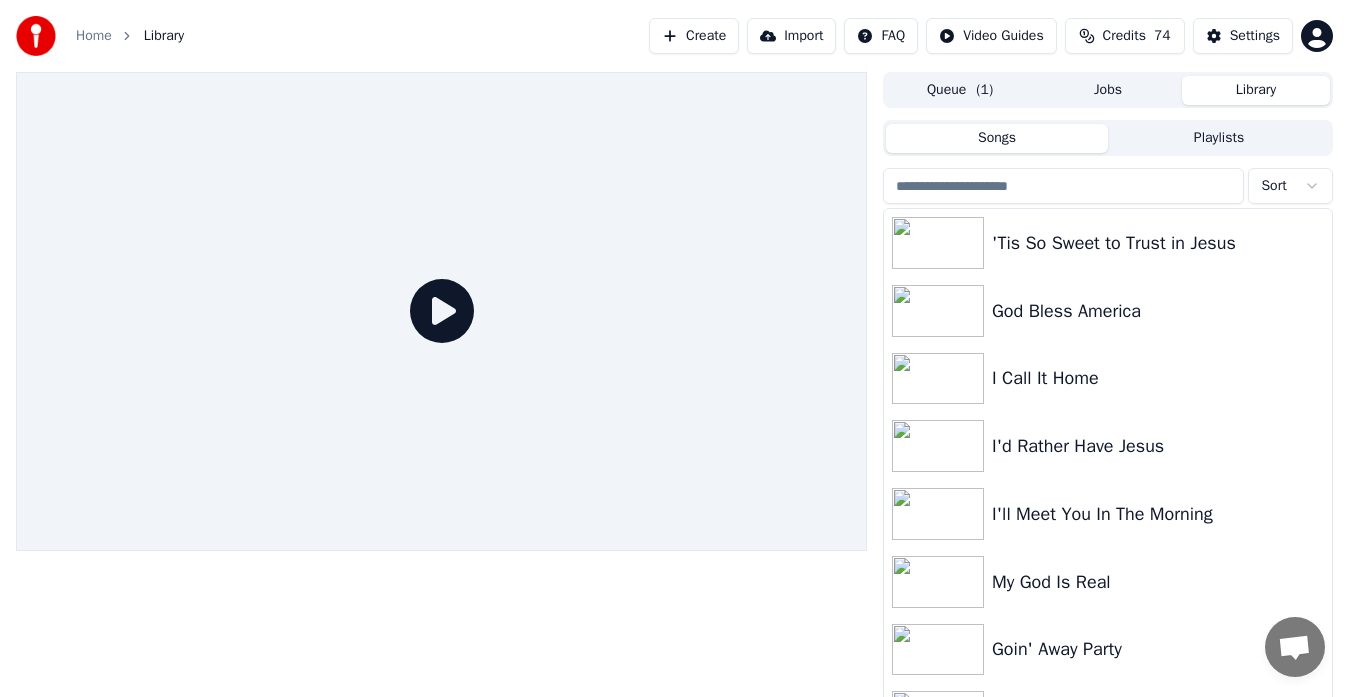 click at bounding box center [1063, 186] 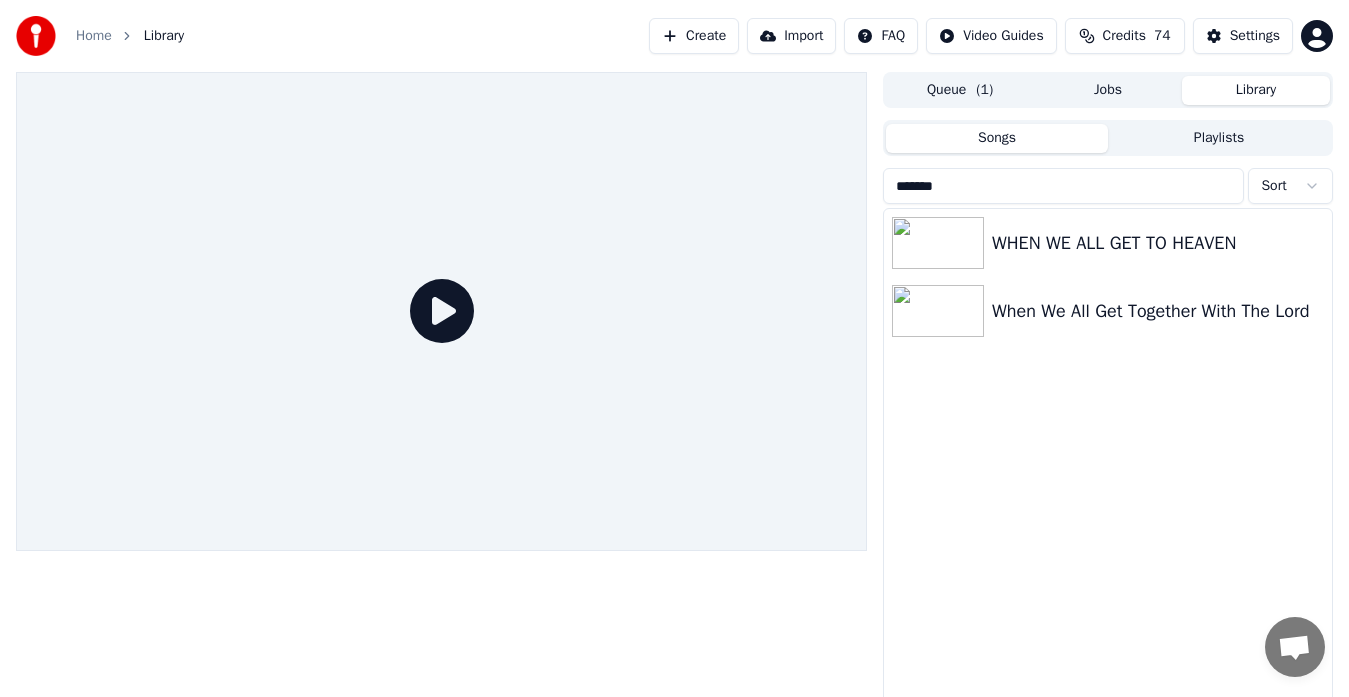 click on "*******" at bounding box center [1063, 186] 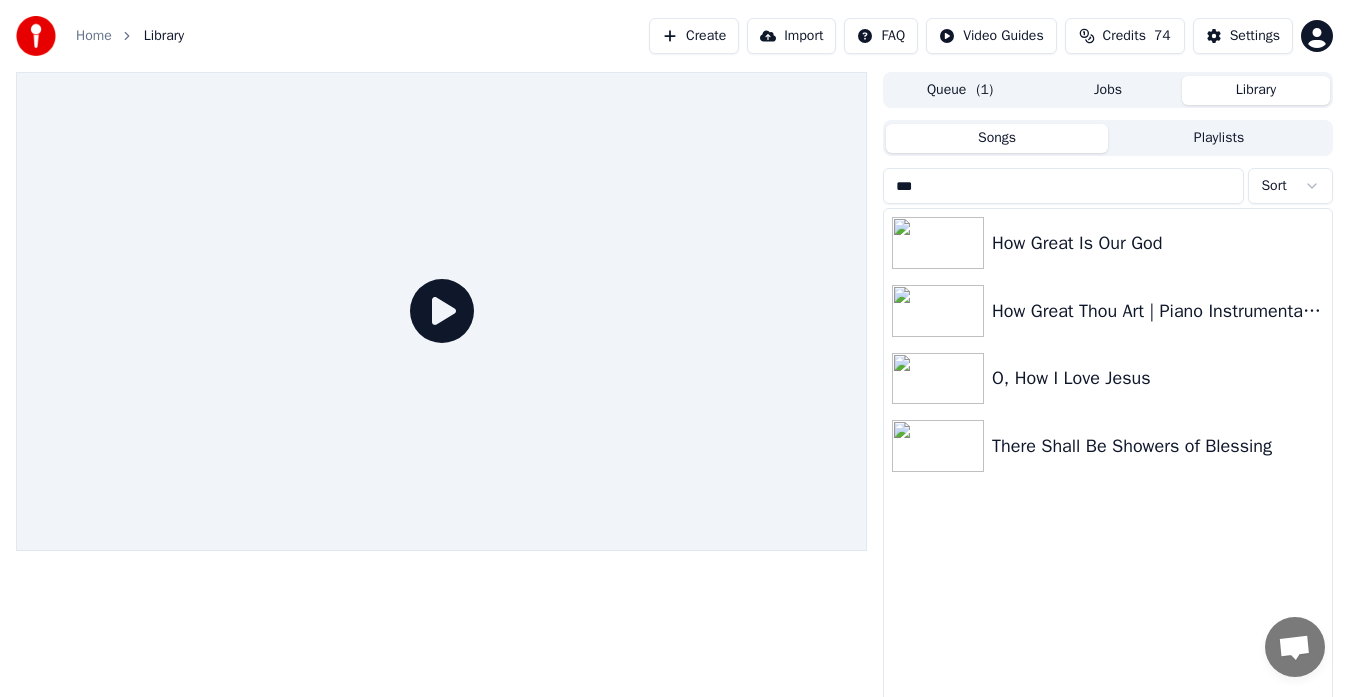 click on "***" at bounding box center (1063, 186) 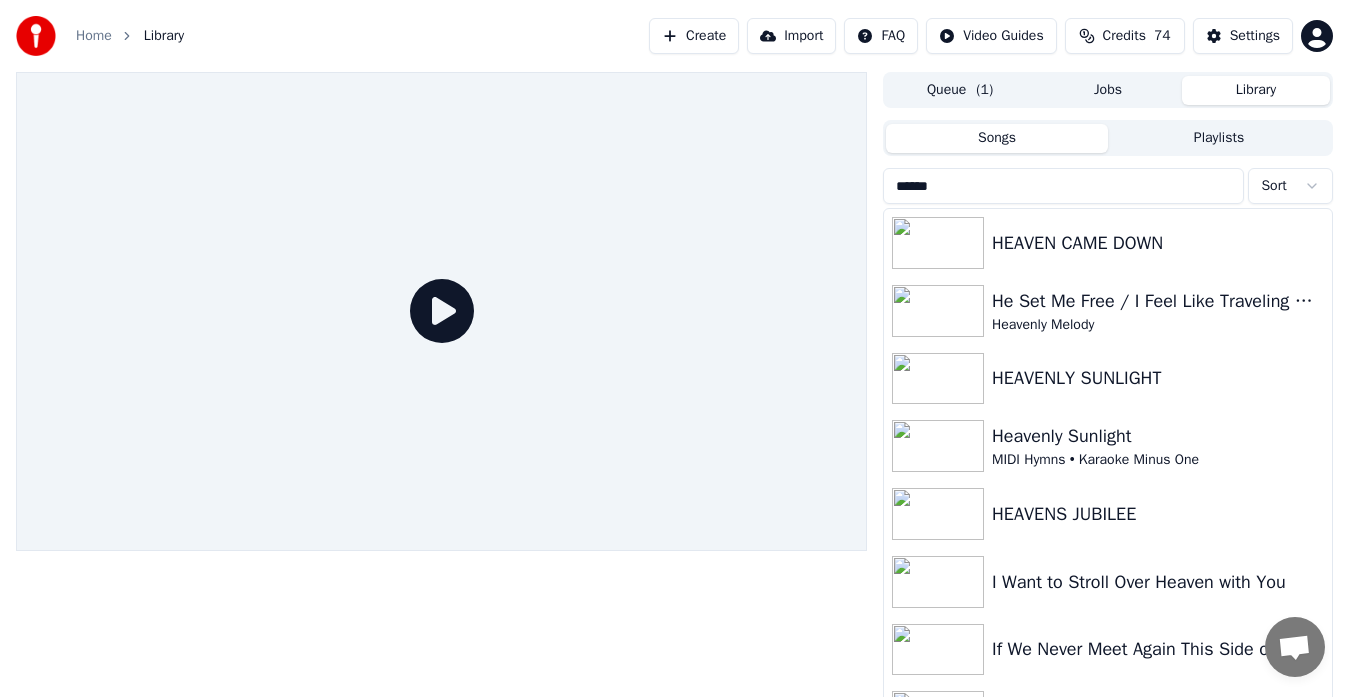 click on "******" at bounding box center [1063, 186] 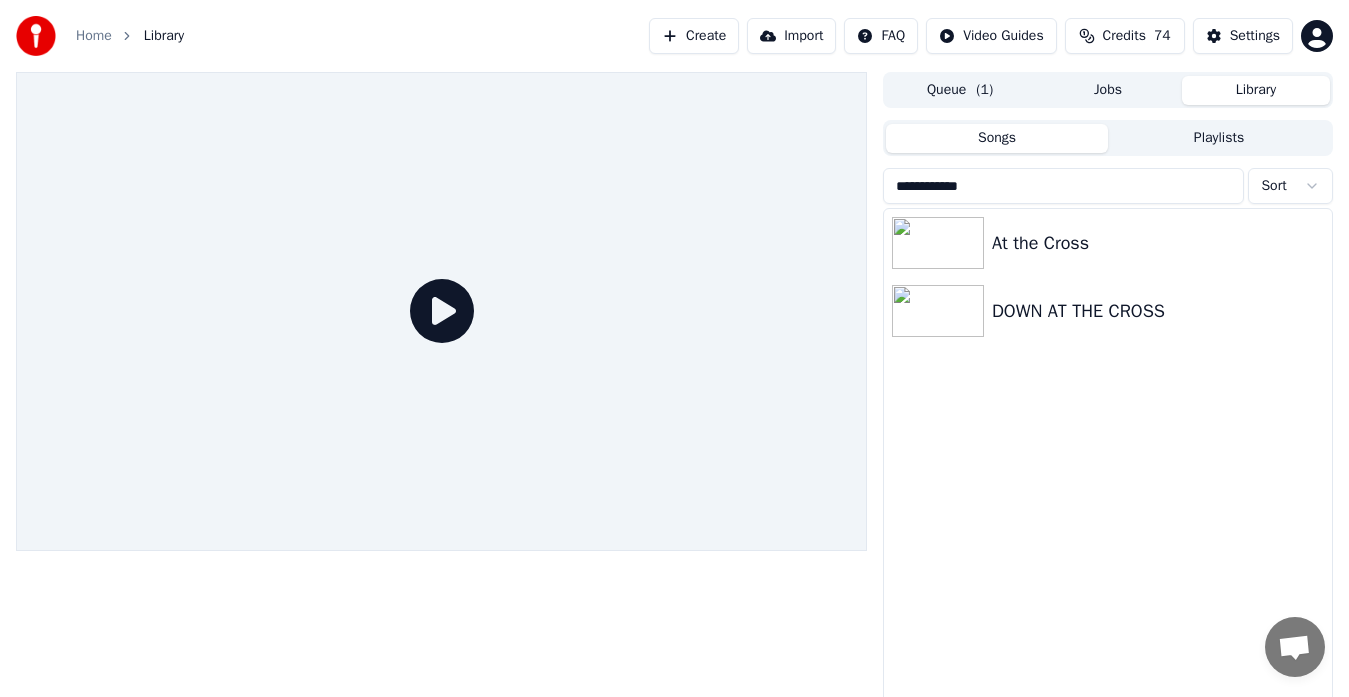 click on "**********" at bounding box center [1063, 186] 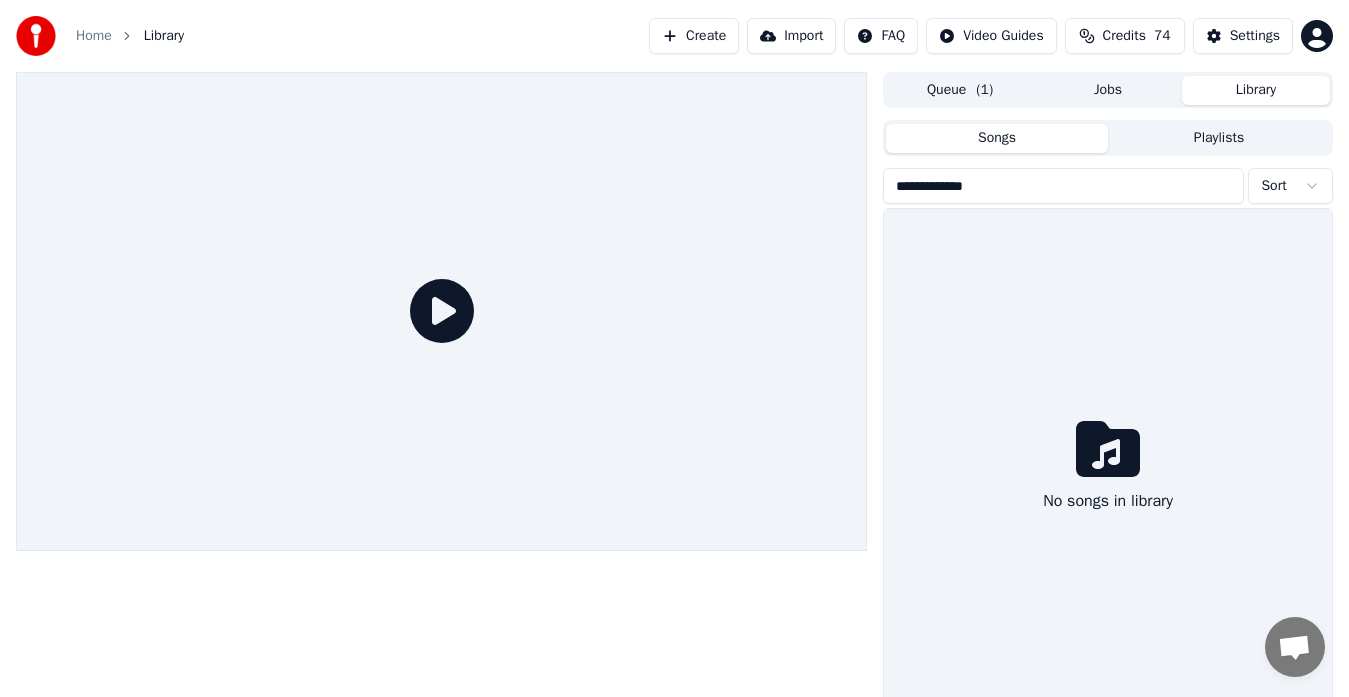 click on "**********" at bounding box center [1063, 186] 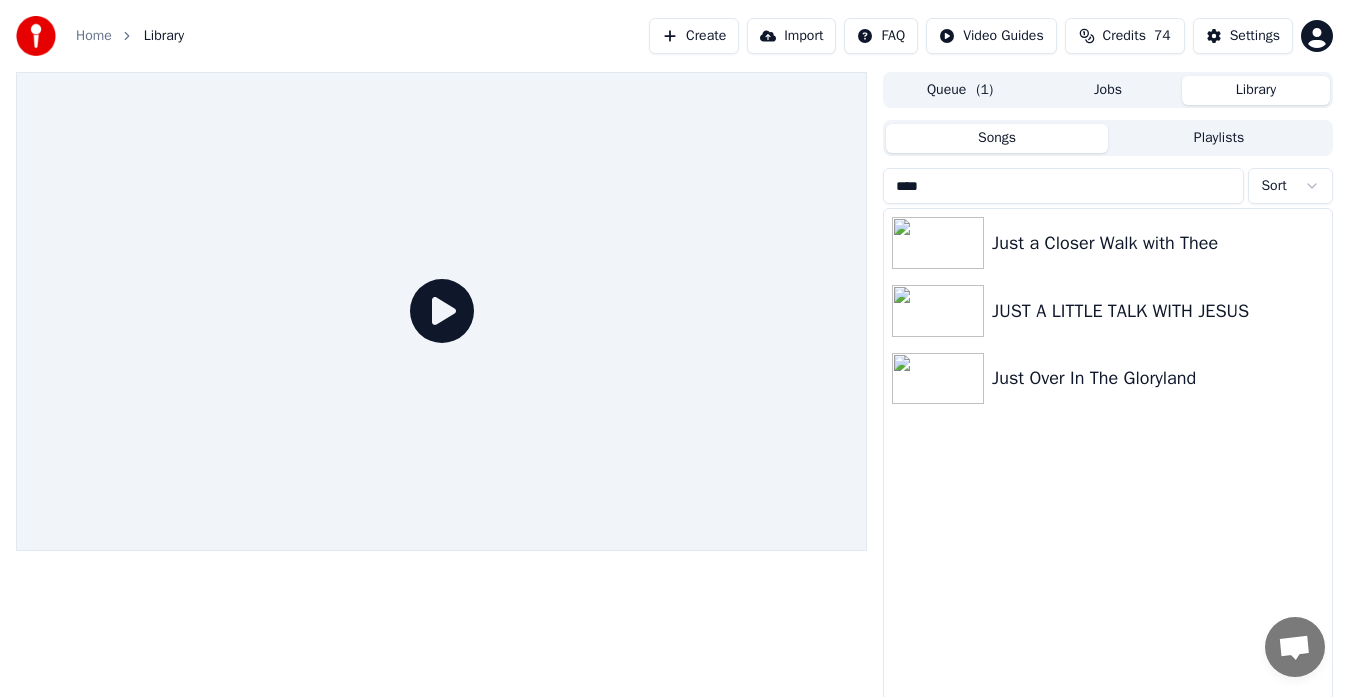 click on "****" at bounding box center [1063, 186] 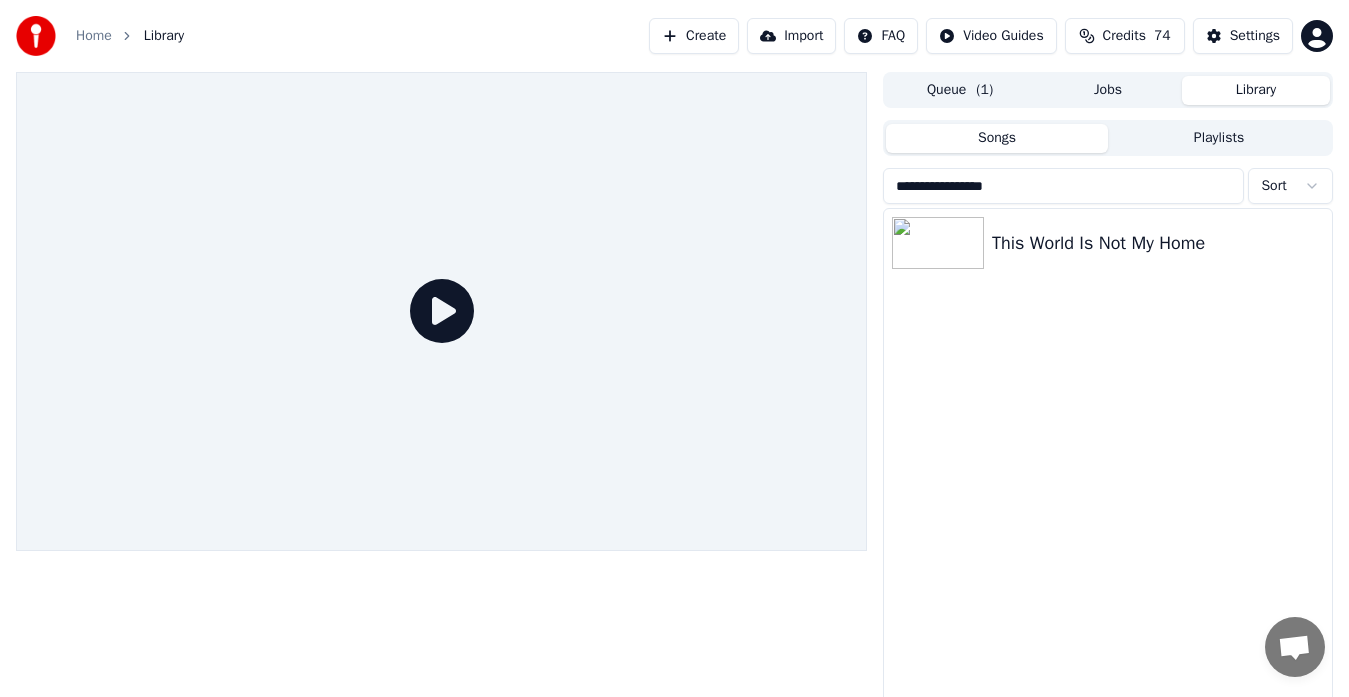 click on "**********" at bounding box center [1063, 186] 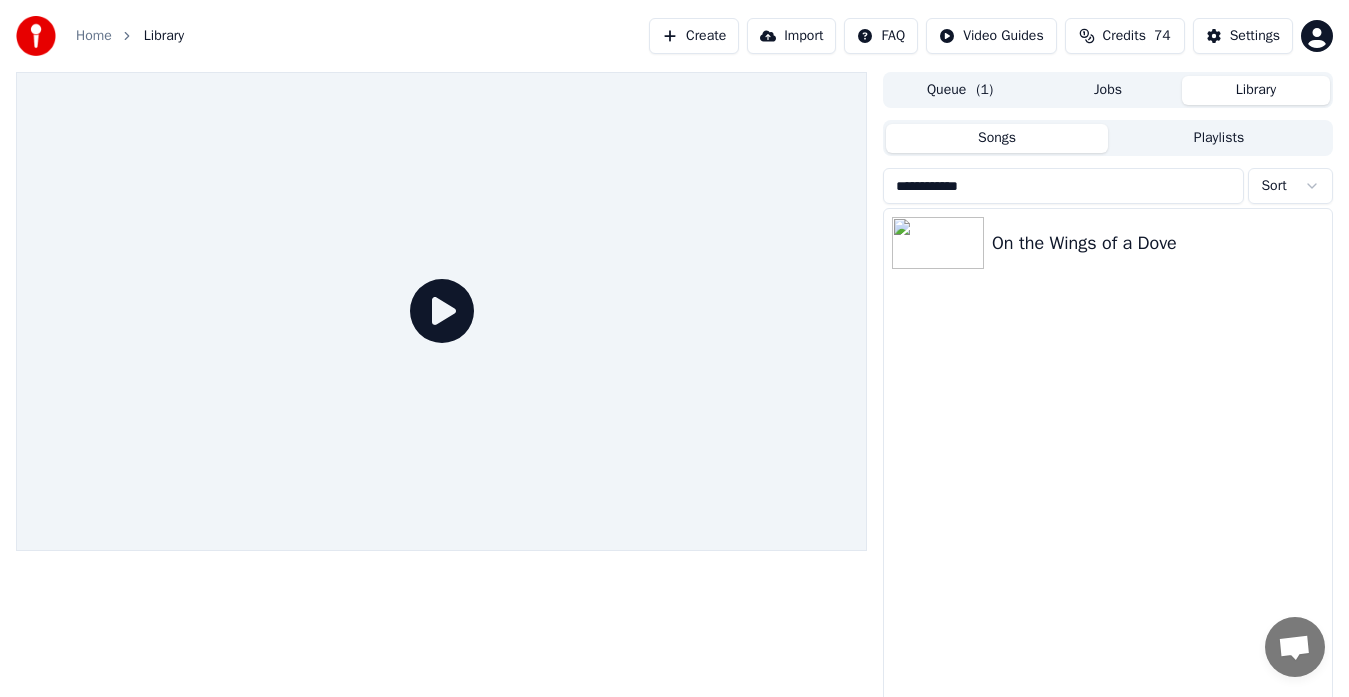 click on "**********" at bounding box center (1063, 186) 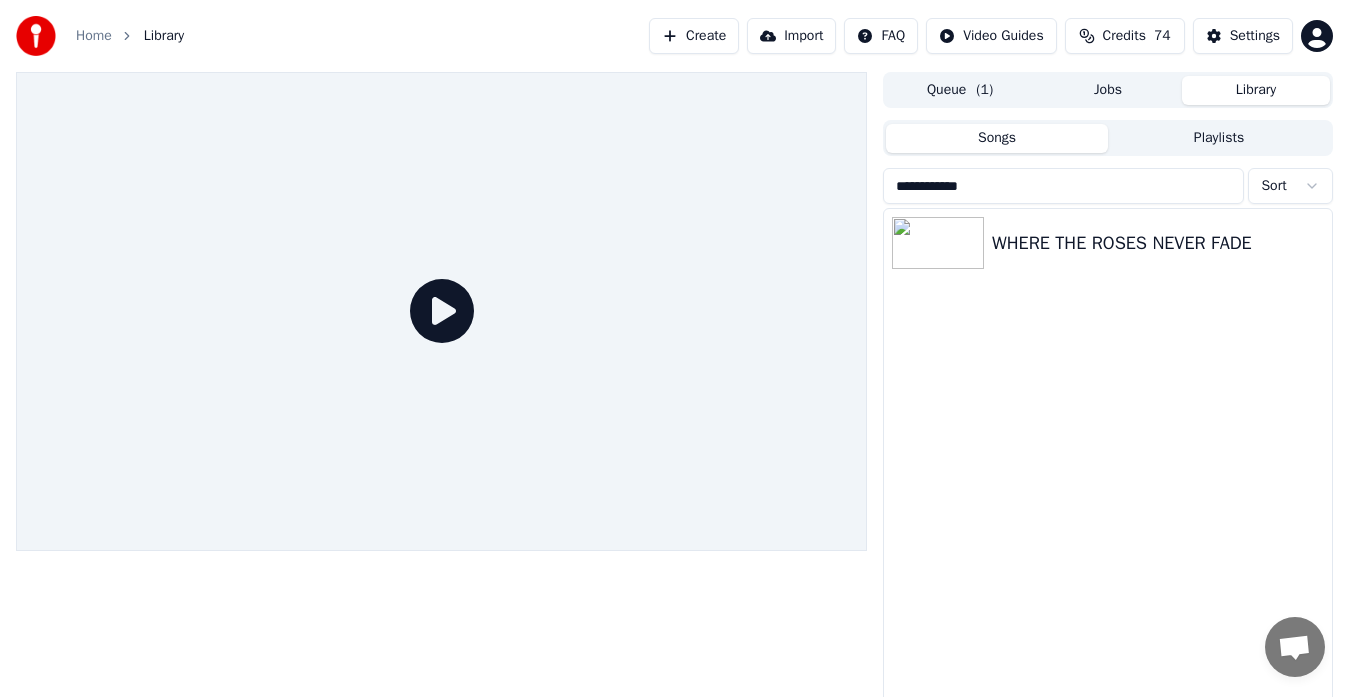 click on "**********" at bounding box center [1063, 186] 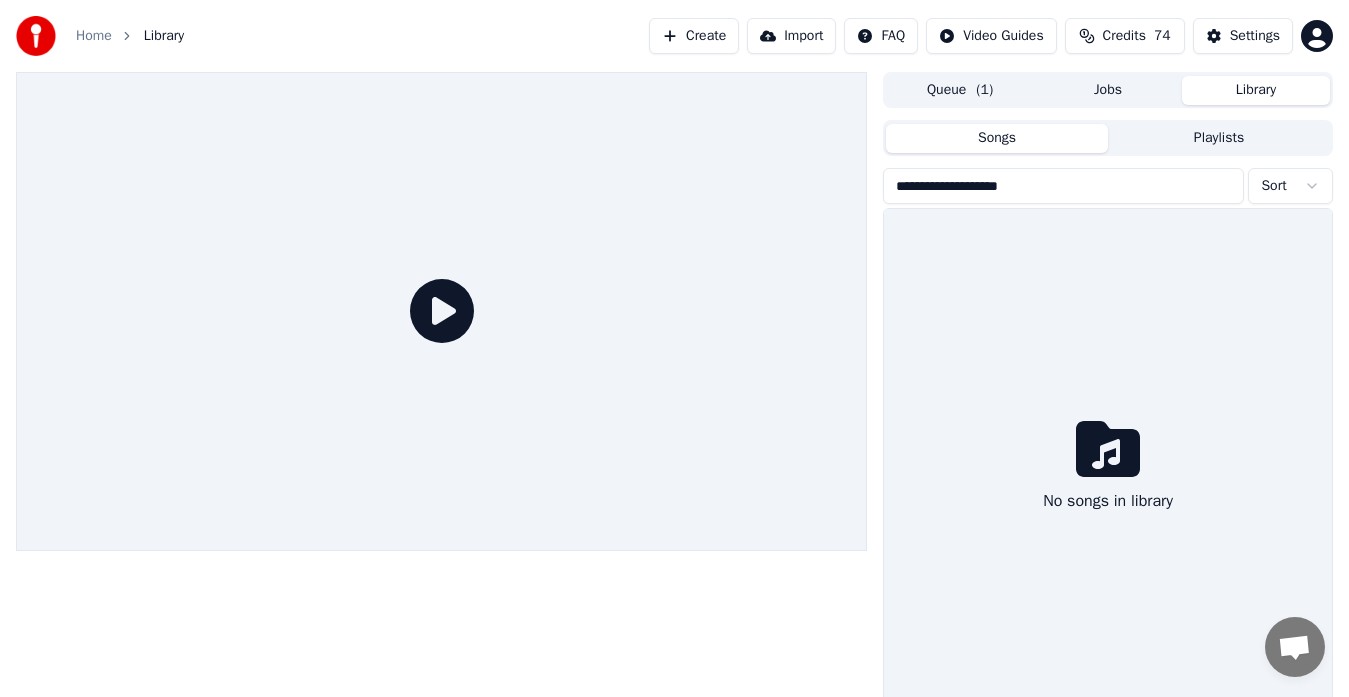 click on "Home" at bounding box center (94, 36) 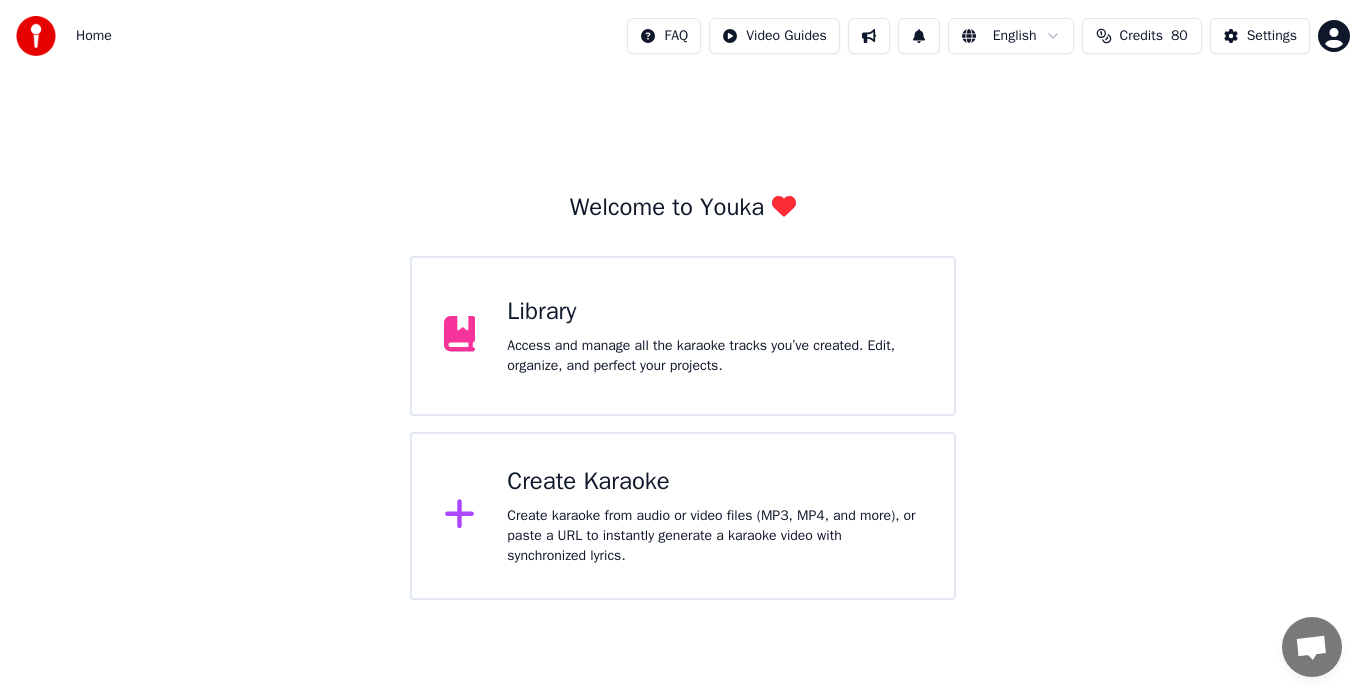 click on "Create karaoke from audio or video files (MP3, MP4, and more), or paste a URL to instantly generate a karaoke video with synchronized lyrics." at bounding box center [714, 356] 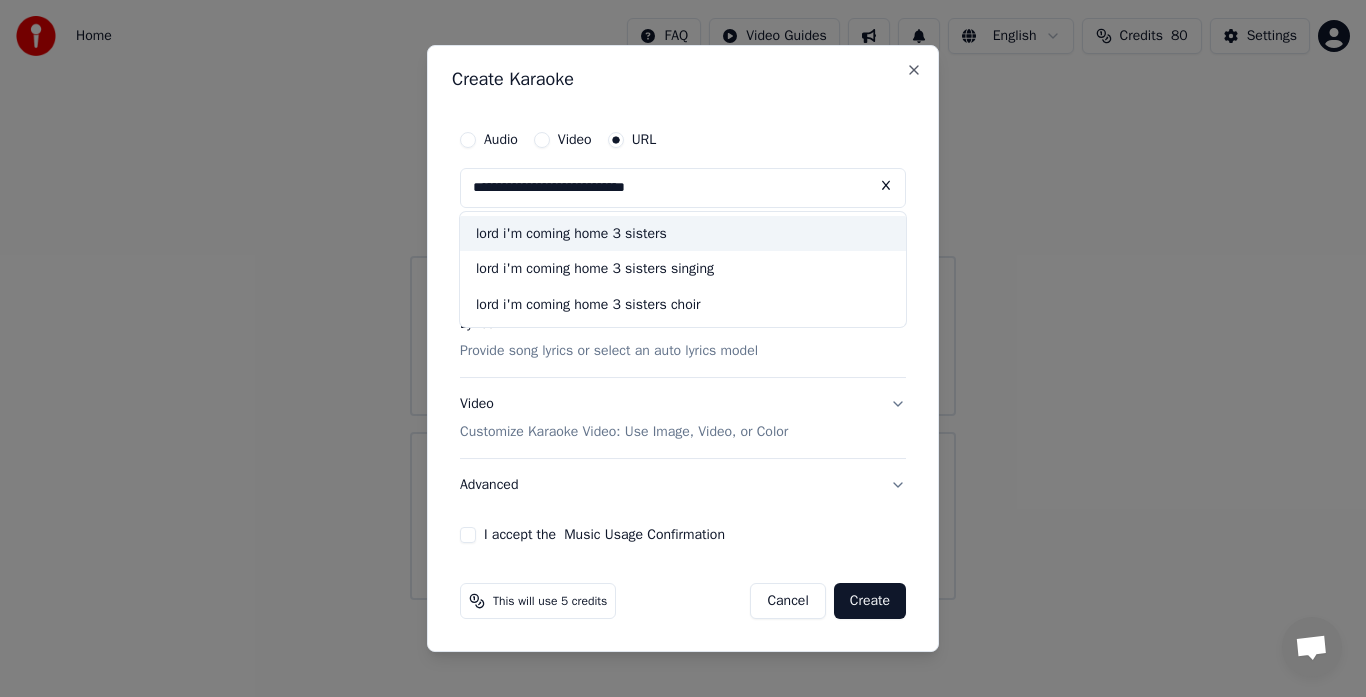 type on "**********" 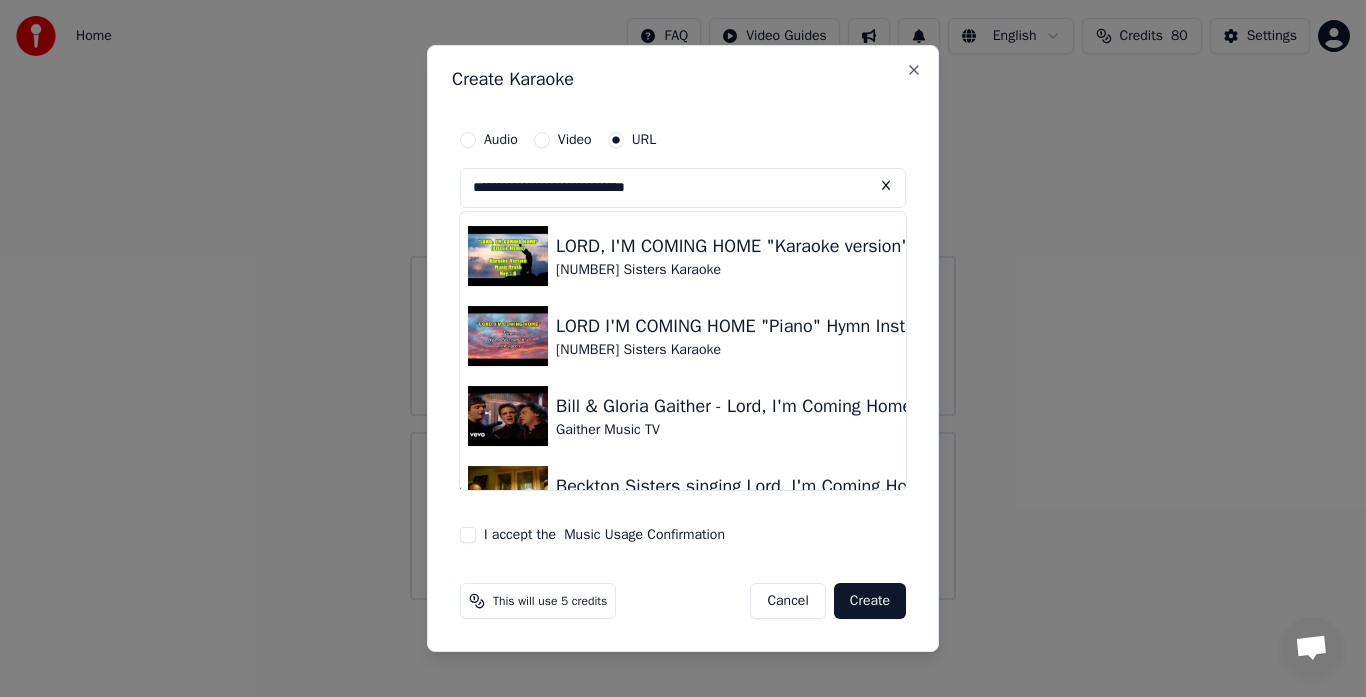click on "[NUMBER] Sisters Karaoke" at bounding box center (732, 270) 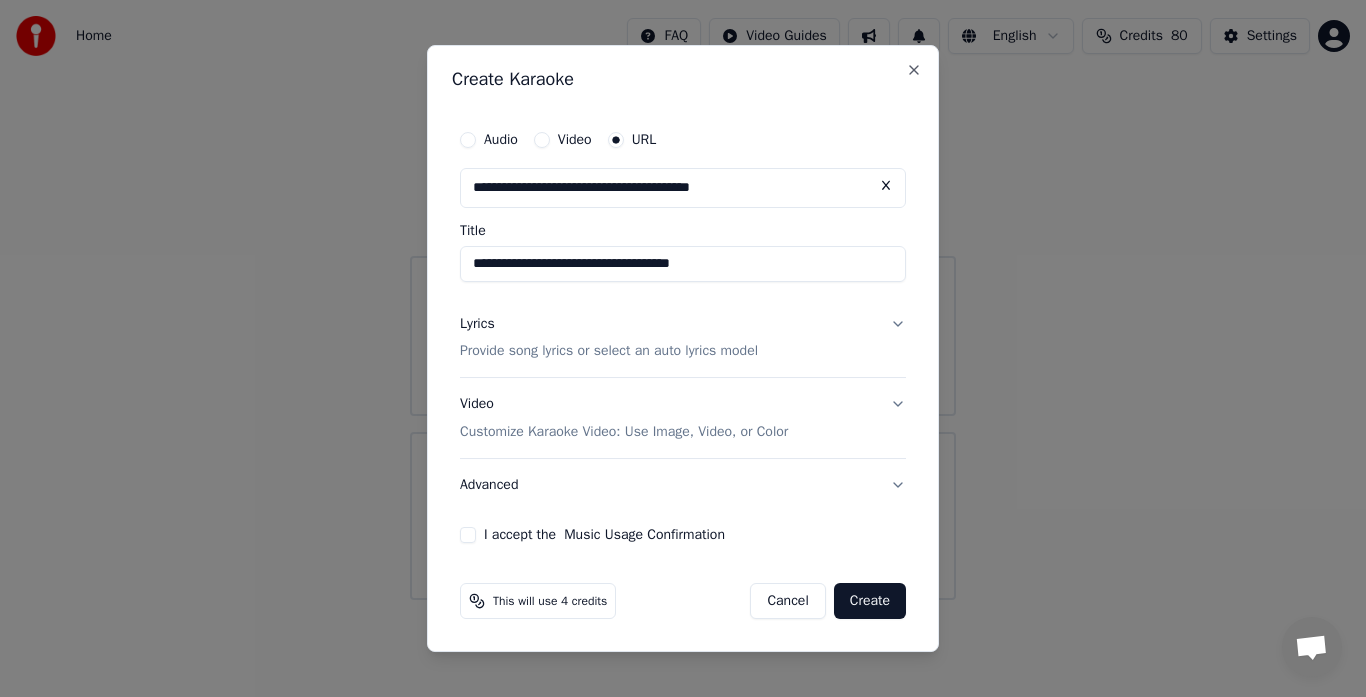 click on "I accept the   Music Usage Confirmation" at bounding box center [468, 535] 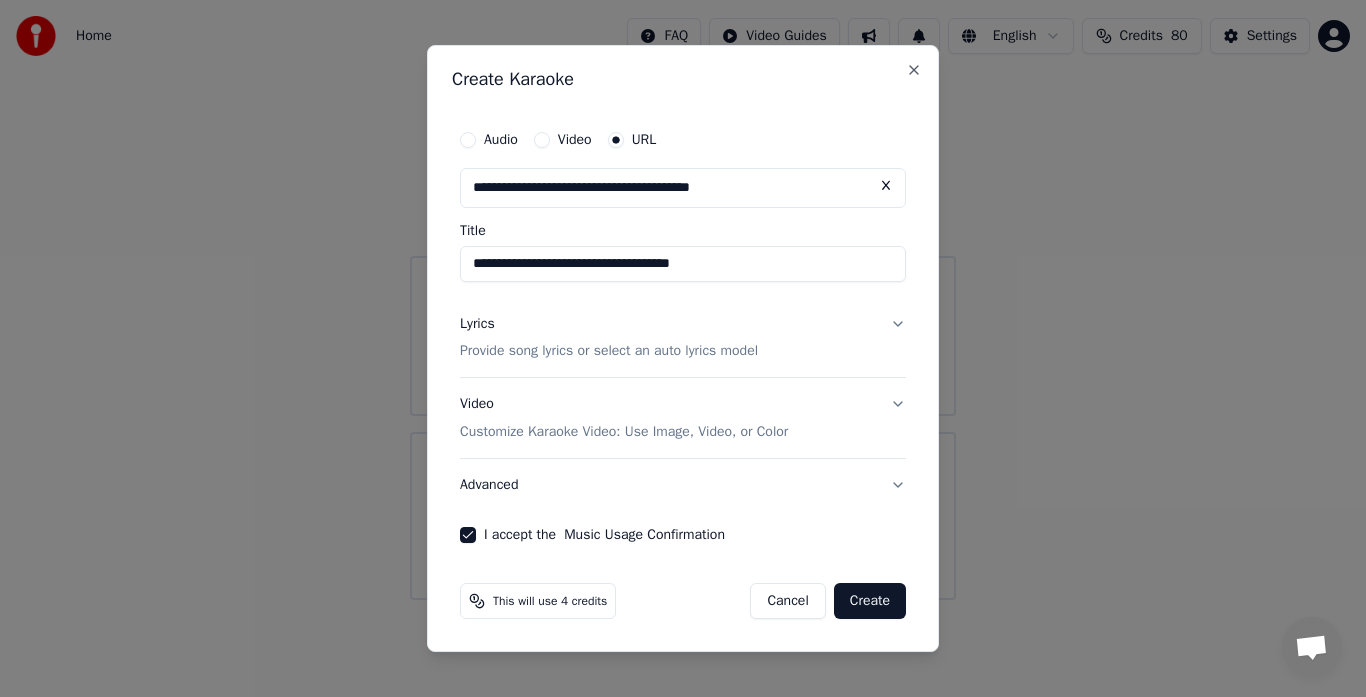 click on "Create" at bounding box center (870, 601) 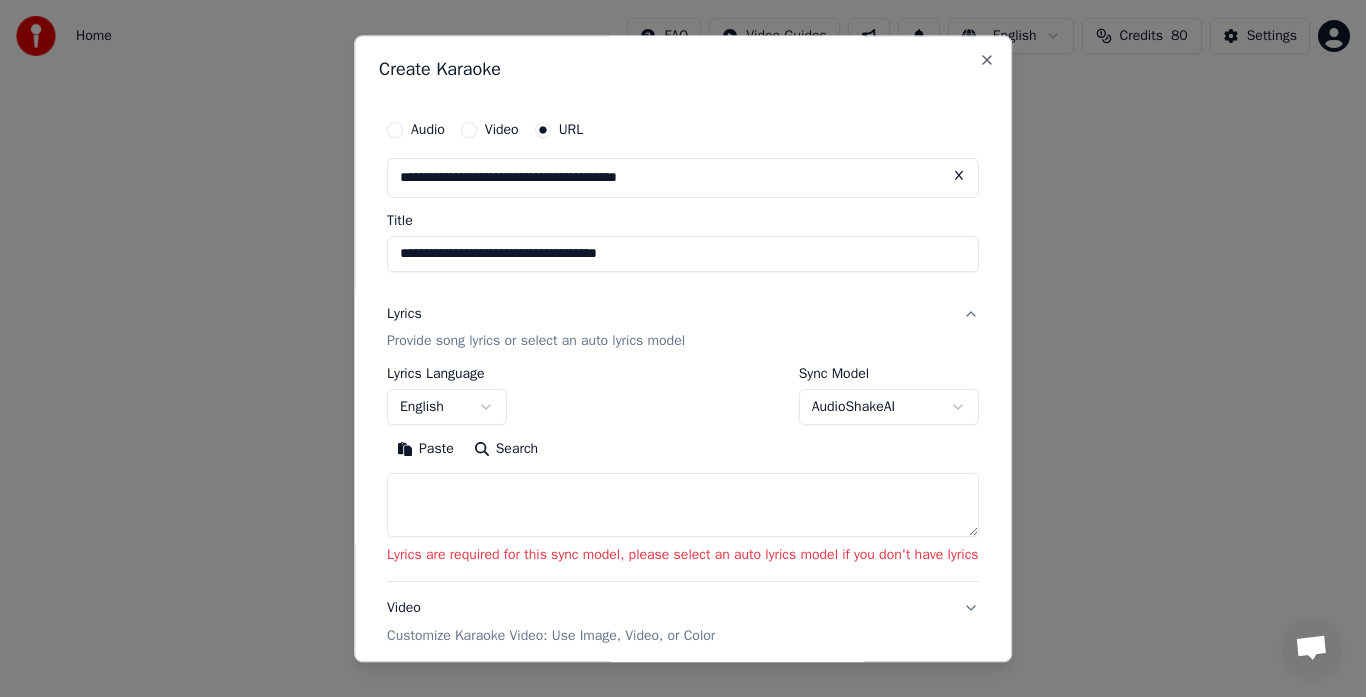 click on "AudioShakeAI" at bounding box center (889, 408) 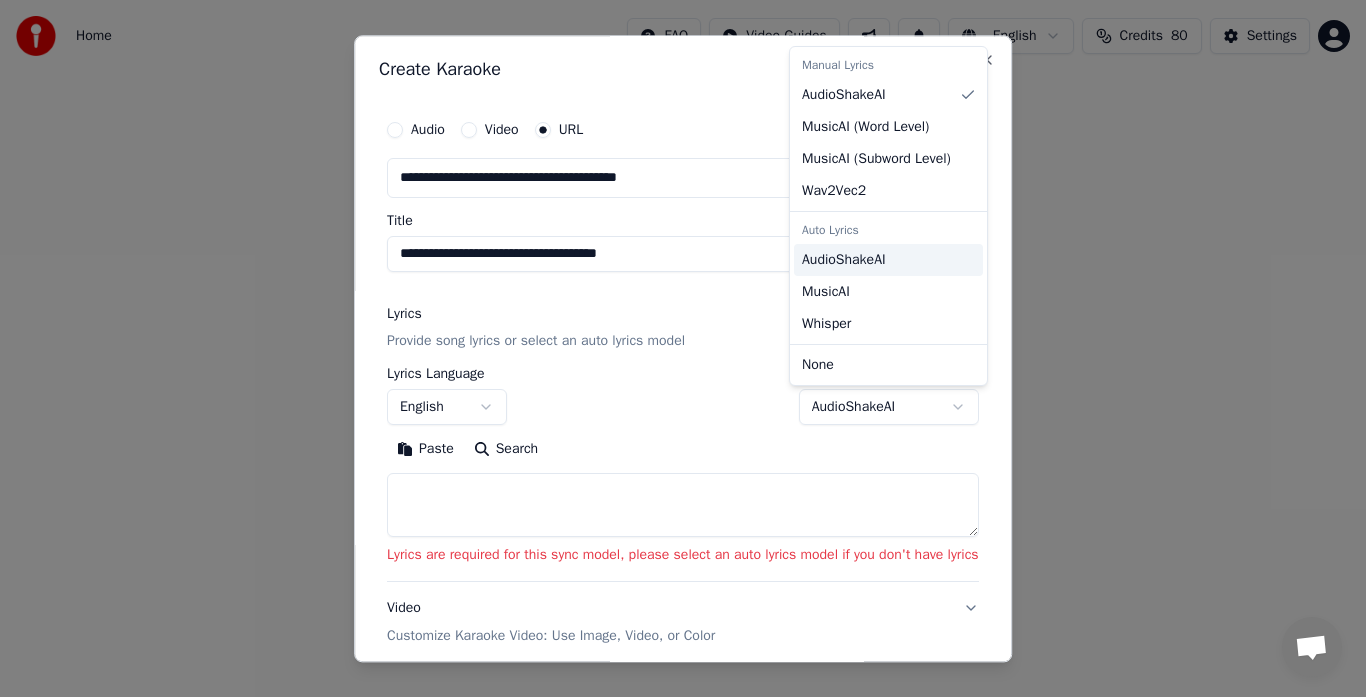 click on "AudioShakeAI" at bounding box center [844, 260] 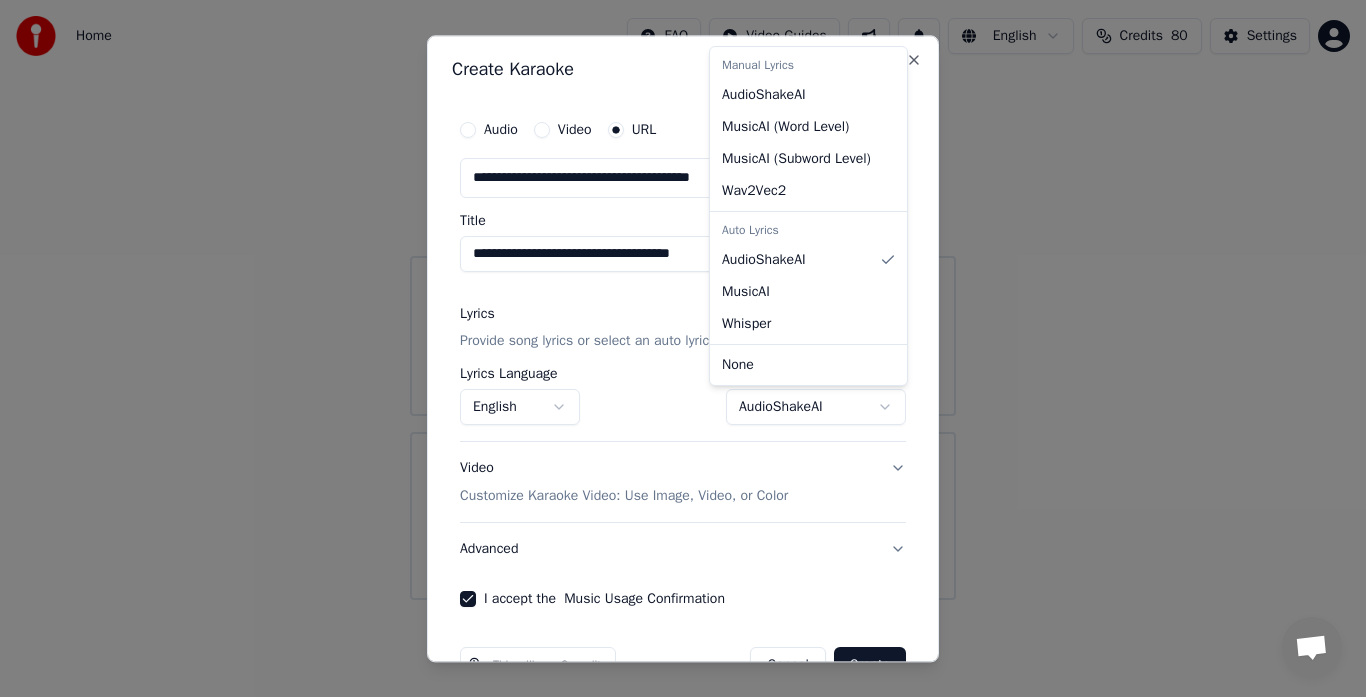 click at bounding box center [683, 348] 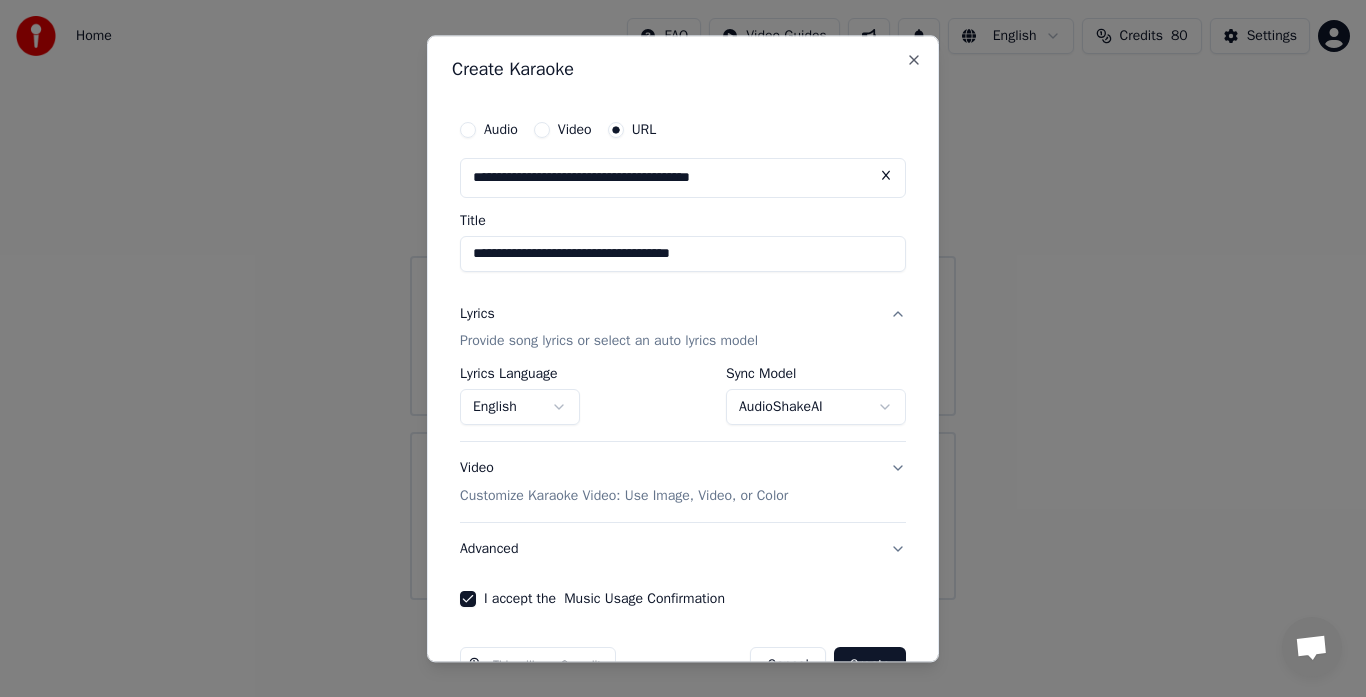 click on "Create" at bounding box center [870, 666] 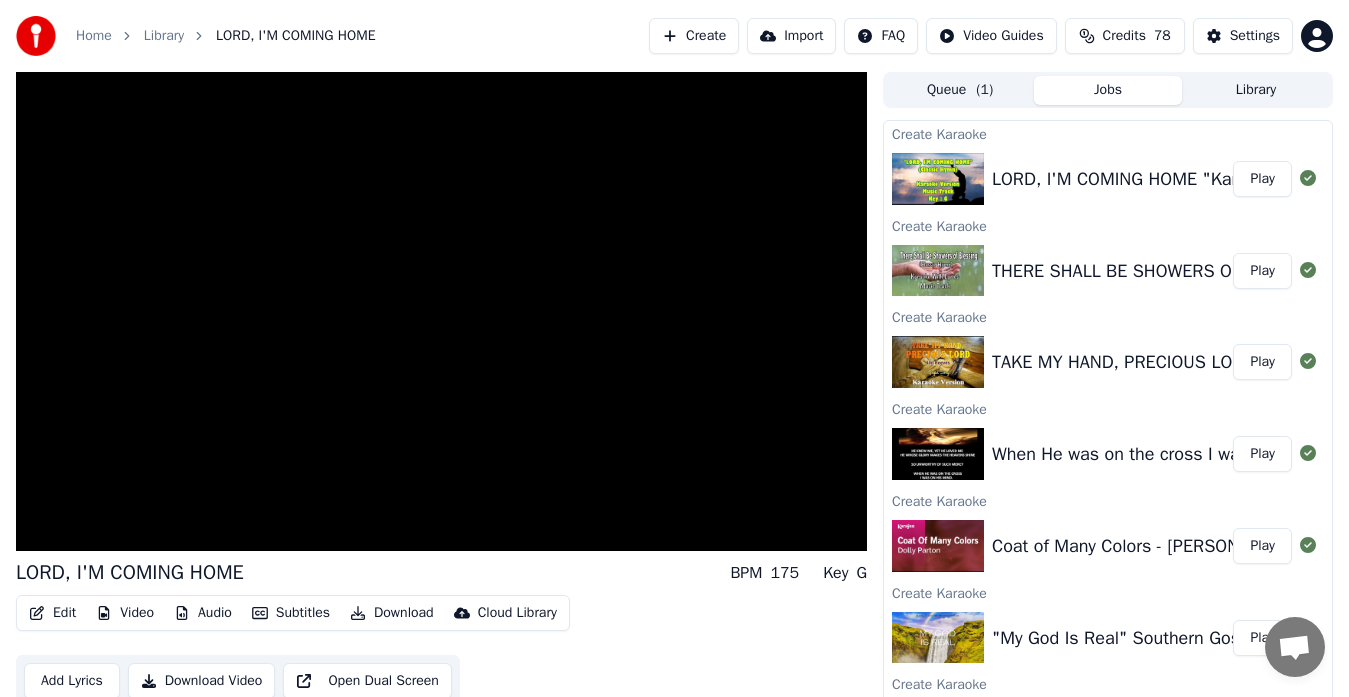 click at bounding box center (441, 311) 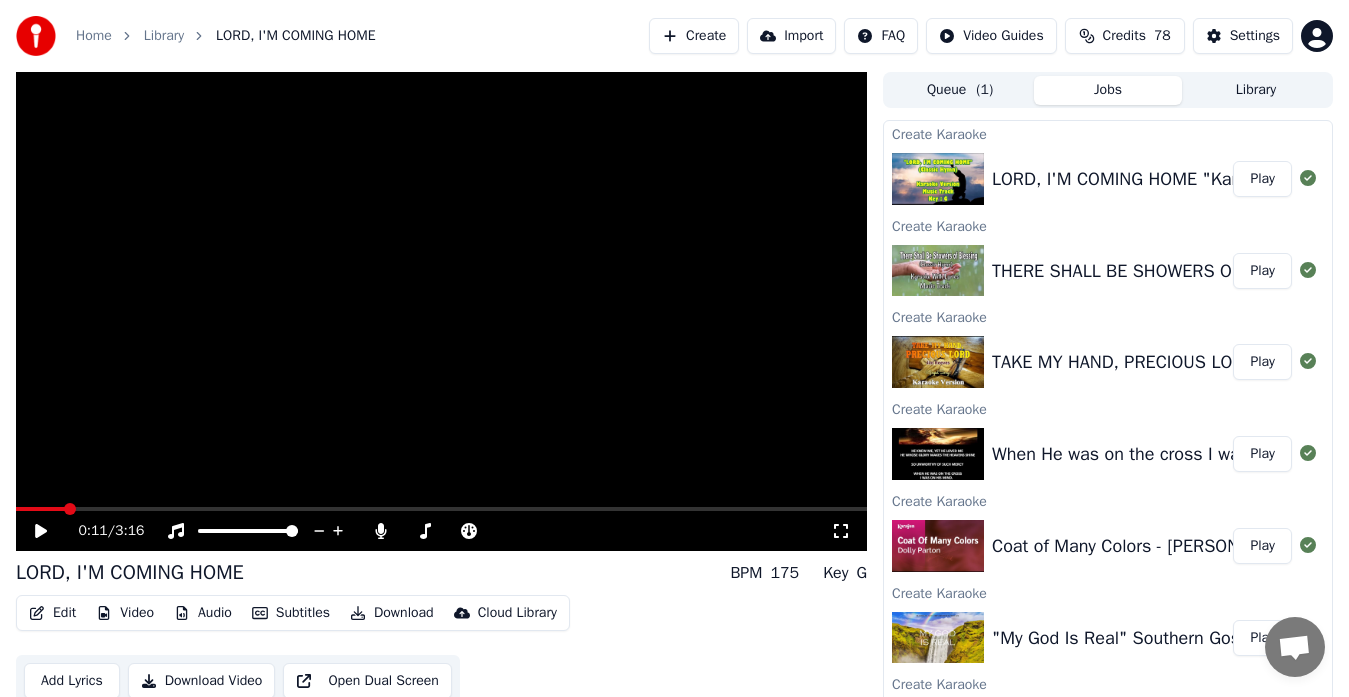 click on "Library" at bounding box center [1256, 90] 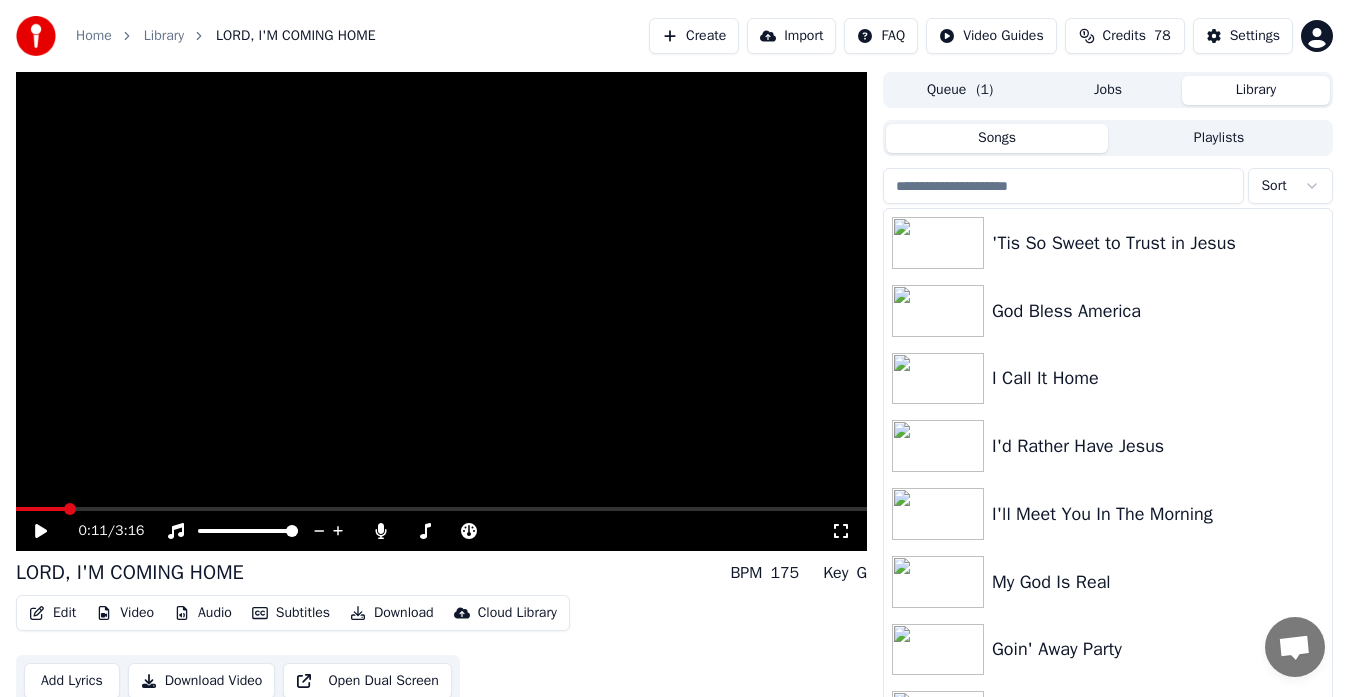 click at bounding box center [1063, 186] 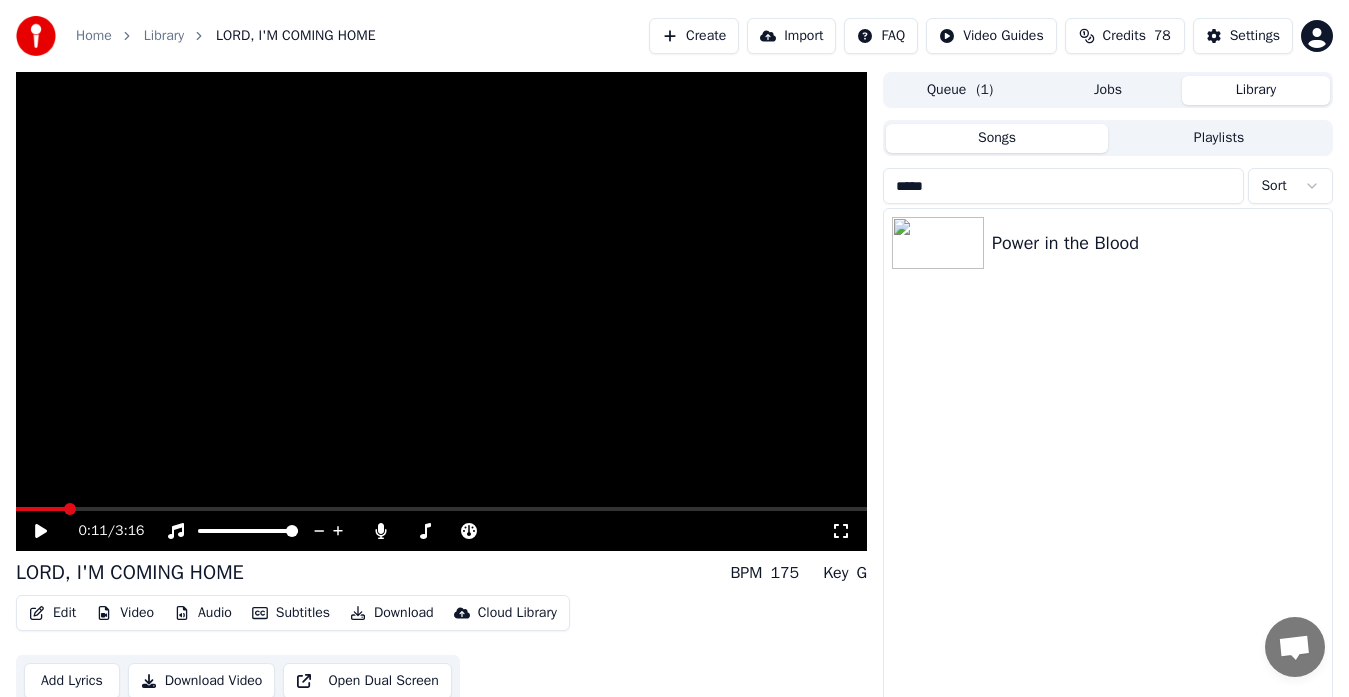 click on "*****" at bounding box center (1063, 186) 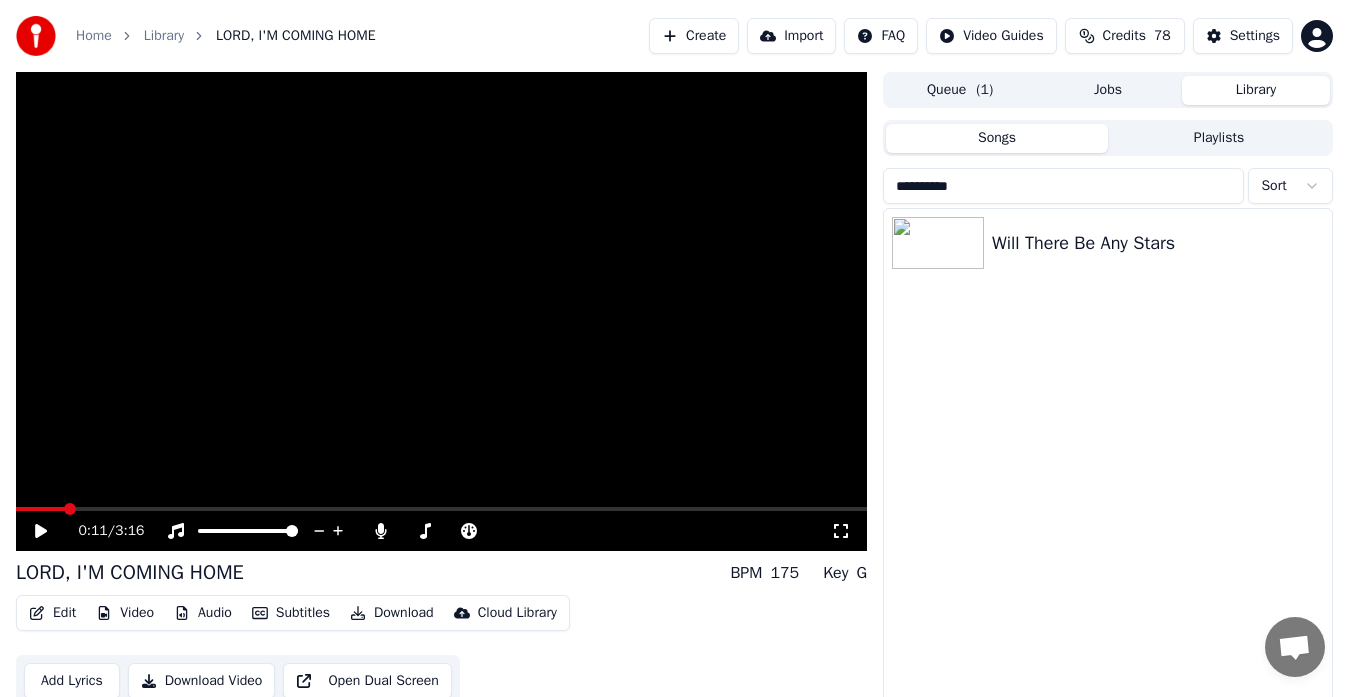 click on "**********" at bounding box center (1063, 186) 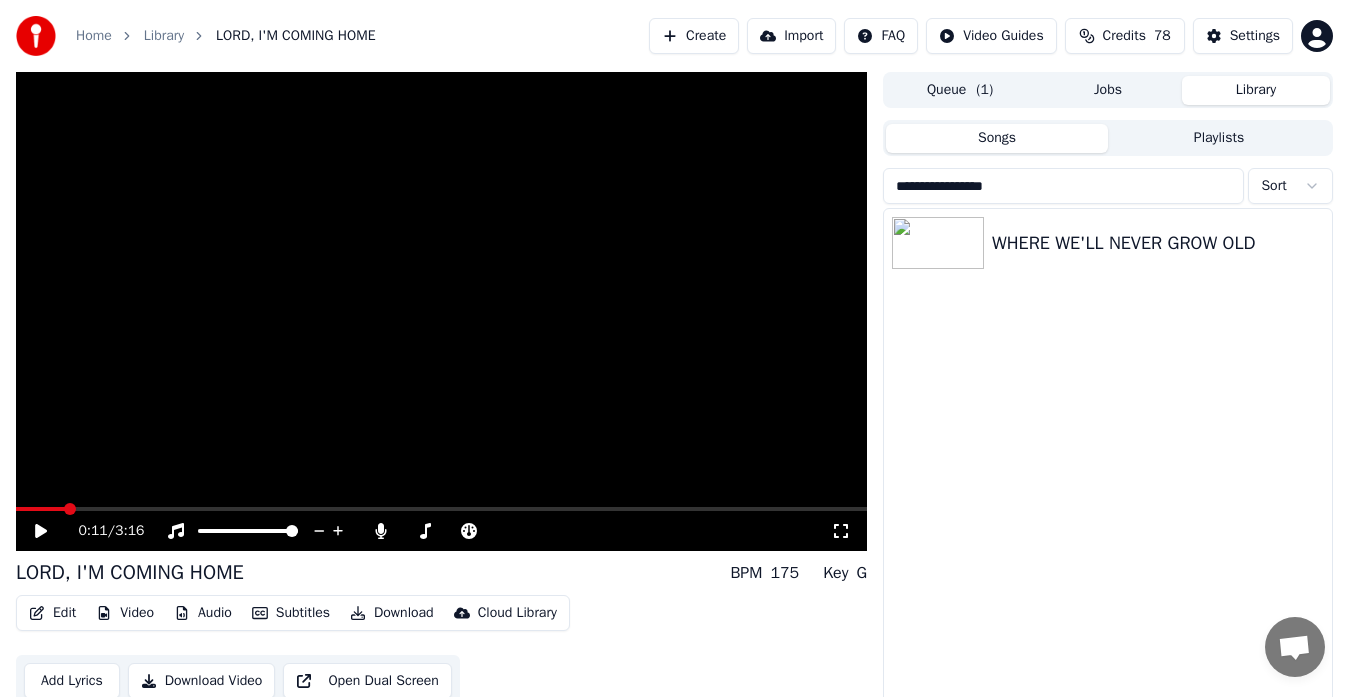 click on "**********" at bounding box center [1063, 186] 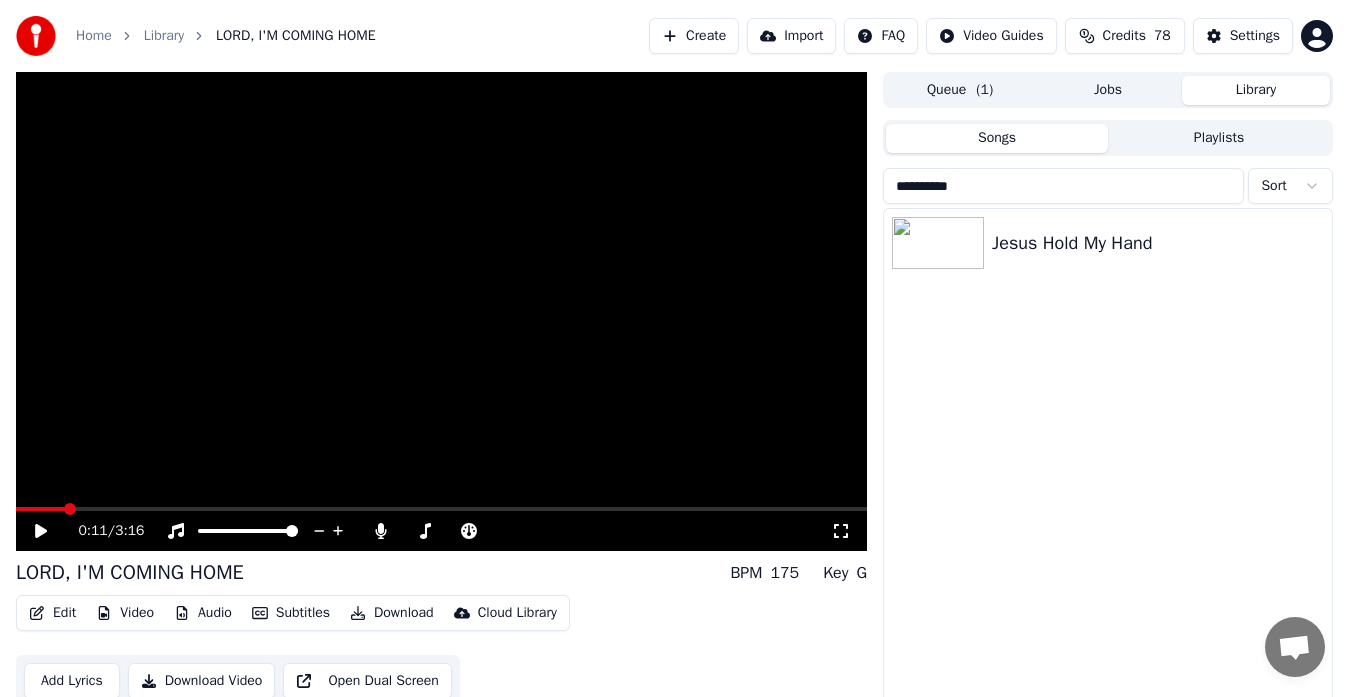 click on "**********" at bounding box center [1063, 186] 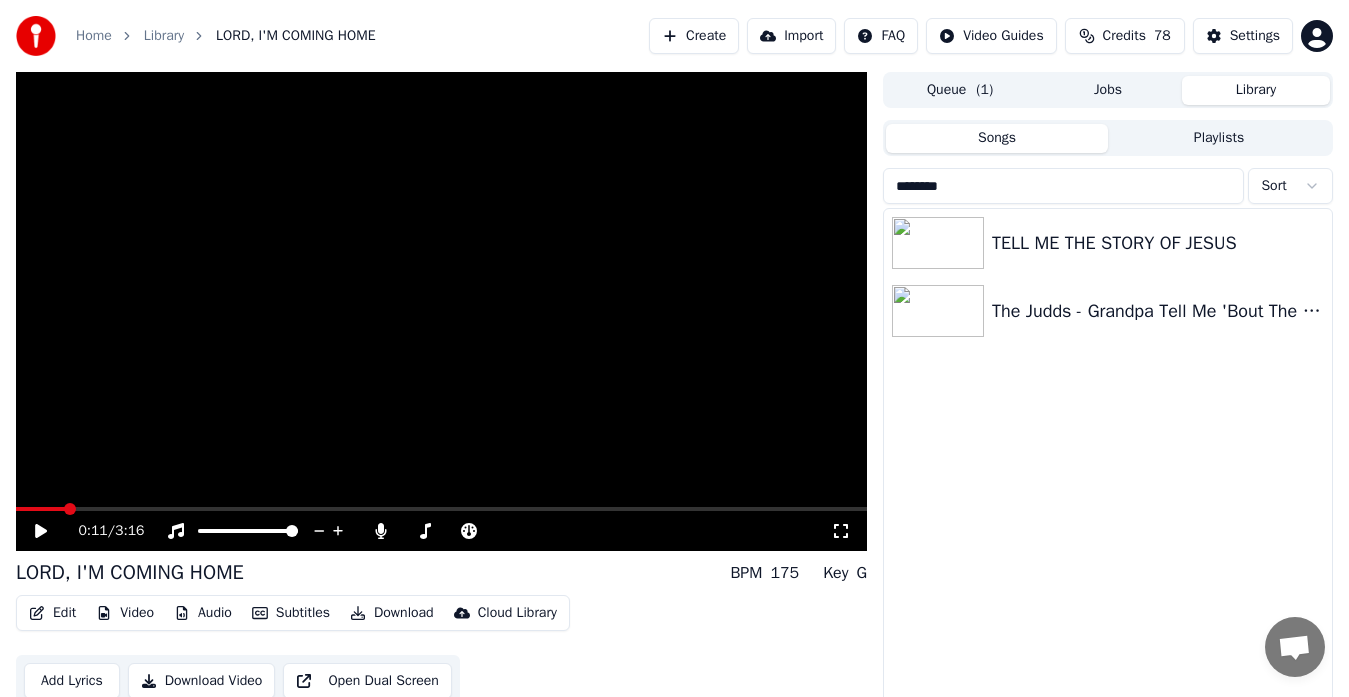 click on "*******" at bounding box center (1063, 186) 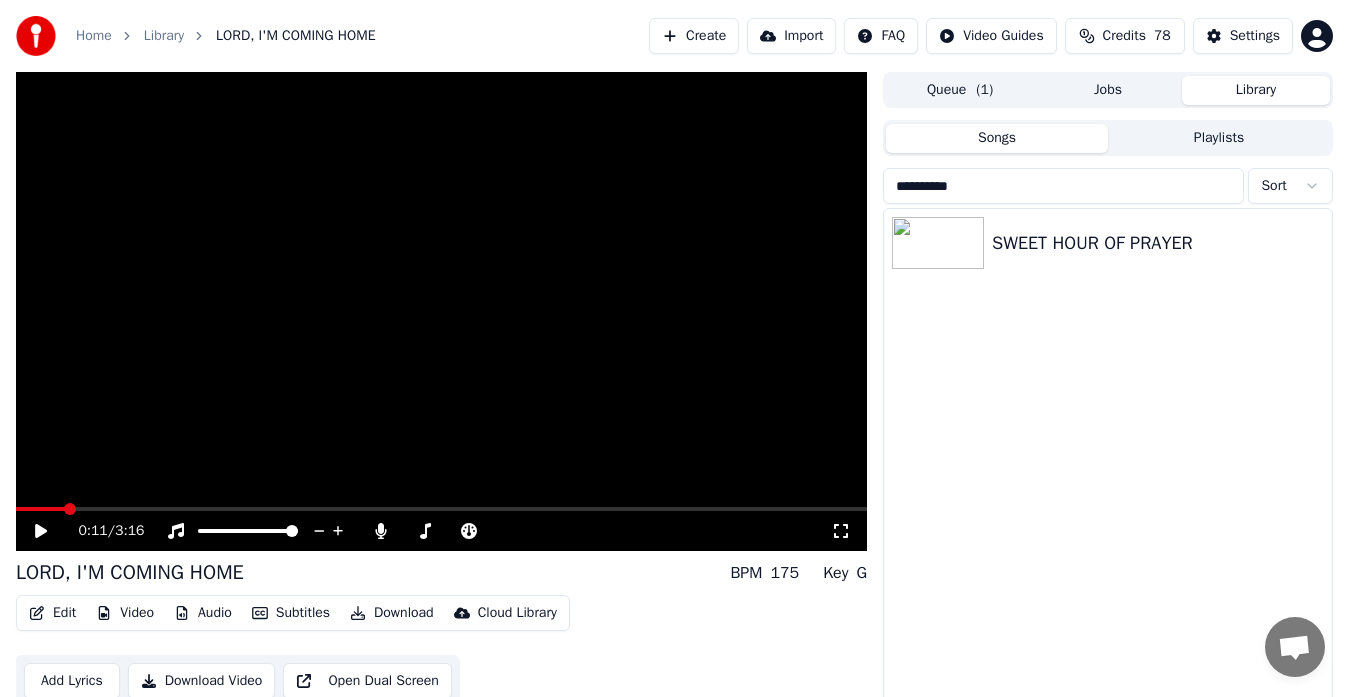 click on "**********" at bounding box center (1063, 186) 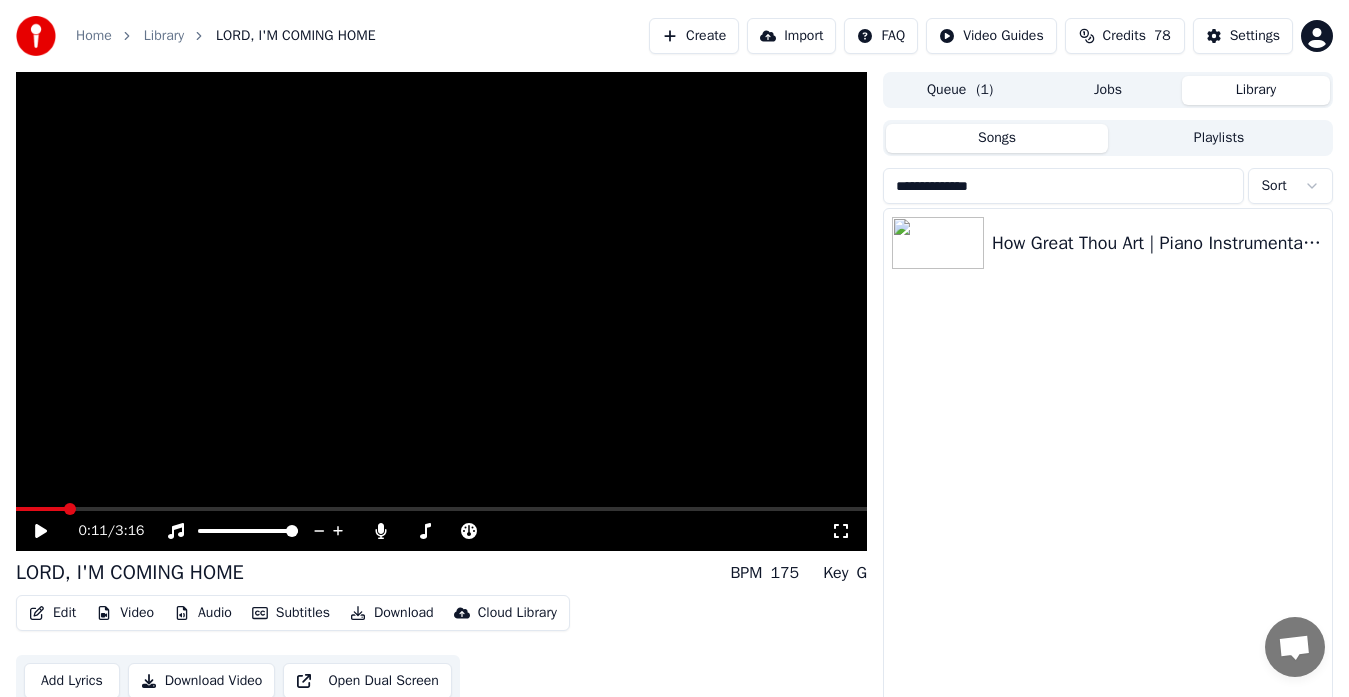 click on "**********" at bounding box center [1063, 186] 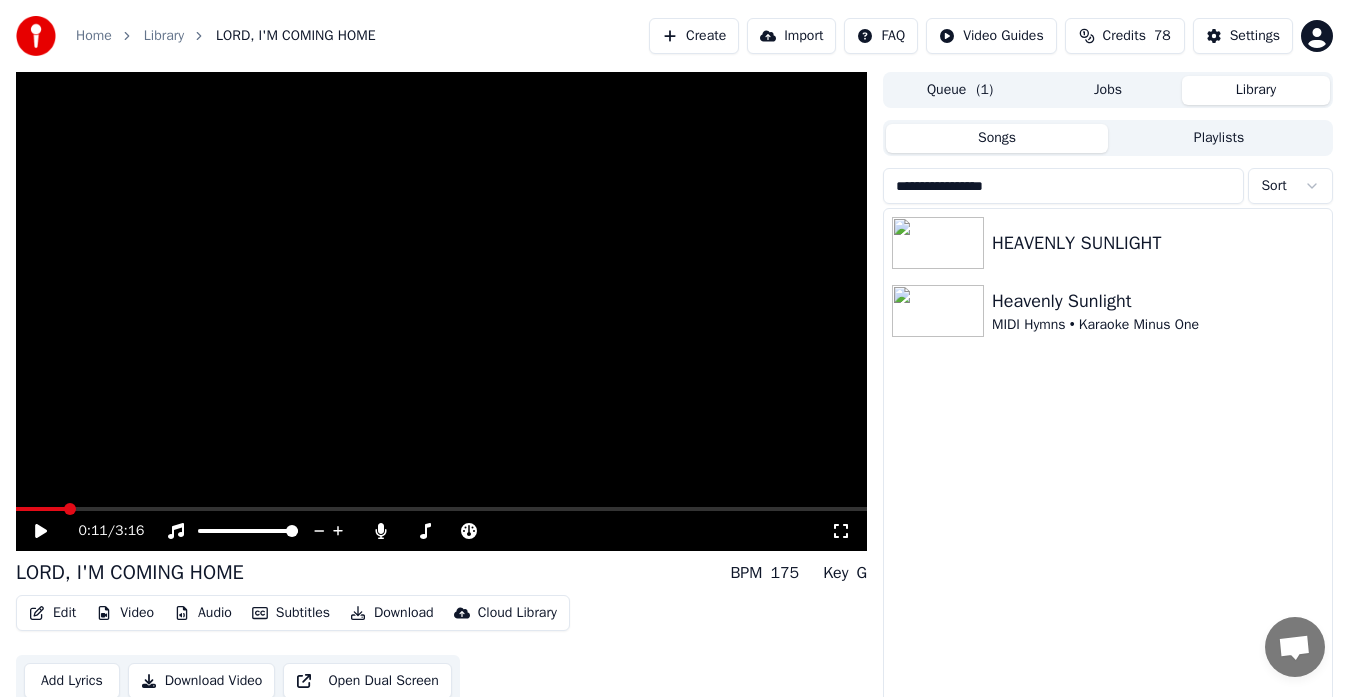 click on "**********" at bounding box center (1063, 186) 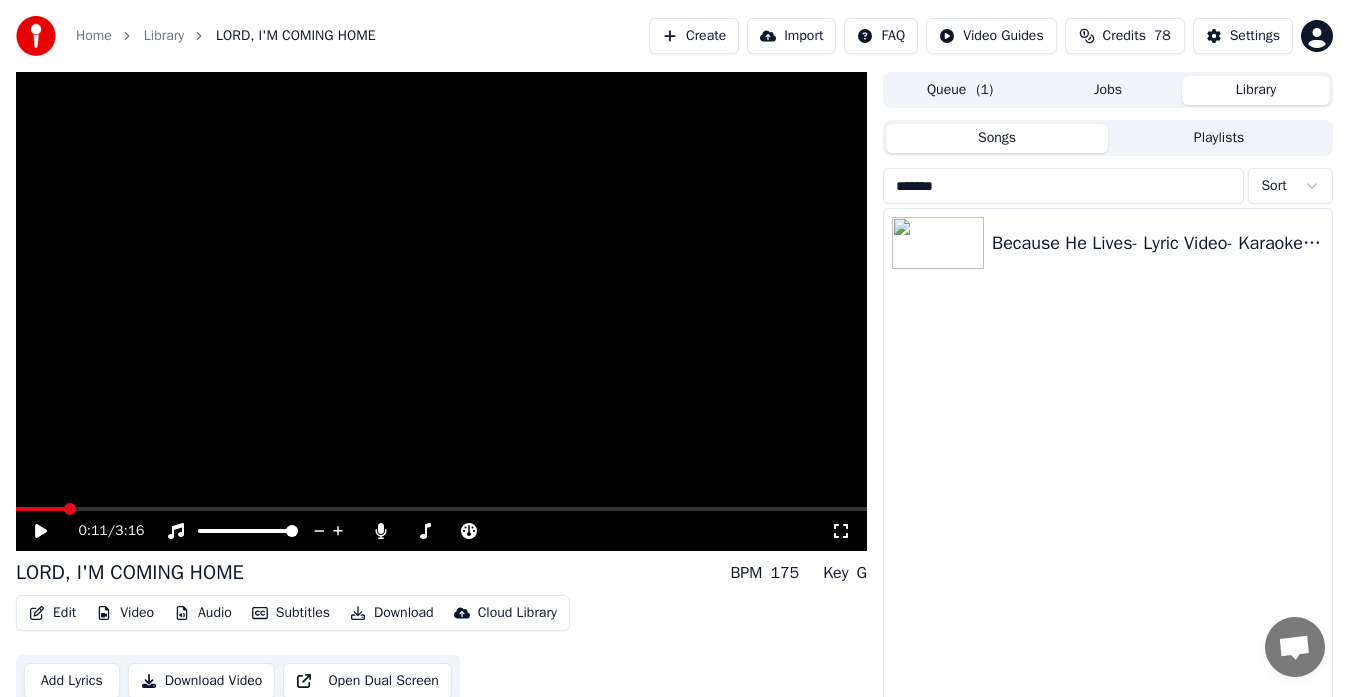 click on "*******" at bounding box center (1063, 186) 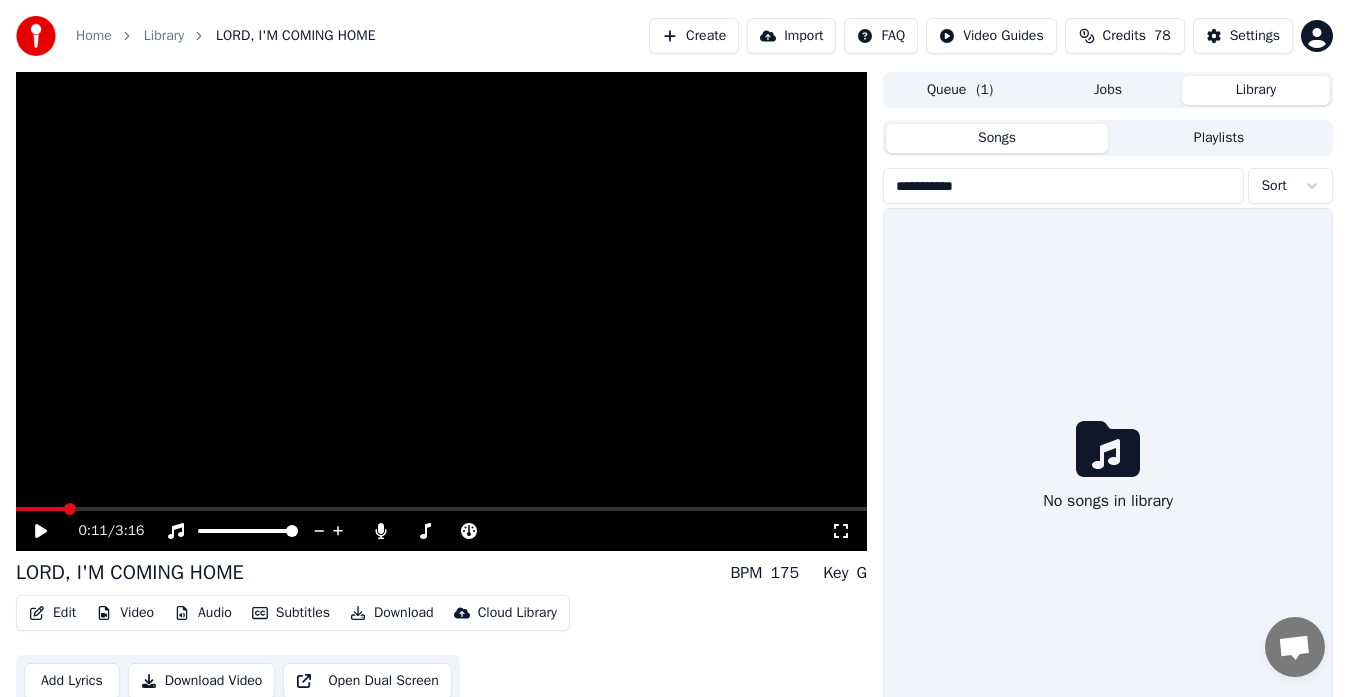 click on "Home" at bounding box center (94, 36) 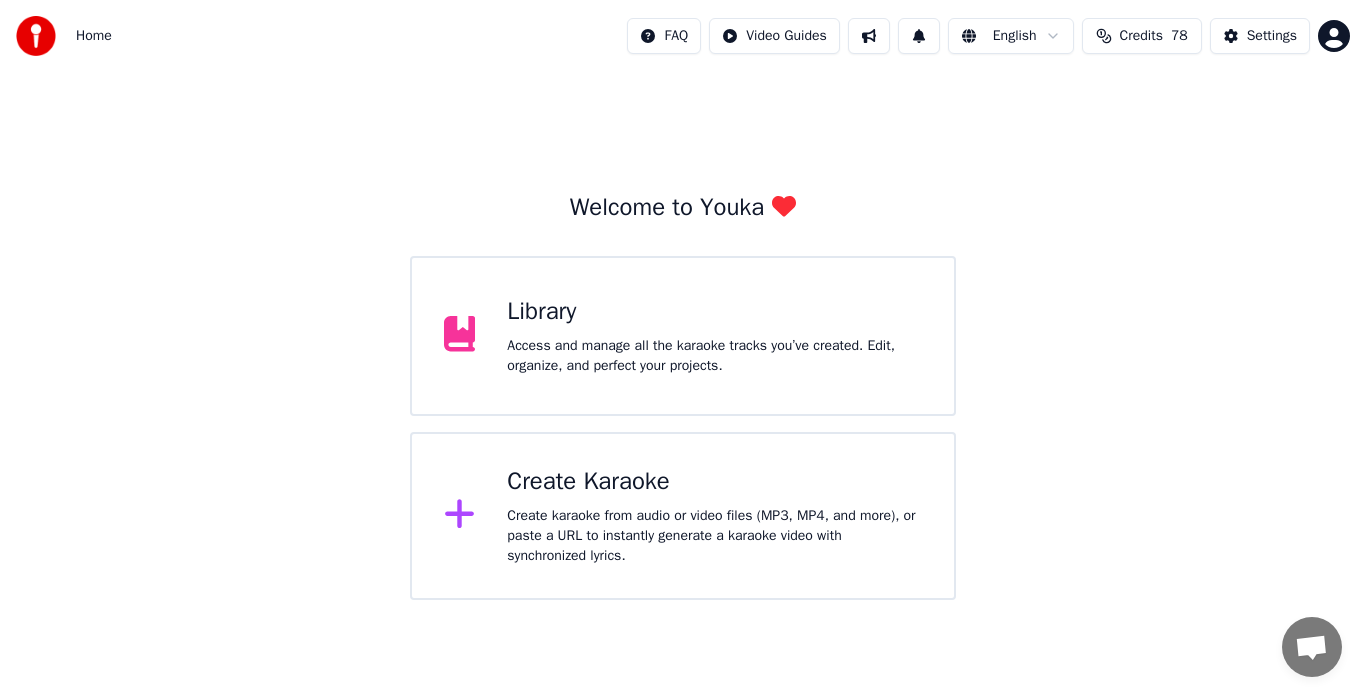 click on "Create karaoke from audio or video files (MP3, MP4, and more), or paste a URL to instantly generate a karaoke video with synchronized lyrics." at bounding box center [714, 356] 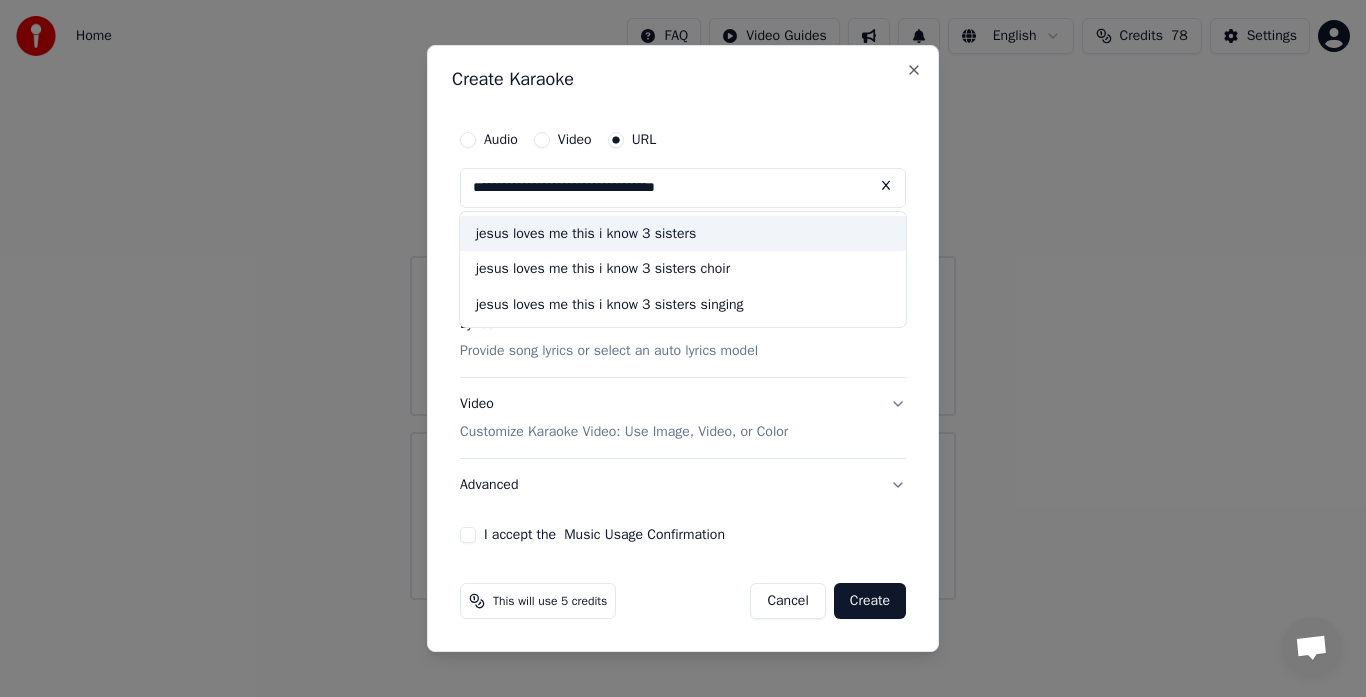 type on "**********" 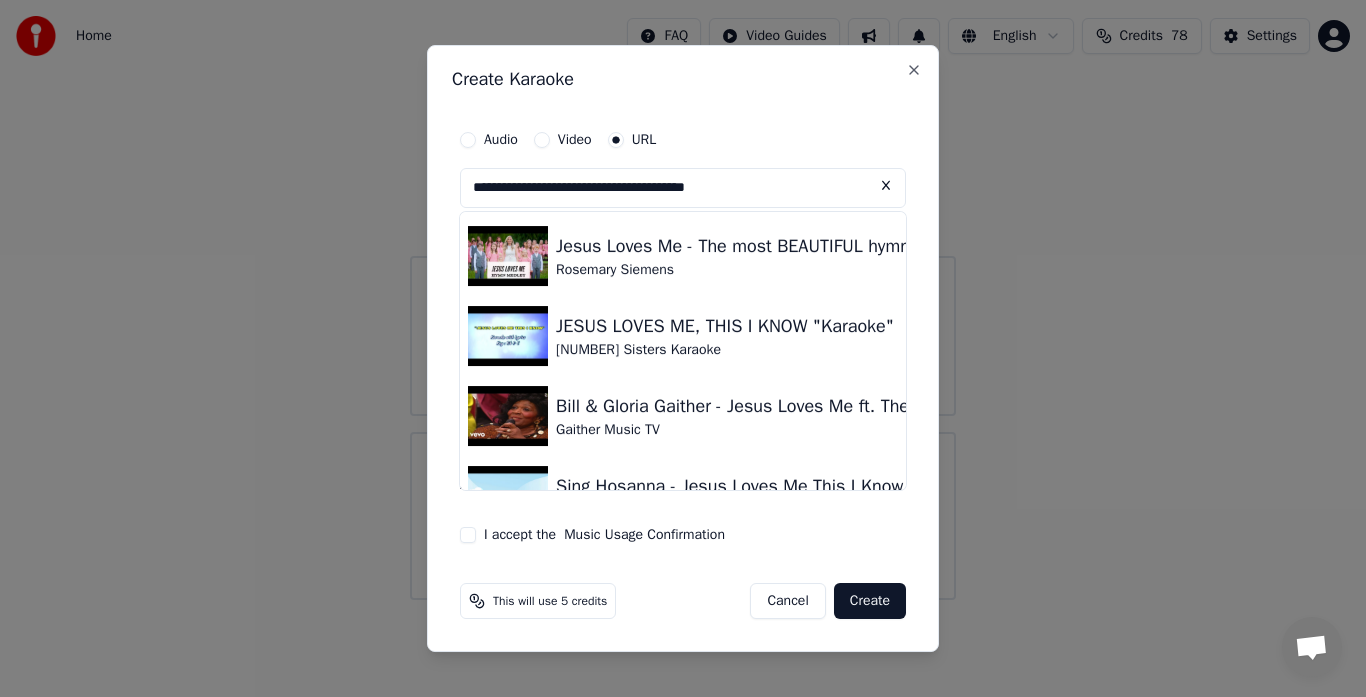 click at bounding box center [508, 336] 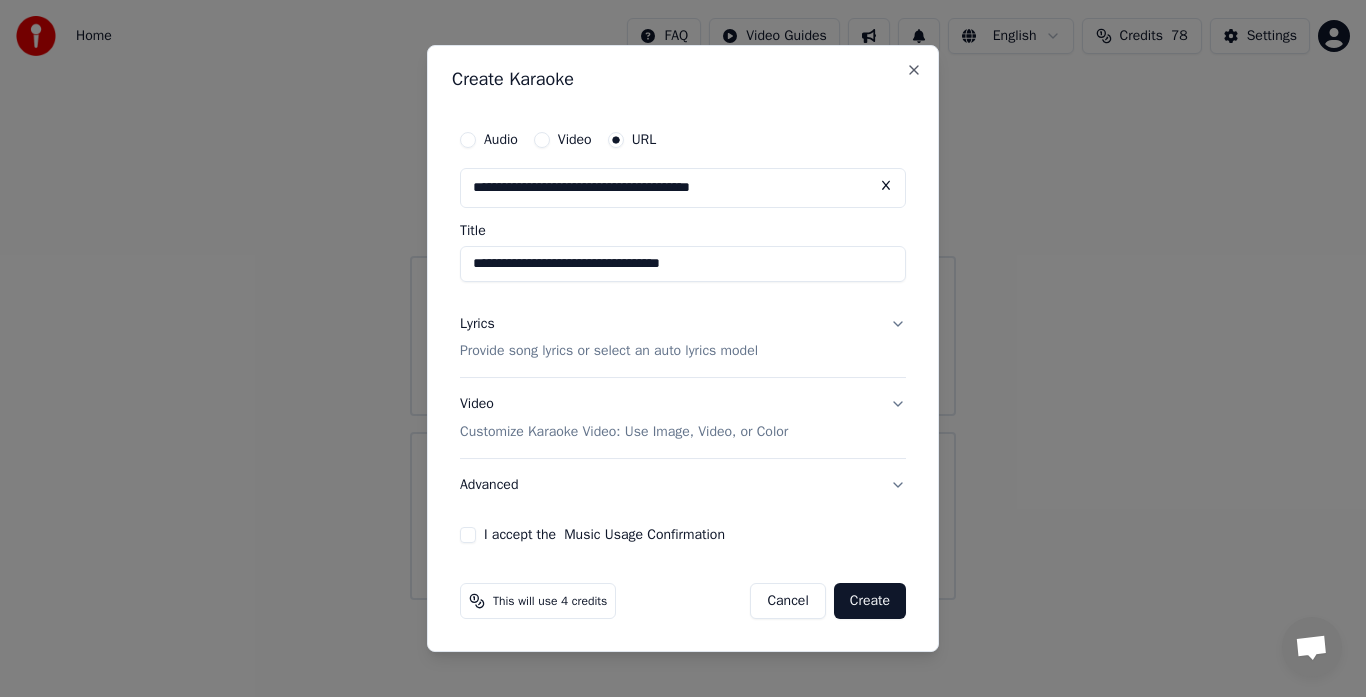 click on "I accept the   Music Usage Confirmation" at bounding box center [468, 535] 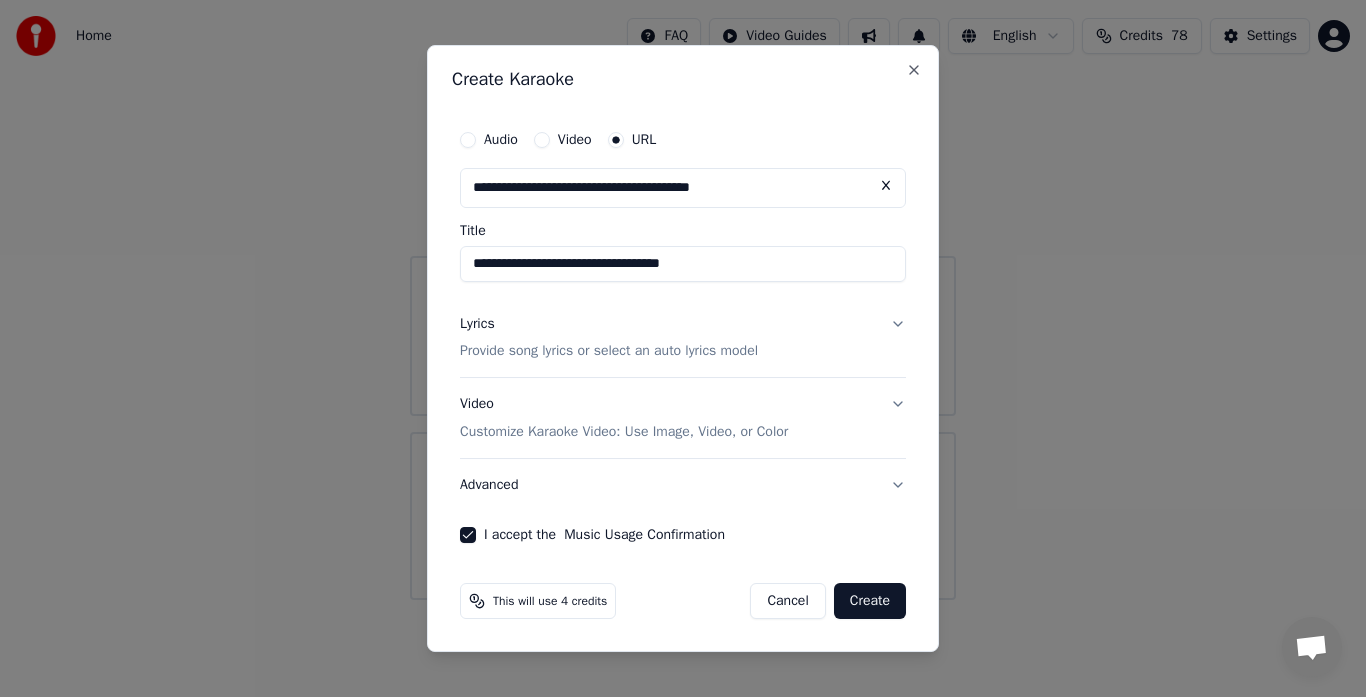 click on "Create" at bounding box center (870, 601) 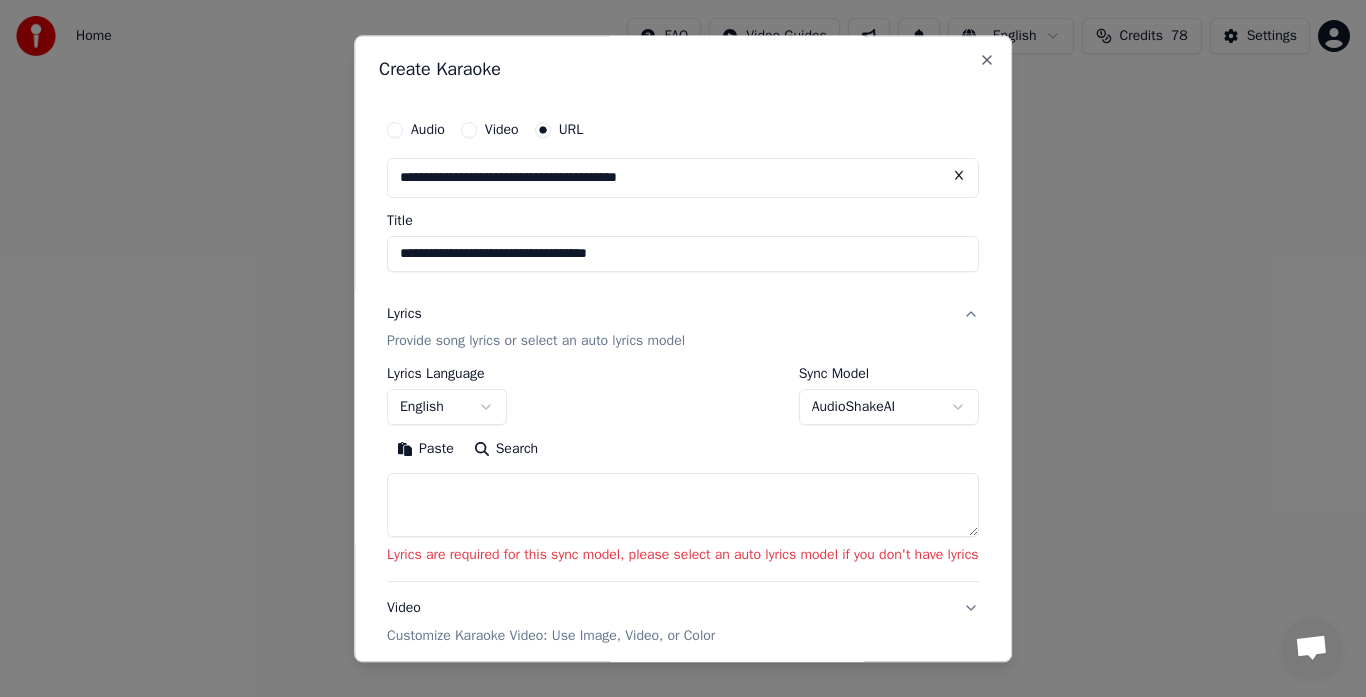 click on "AudioShakeAI" at bounding box center [889, 408] 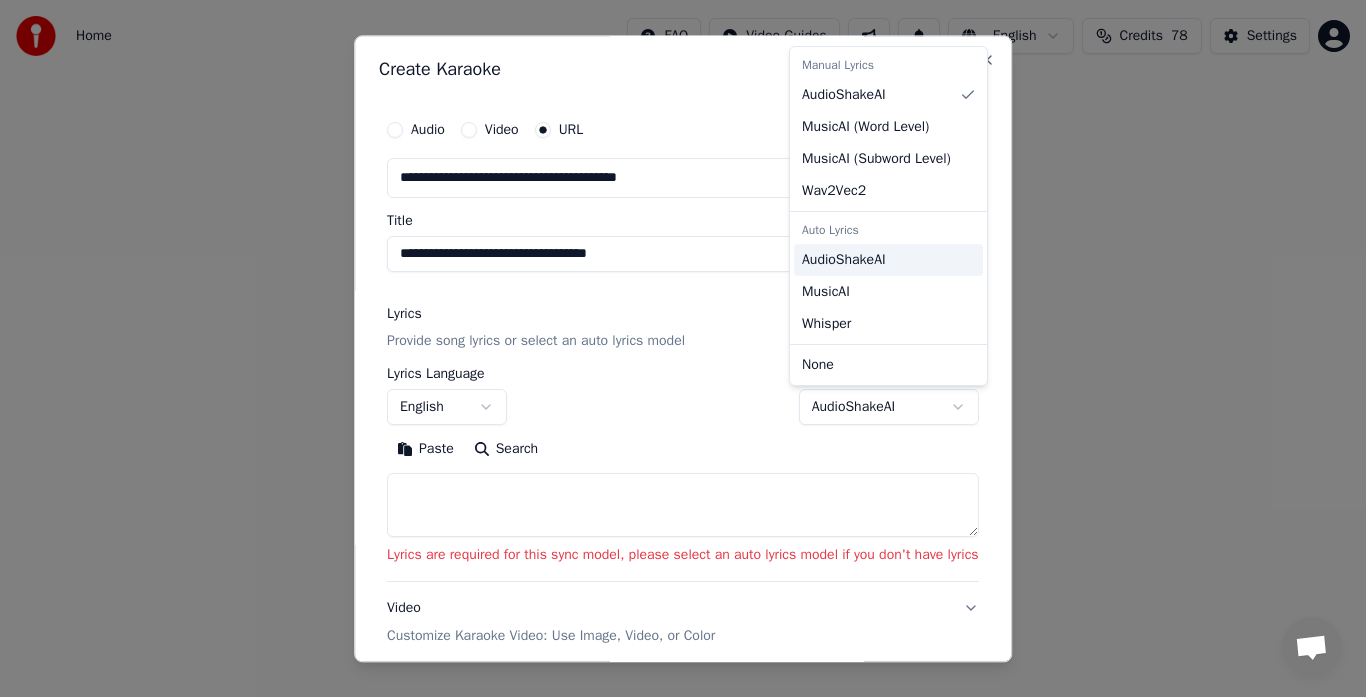 click on "AudioShakeAI" at bounding box center [844, 260] 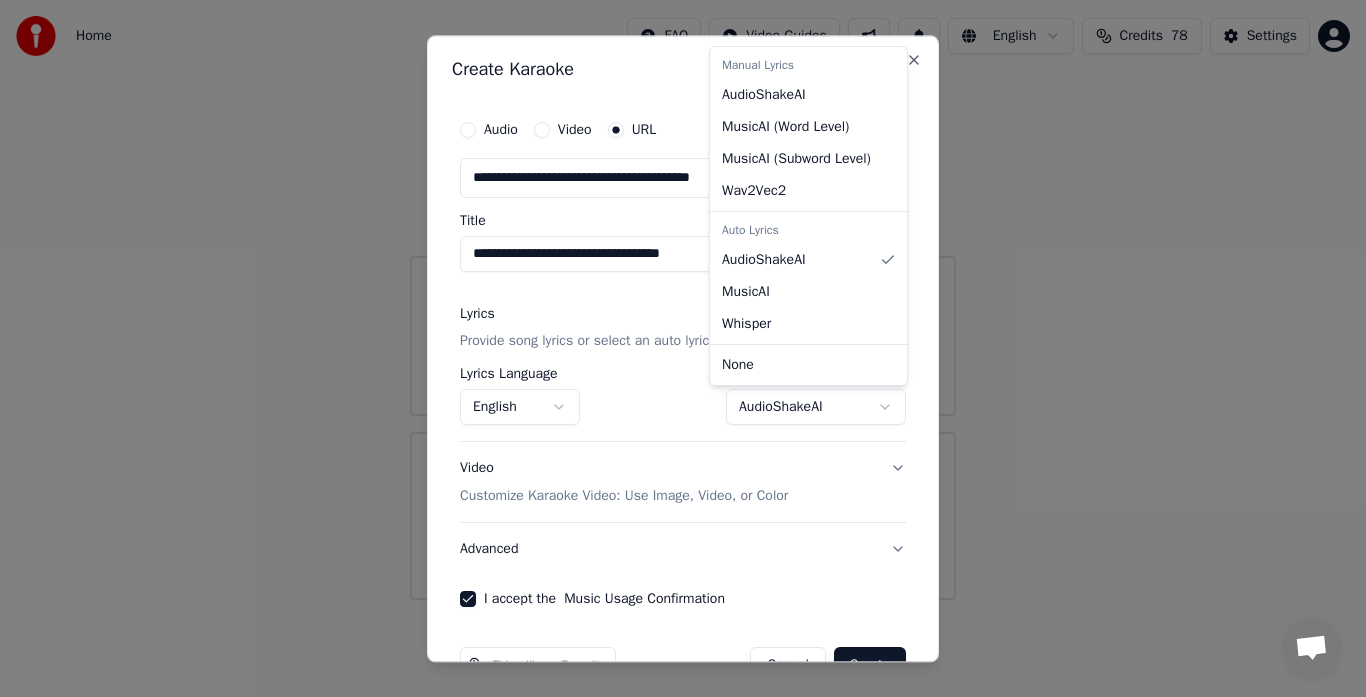 click at bounding box center [683, 348] 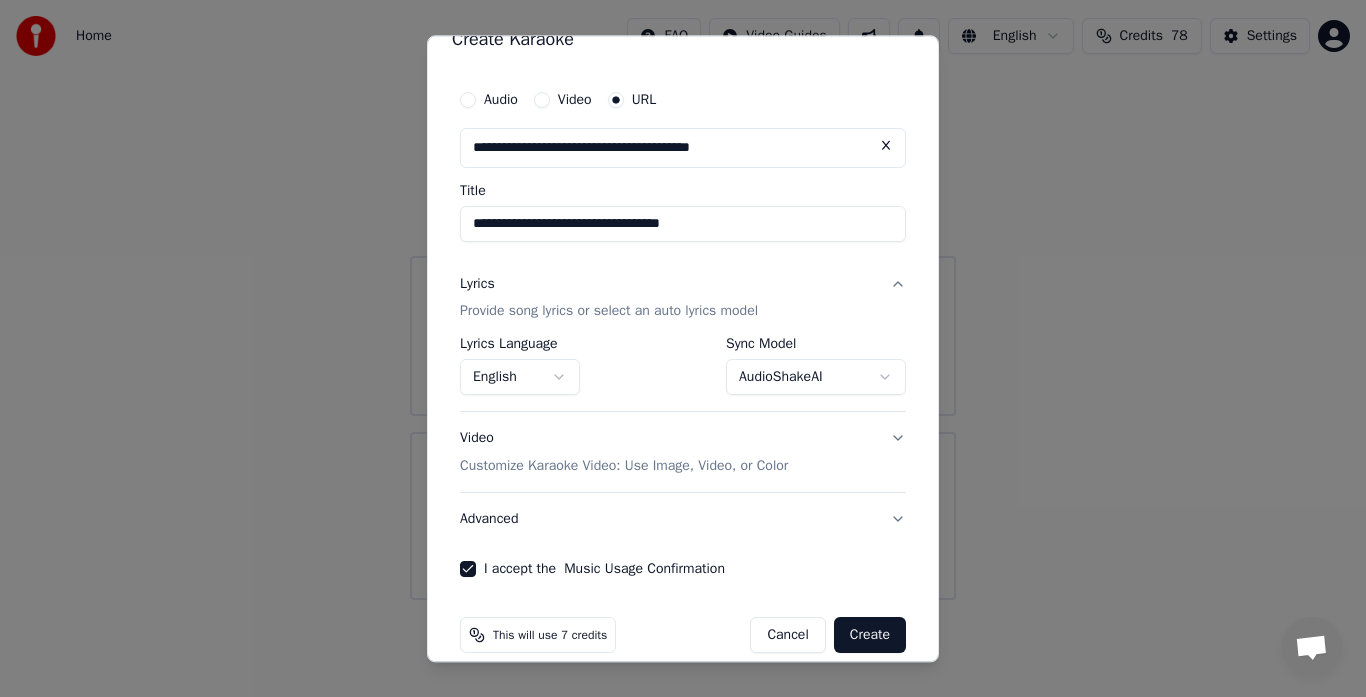scroll, scrollTop: 40, scrollLeft: 0, axis: vertical 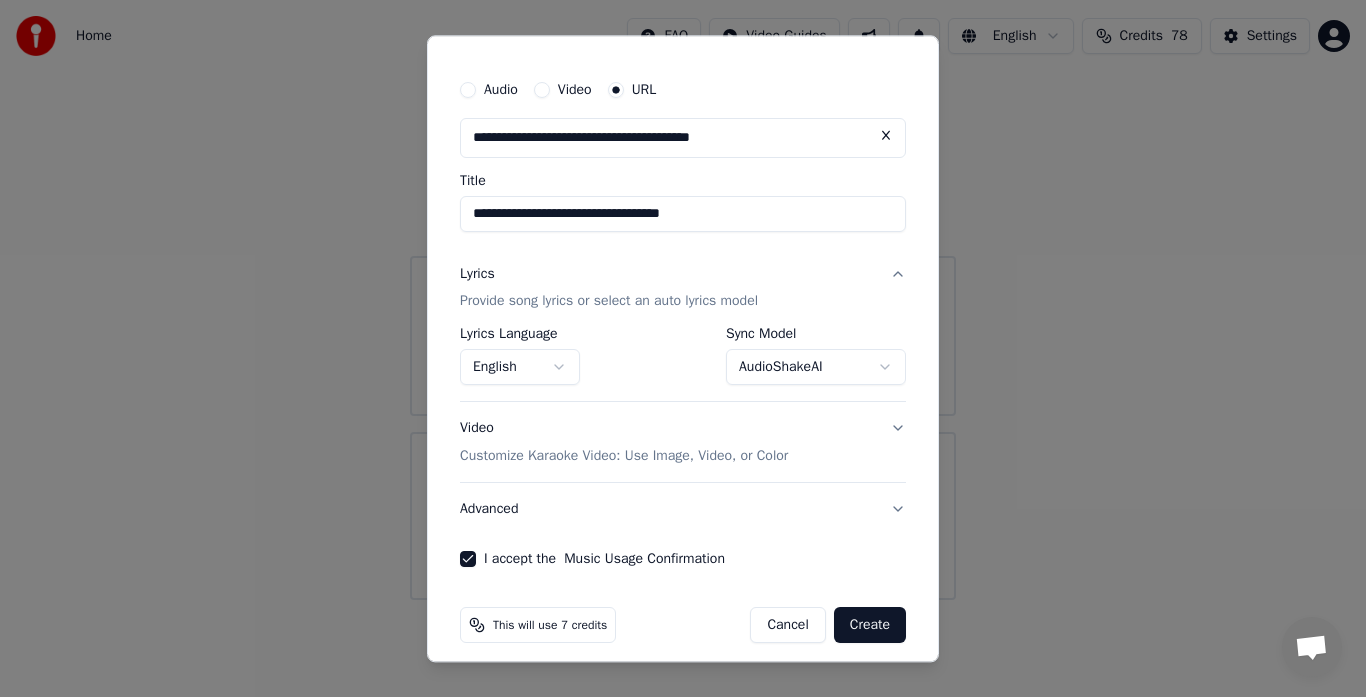 click on "Create" at bounding box center [870, 626] 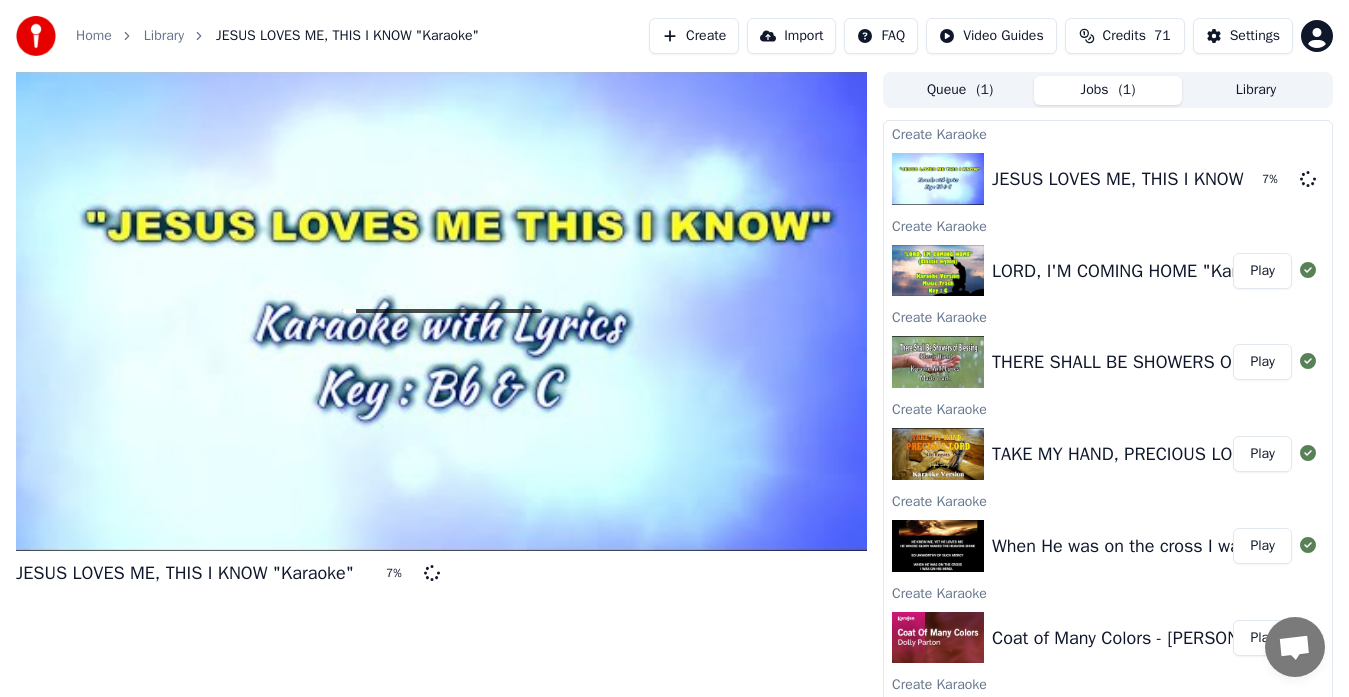 click at bounding box center [441, 311] 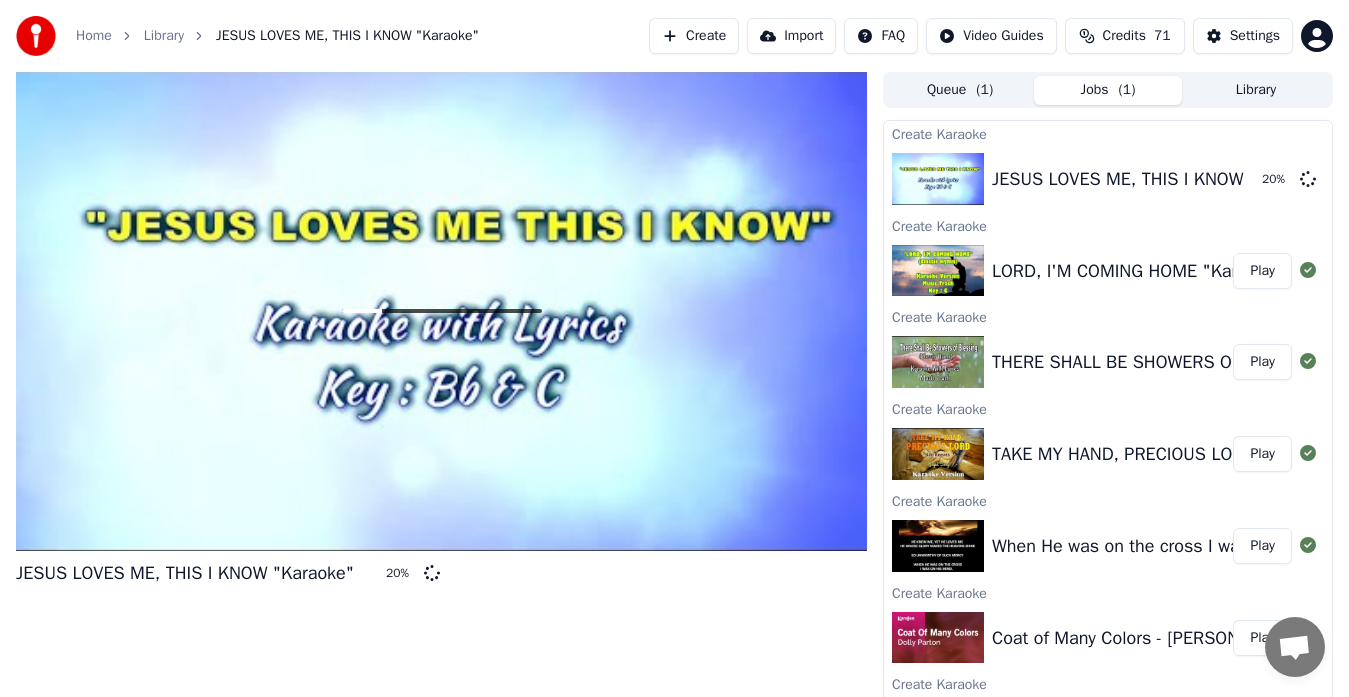 click on "LORD, I'M COMING HOME "Karaoke version"" at bounding box center [1161, 179] 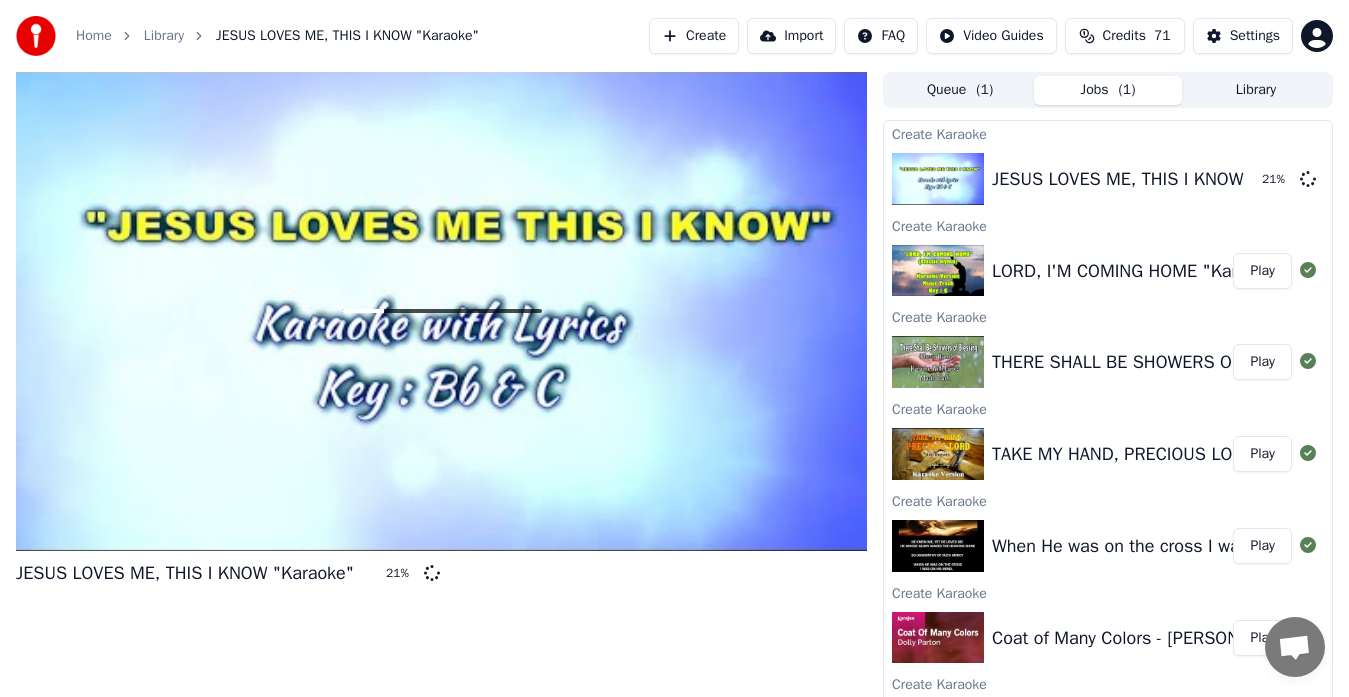 click on "LORD, I'M COMING HOME "Karaoke version"" at bounding box center [1161, 179] 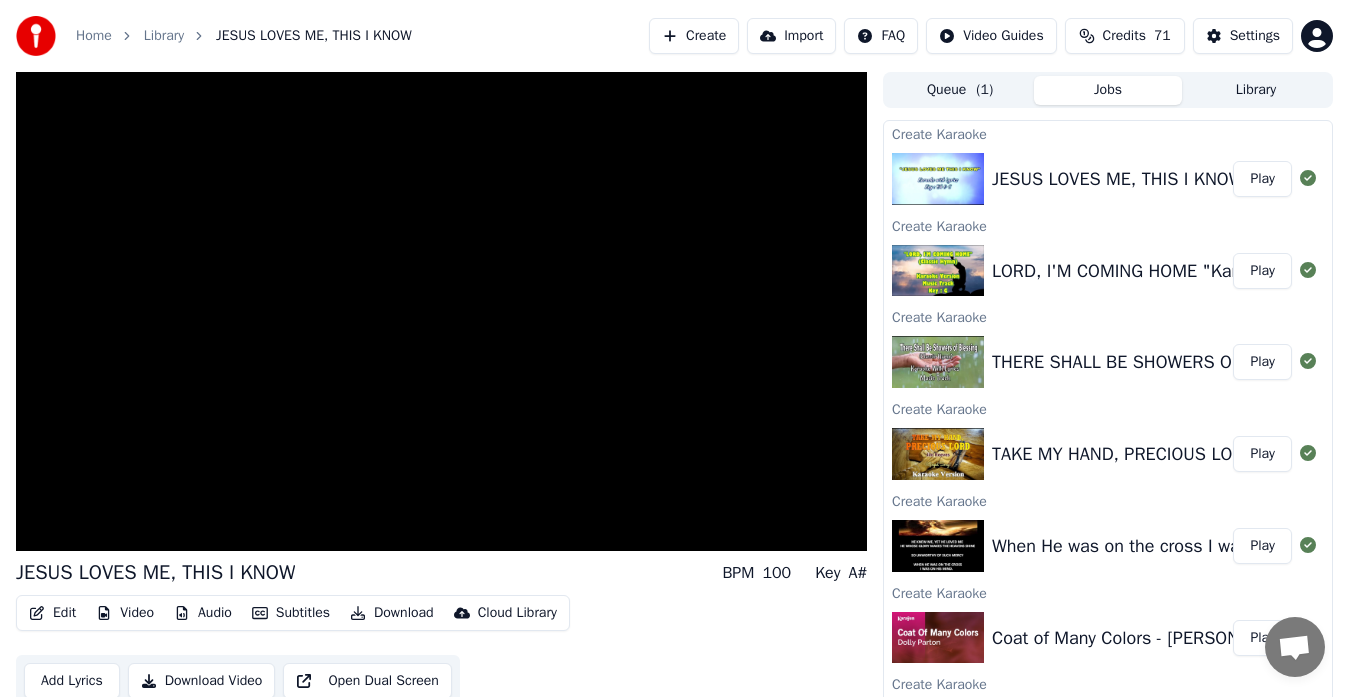 click at bounding box center [441, 311] 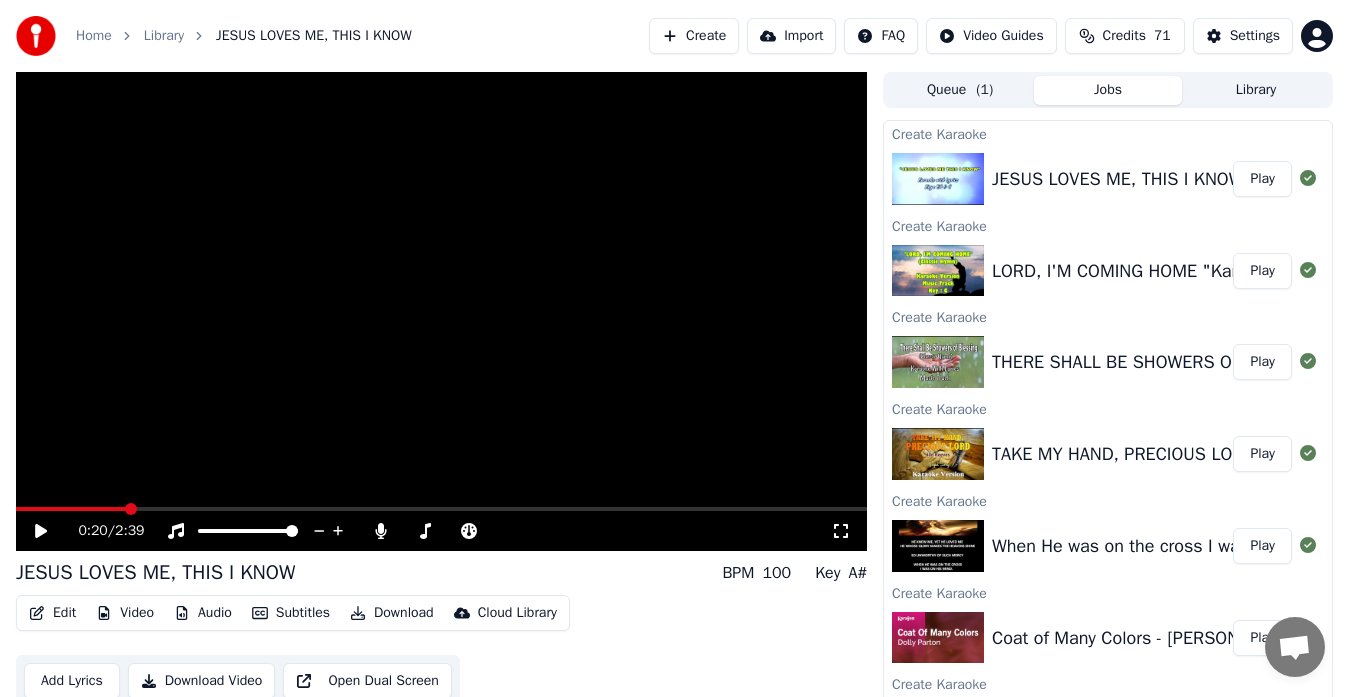 click on "Library" at bounding box center (1256, 90) 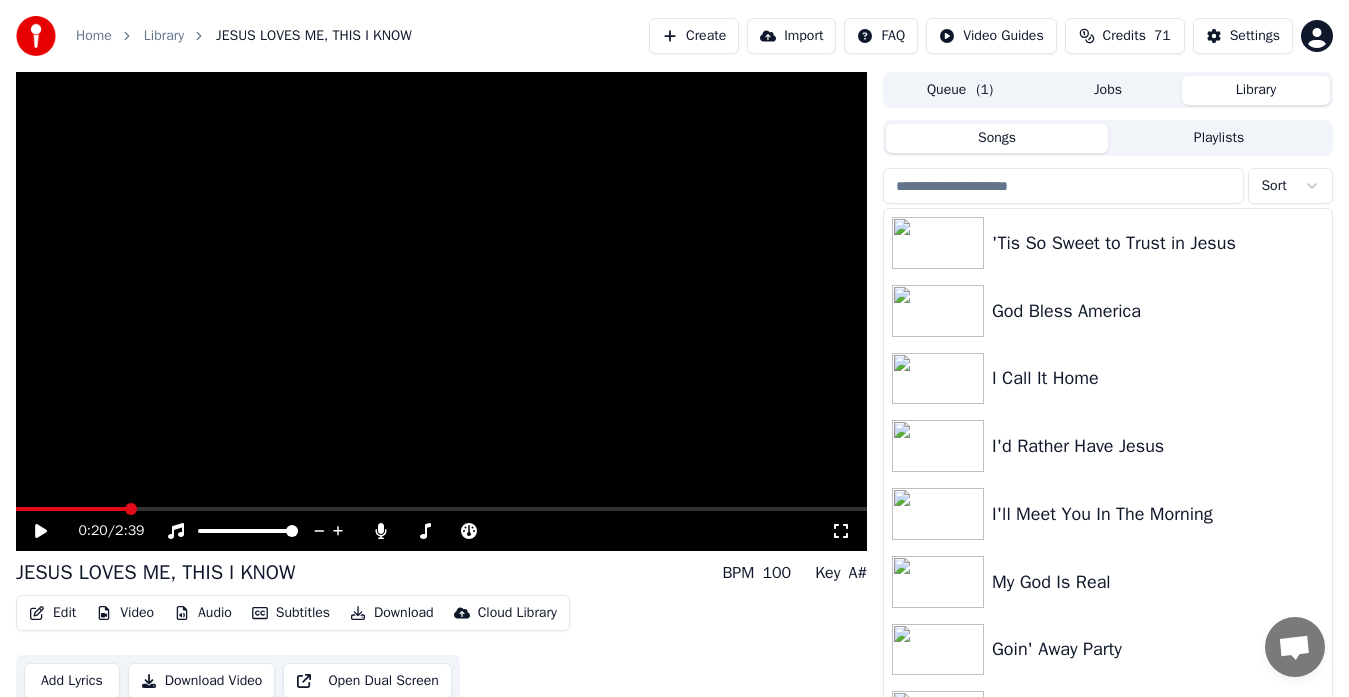 click at bounding box center [1063, 186] 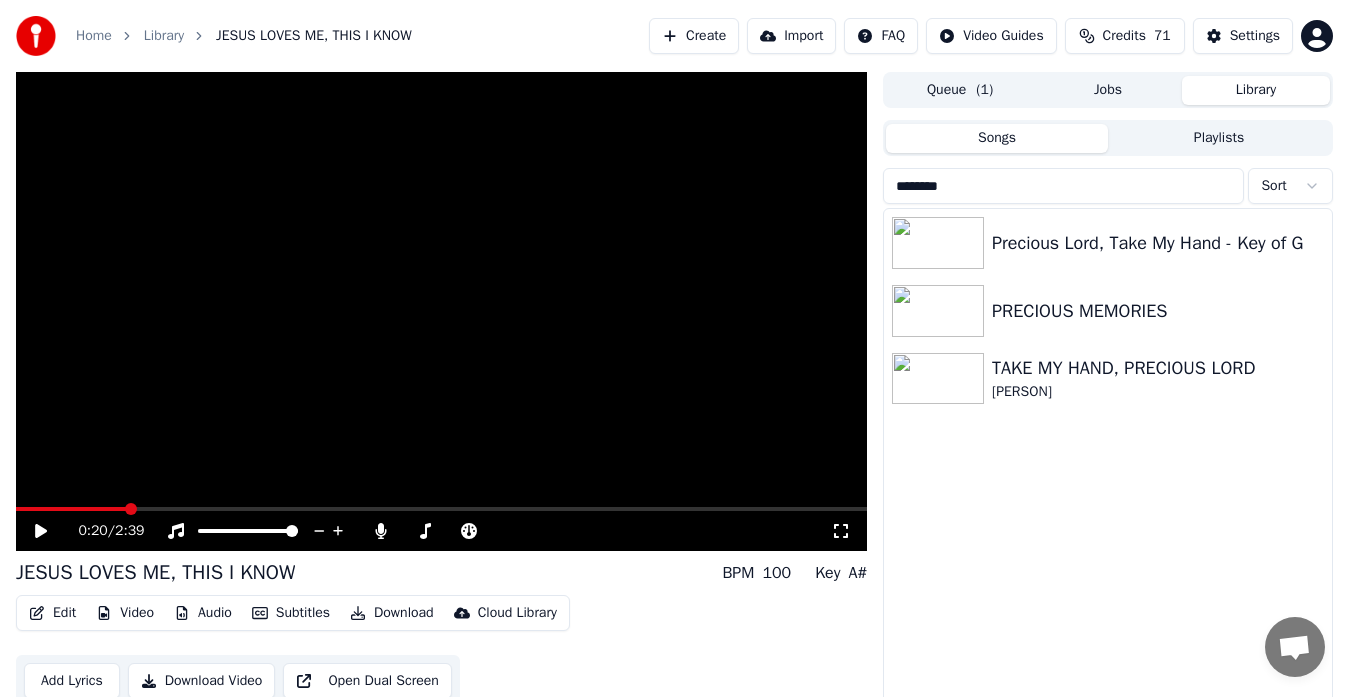 click on "********" at bounding box center [1063, 186] 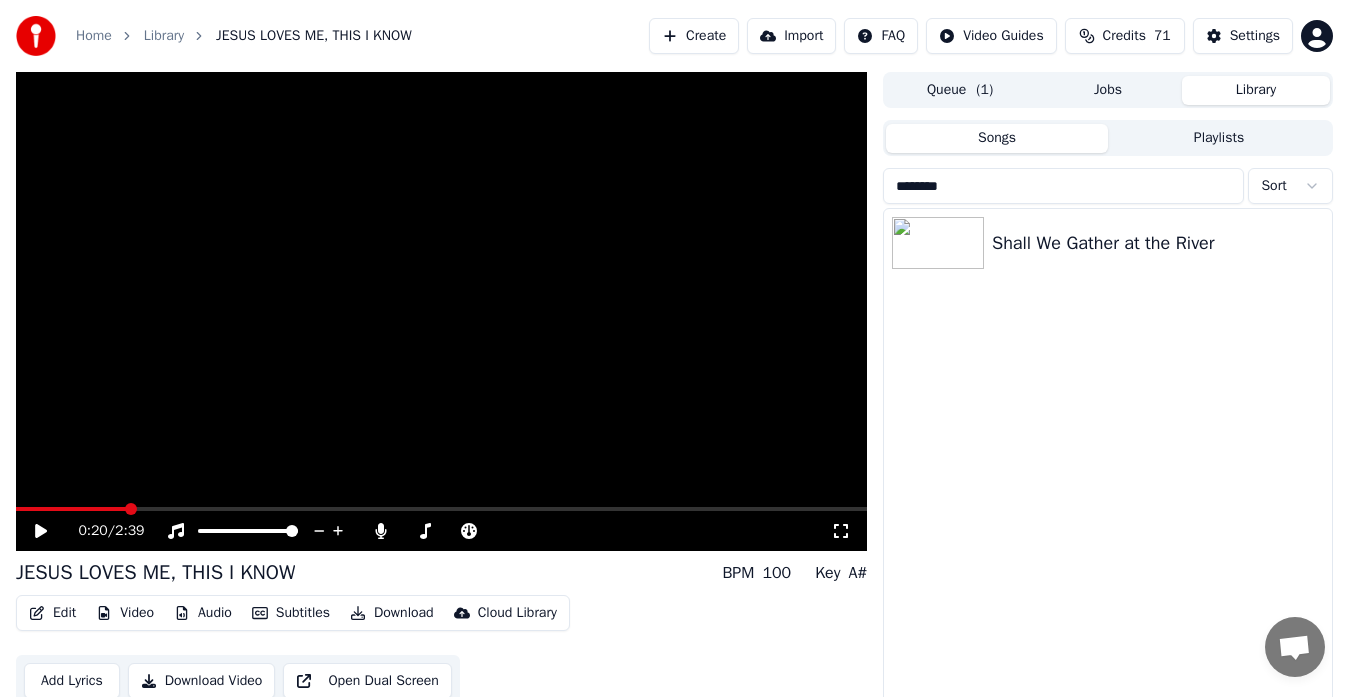 click on "********" at bounding box center [1063, 186] 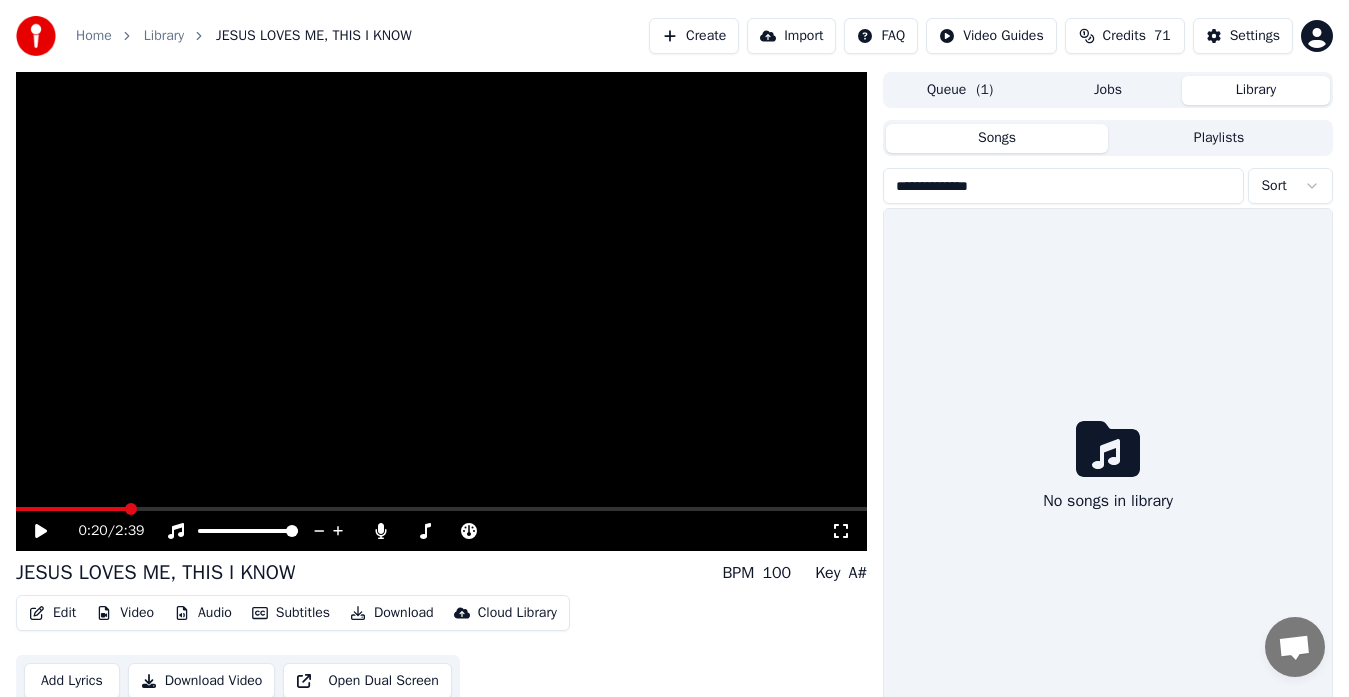 click on "Home" at bounding box center (94, 36) 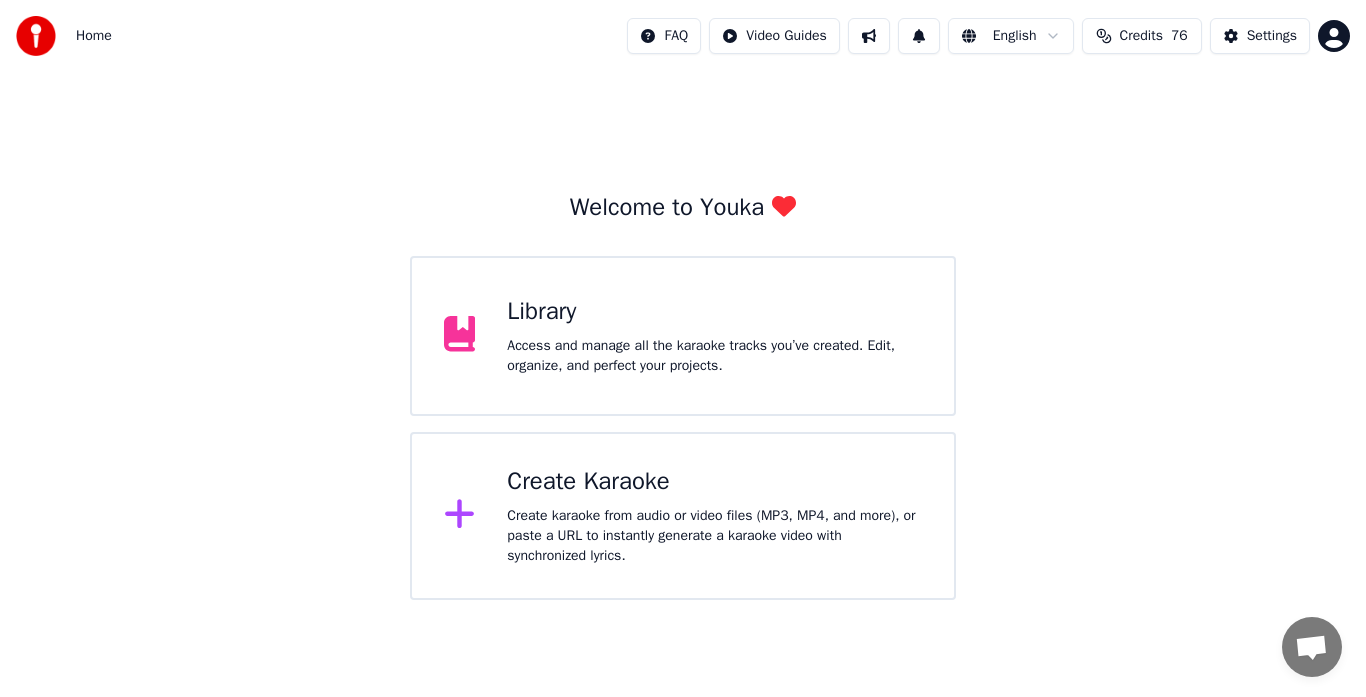 click on "Create karaoke from audio or video files (MP3, MP4, and more), or paste a URL to instantly generate a karaoke video with synchronized lyrics." at bounding box center [714, 356] 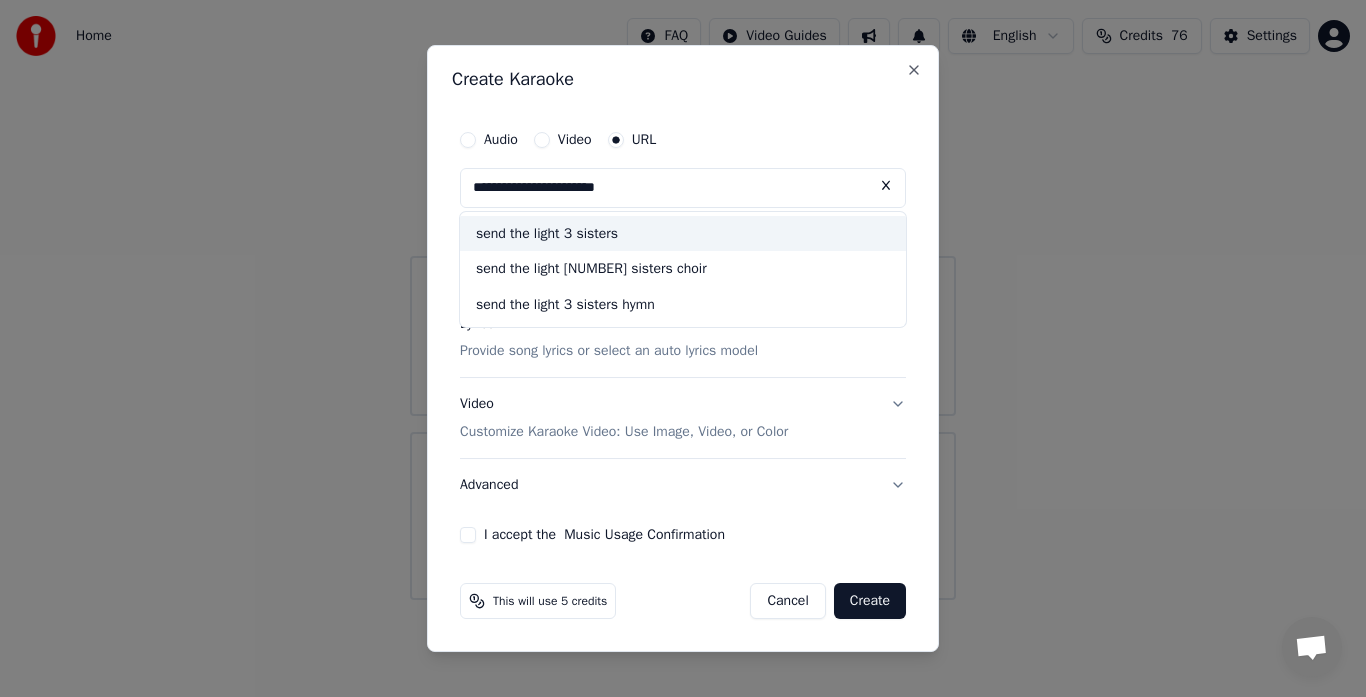 type on "**********" 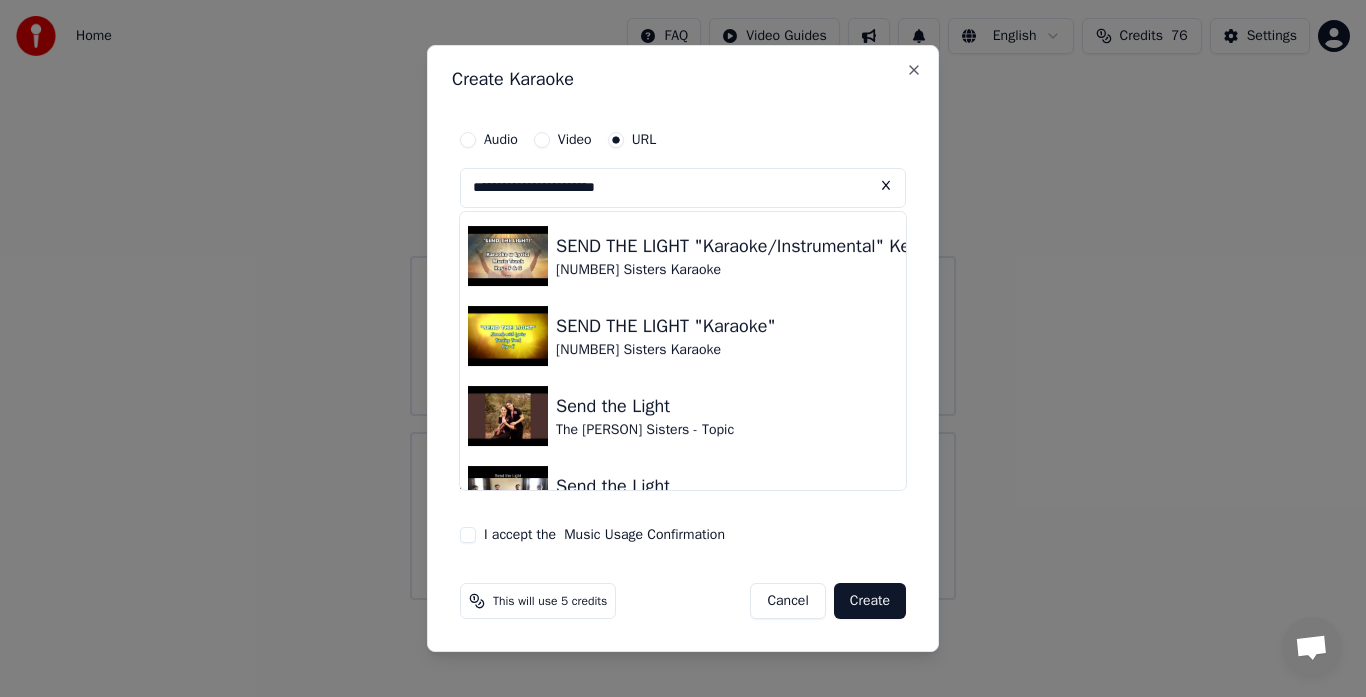click at bounding box center [508, 256] 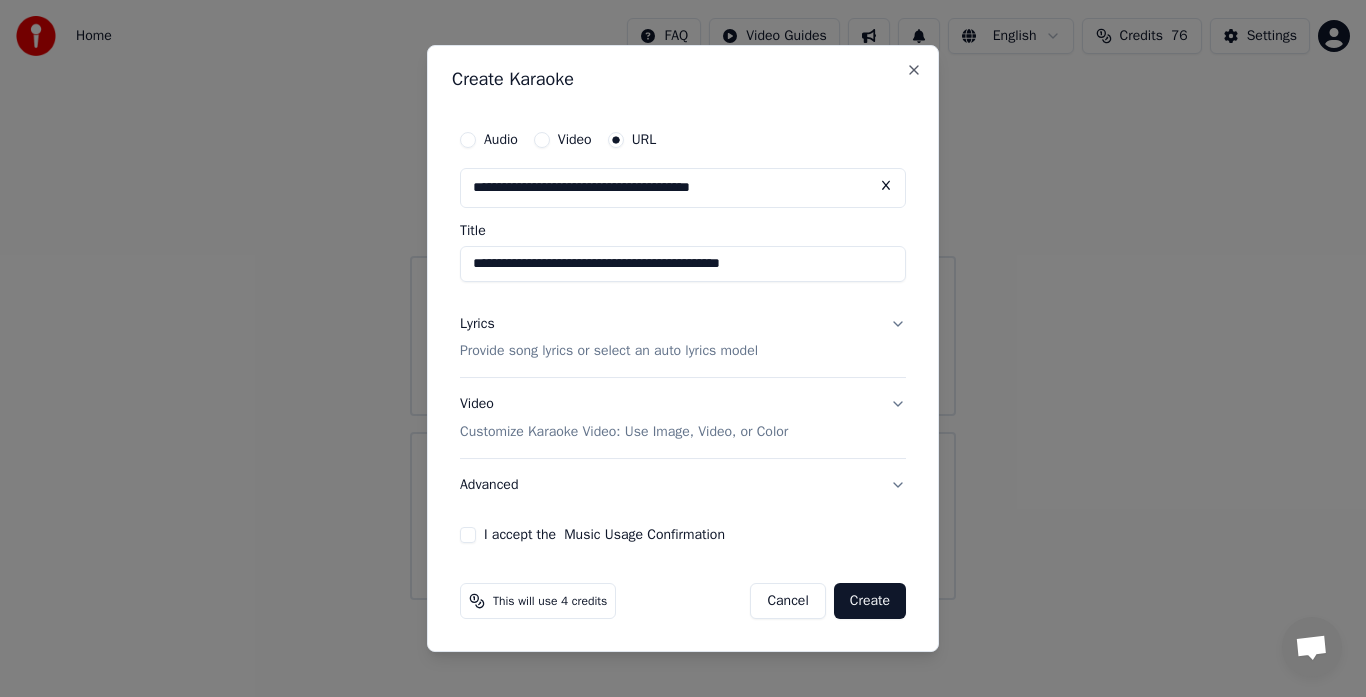 click on "I accept the   Music Usage Confirmation" at bounding box center [468, 535] 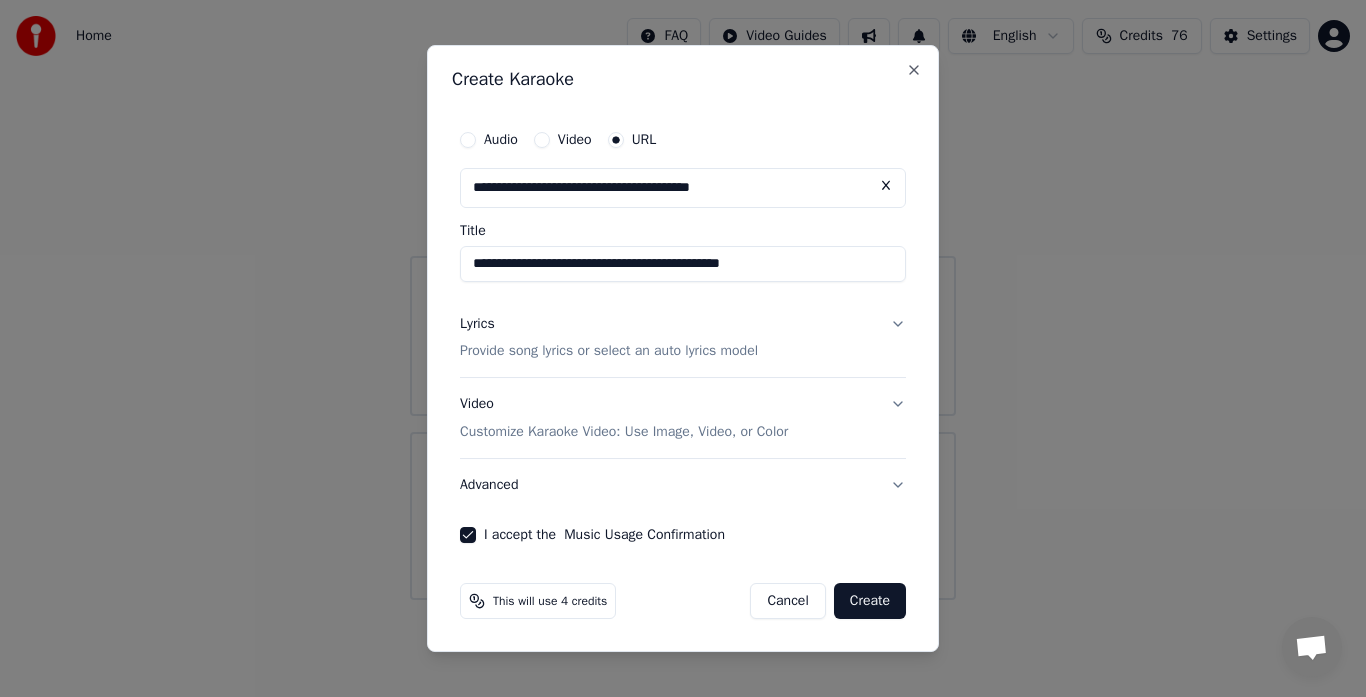 click on "Create" at bounding box center (870, 601) 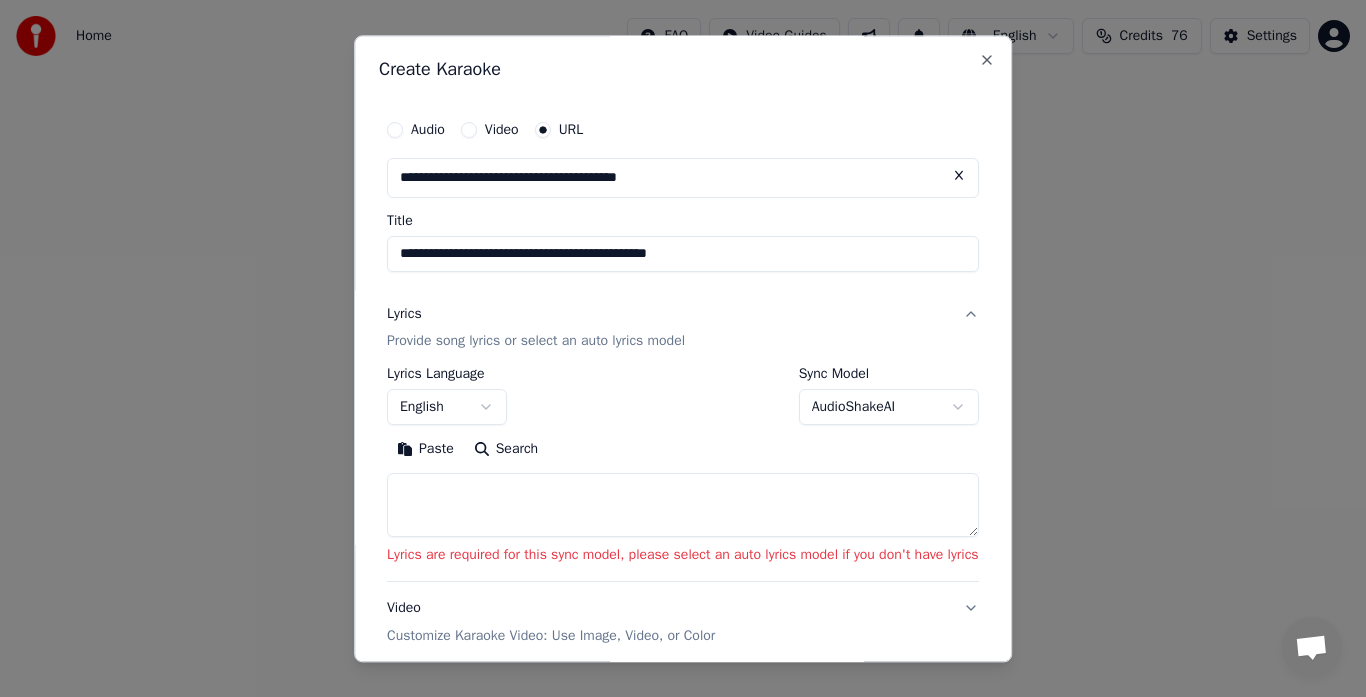 click on "AudioShakeAI" at bounding box center [889, 408] 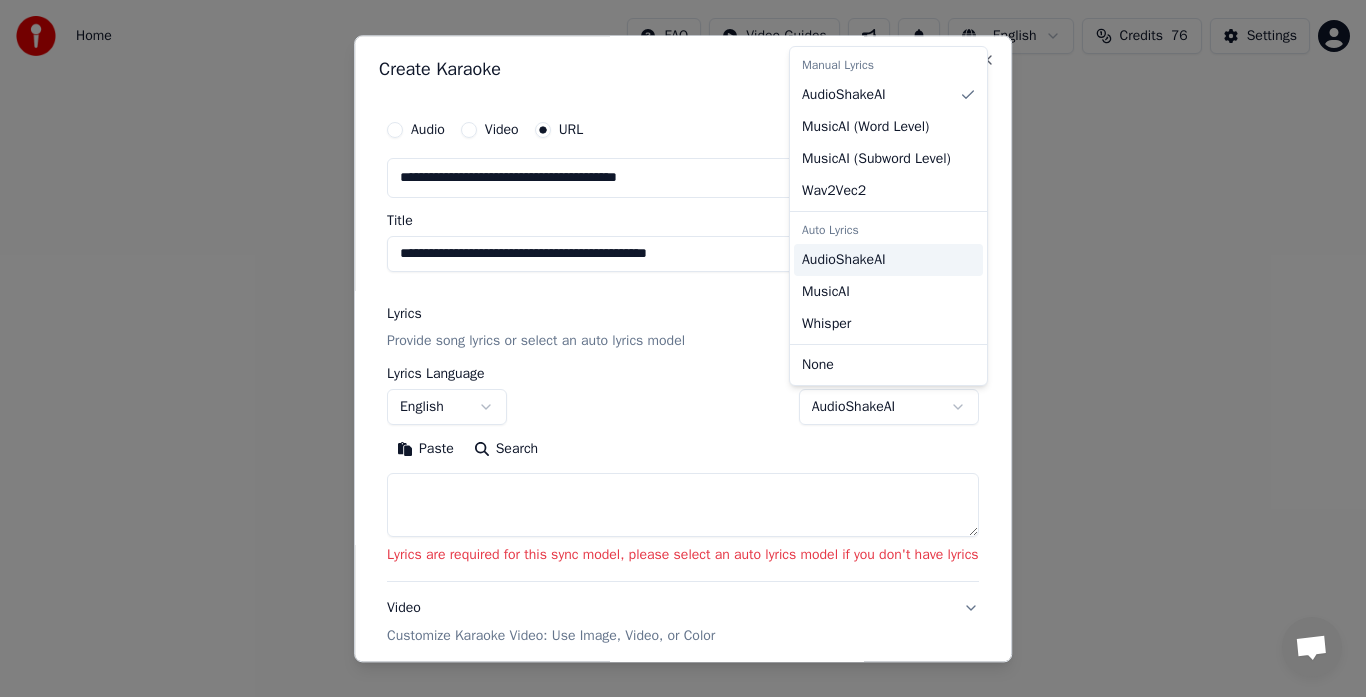 click on "AudioShakeAI" at bounding box center [844, 260] 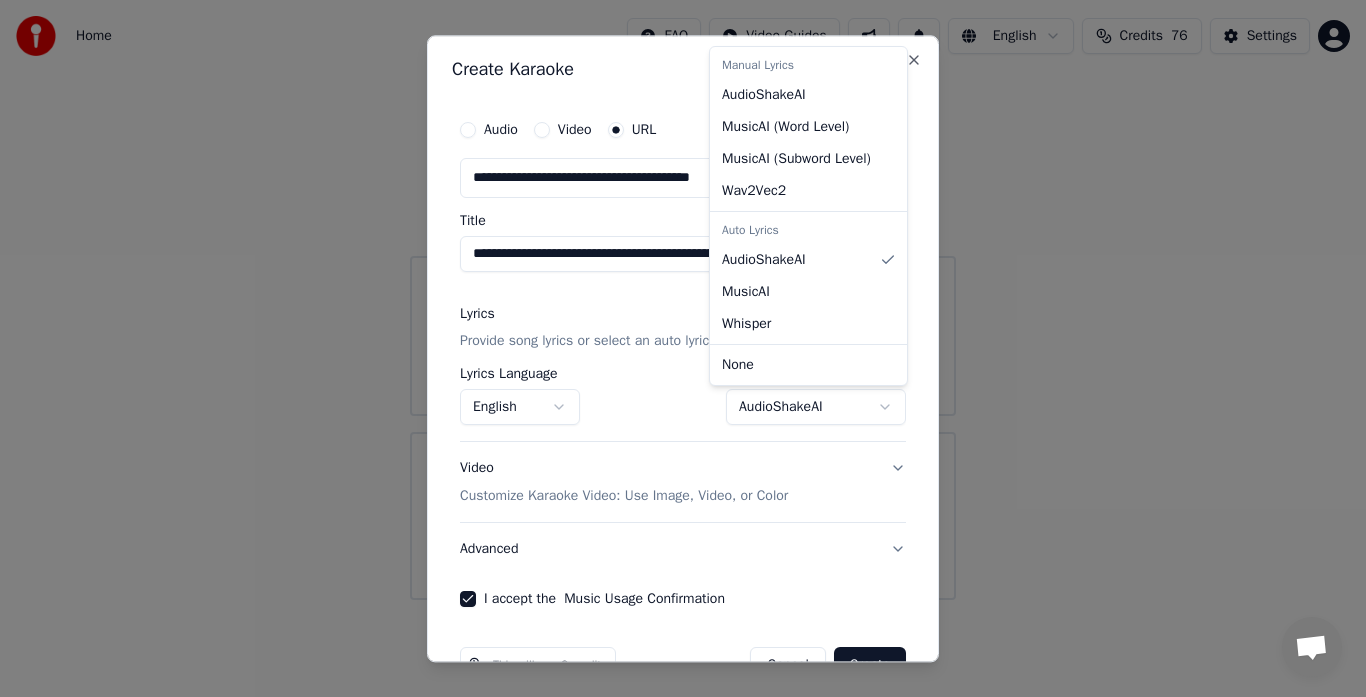 click at bounding box center (683, 348) 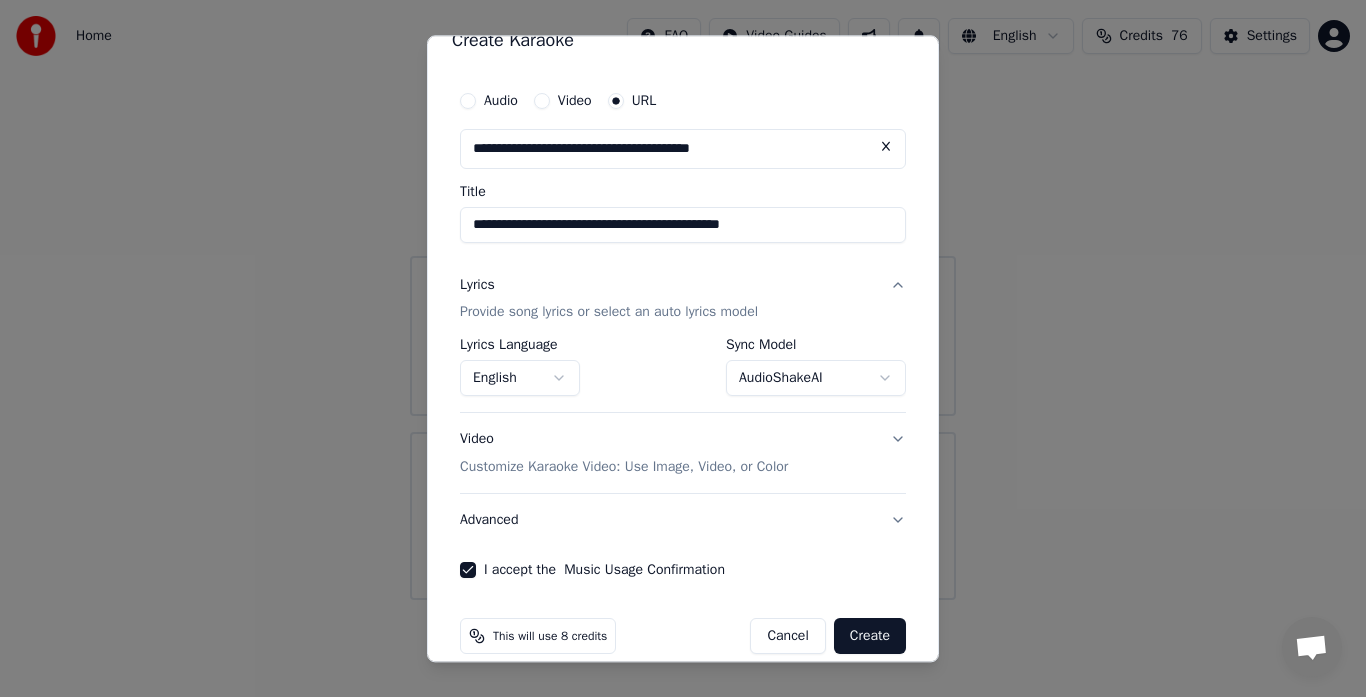 scroll, scrollTop: 40, scrollLeft: 0, axis: vertical 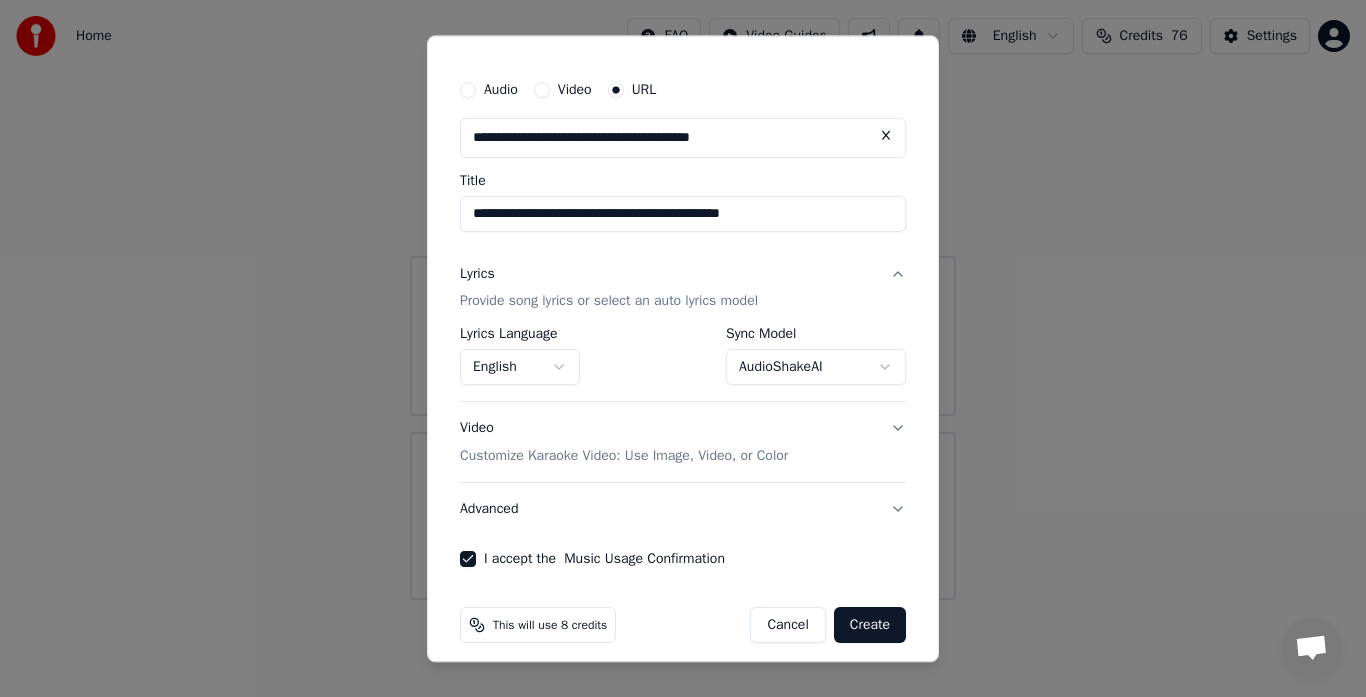click on "Create" at bounding box center [870, 626] 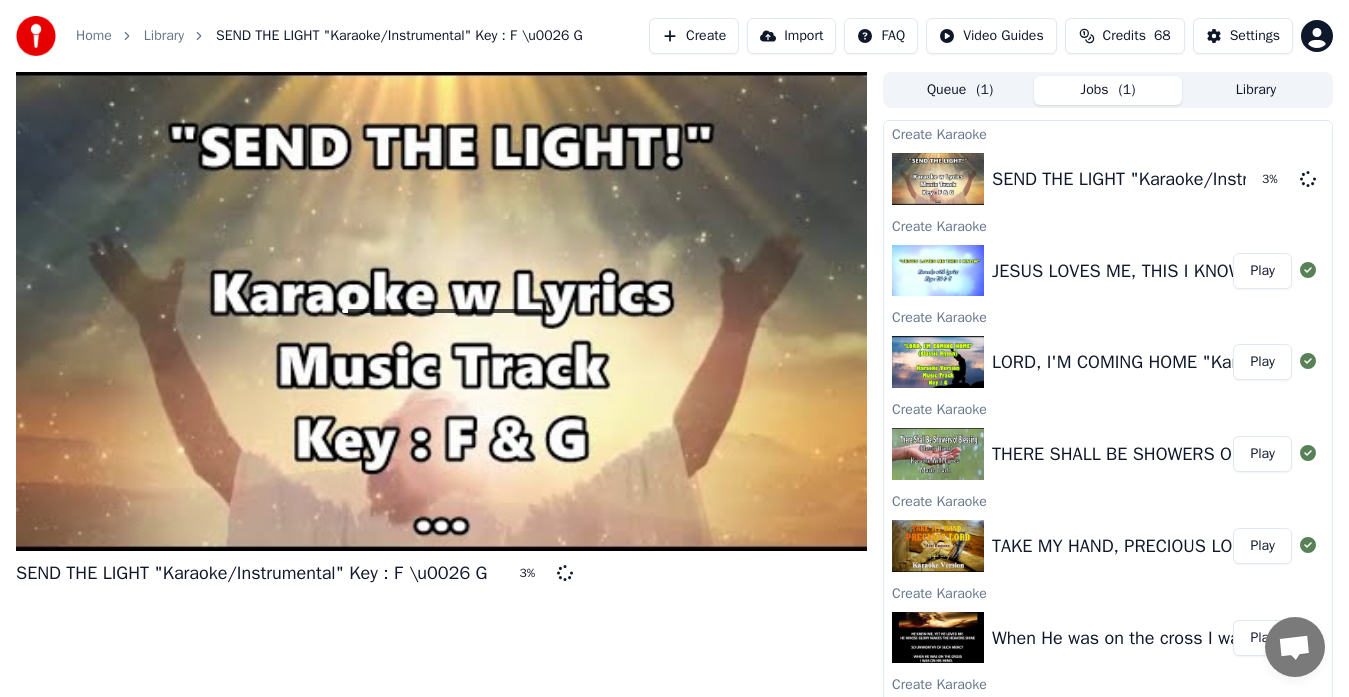 click on "Library" at bounding box center [1256, 90] 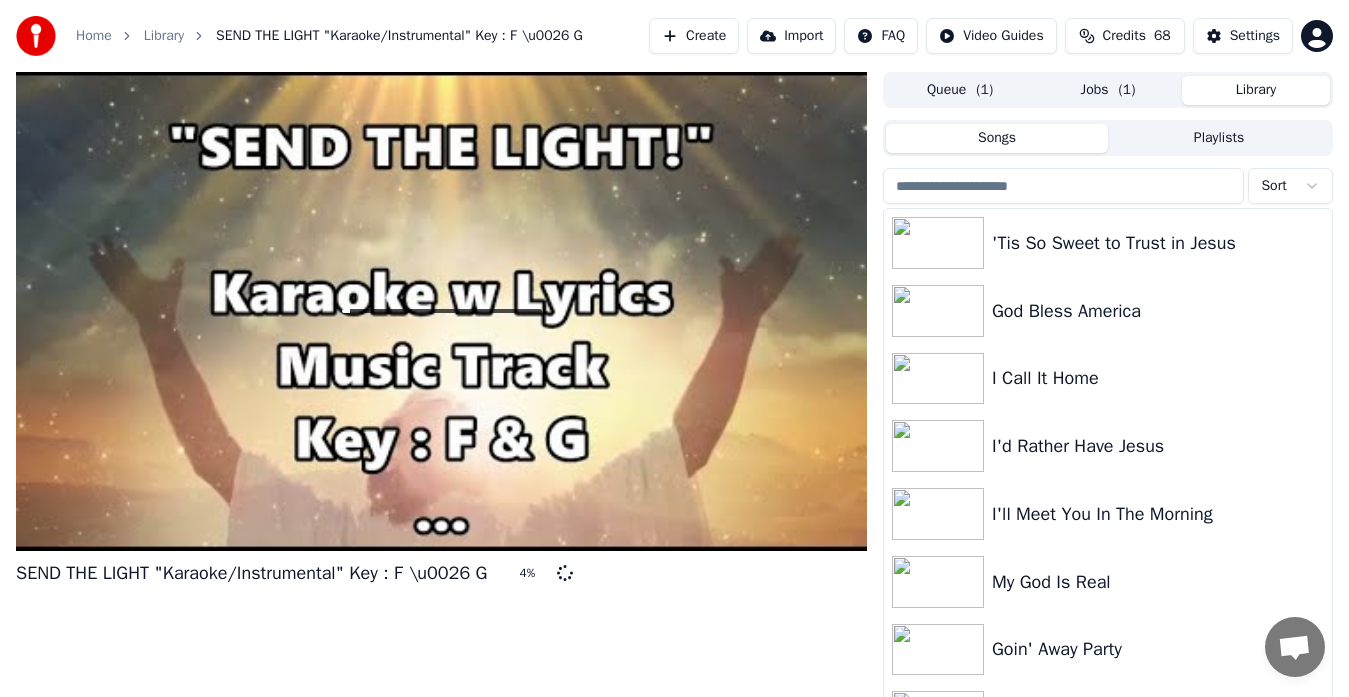 click on "'Tis So Sweet to Trust in Jesus" at bounding box center (1108, 243) 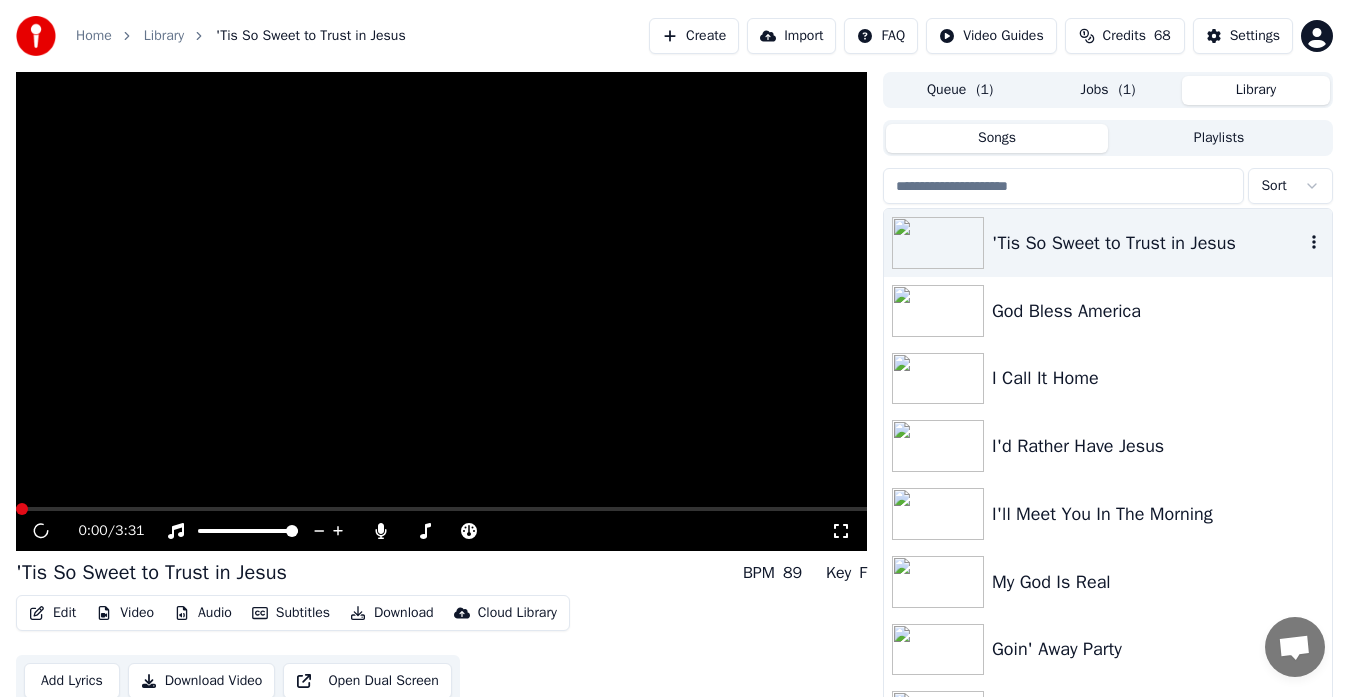 click at bounding box center (1063, 186) 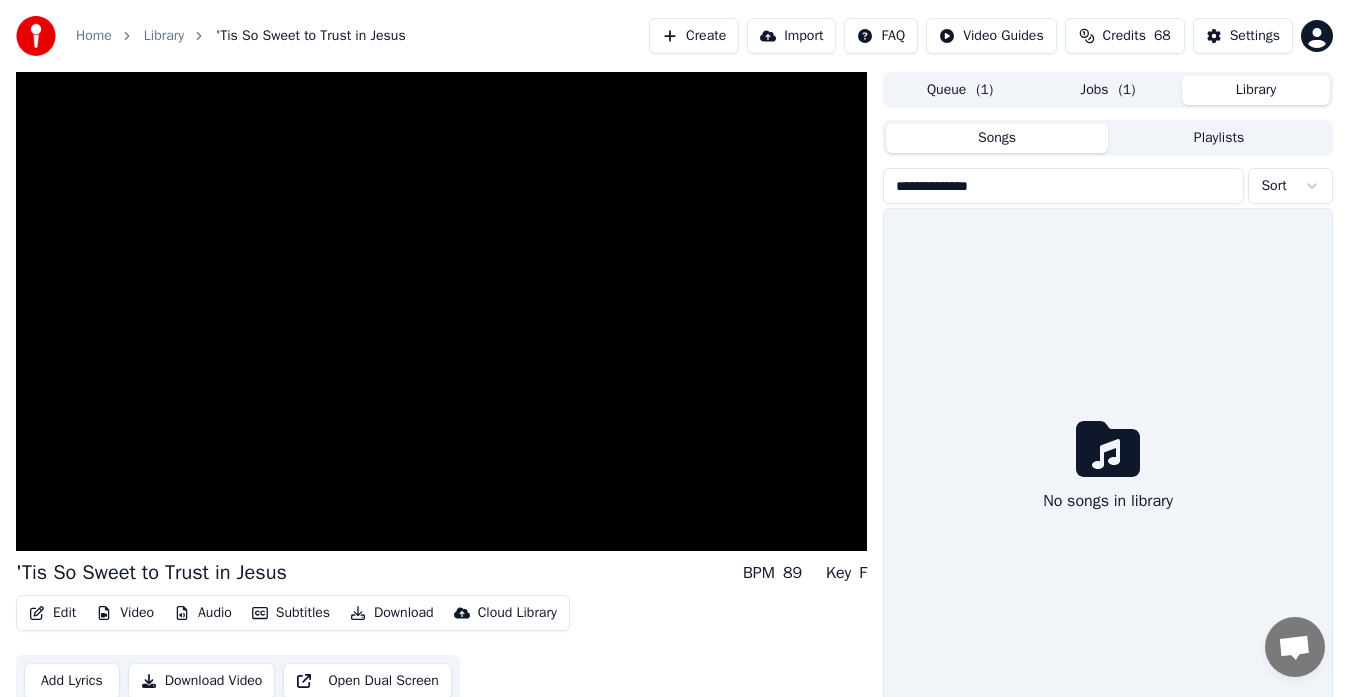 type on "**********" 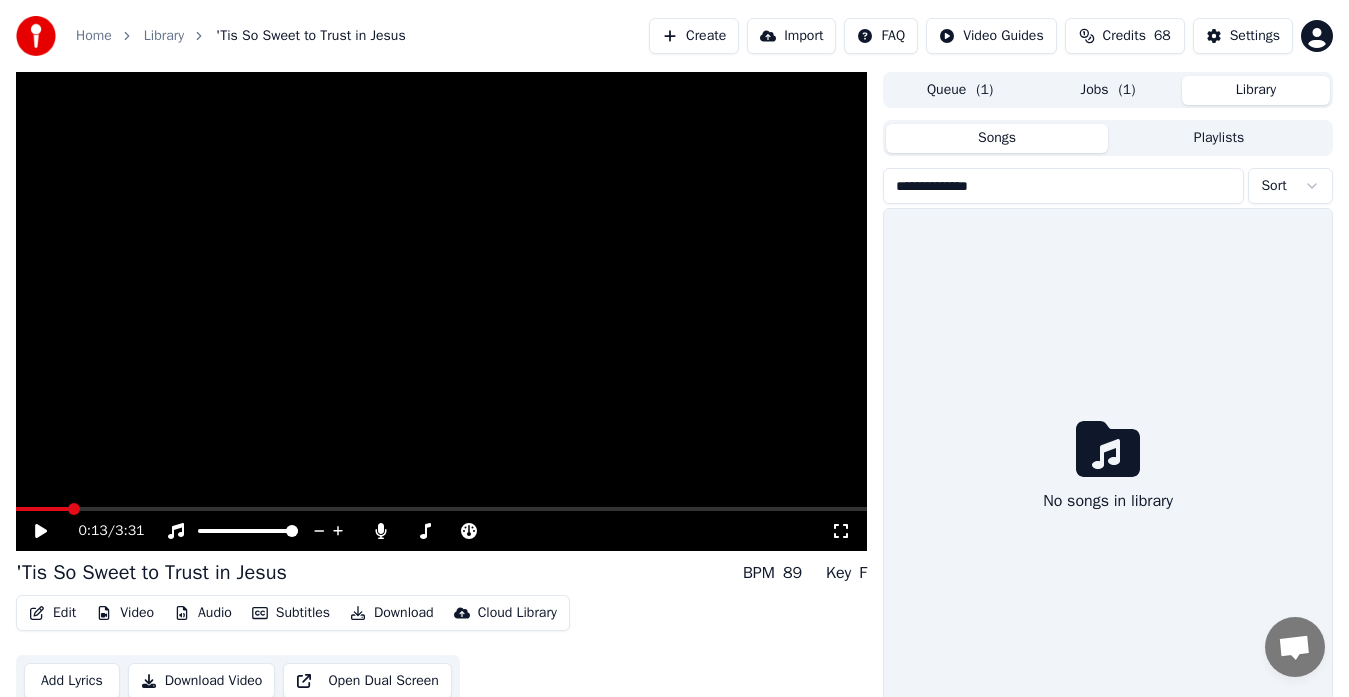 click on "Songs" at bounding box center (997, 138) 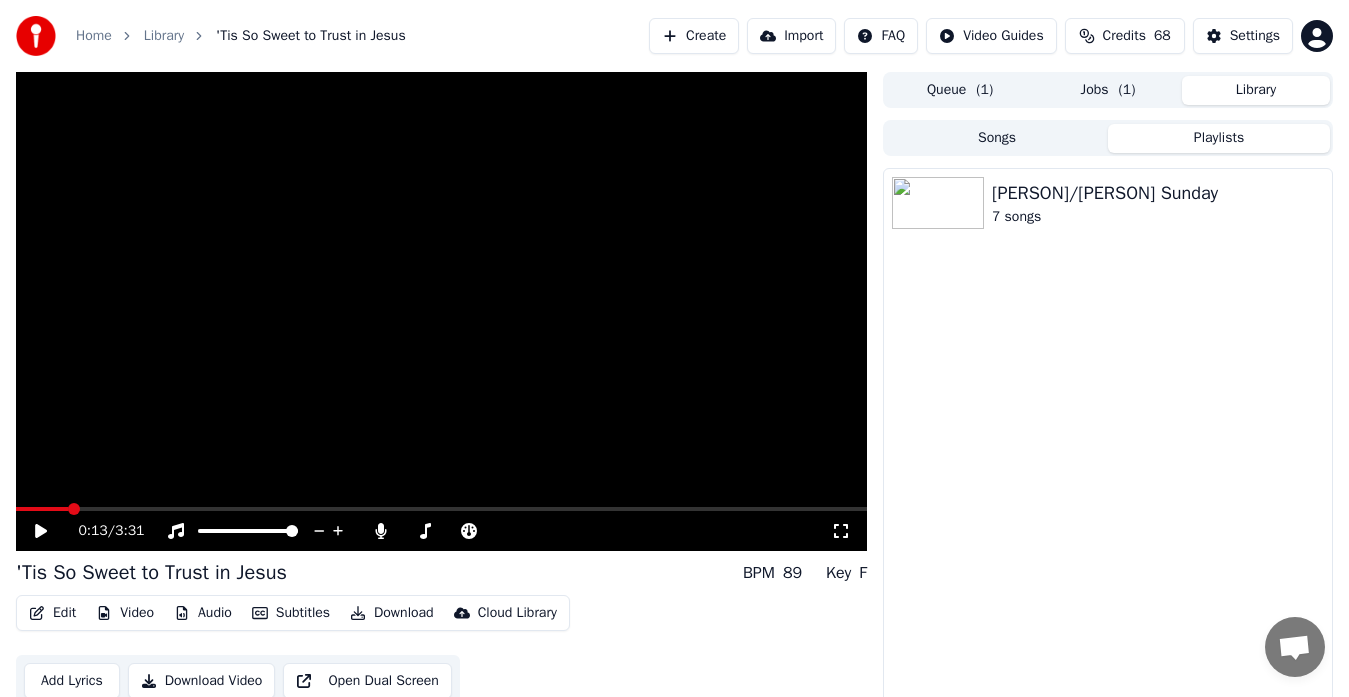 click on "Songs" at bounding box center (997, 138) 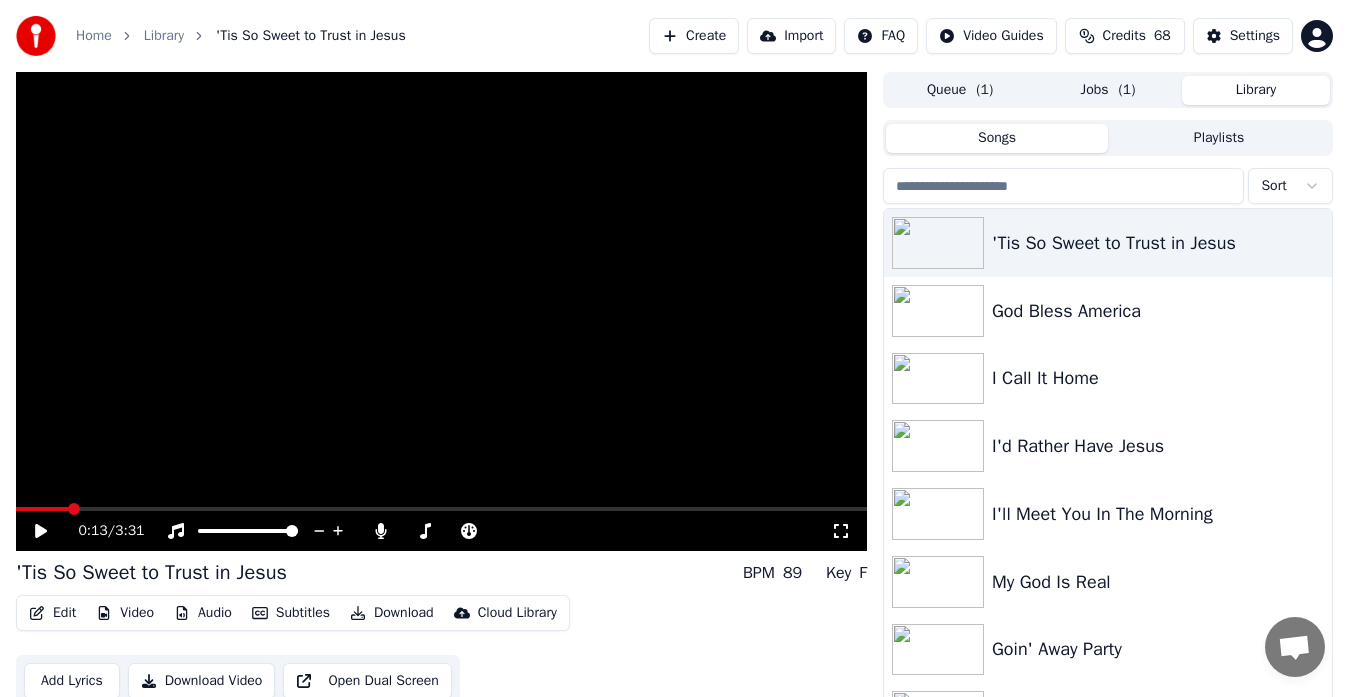 click on "Library" at bounding box center [1256, 90] 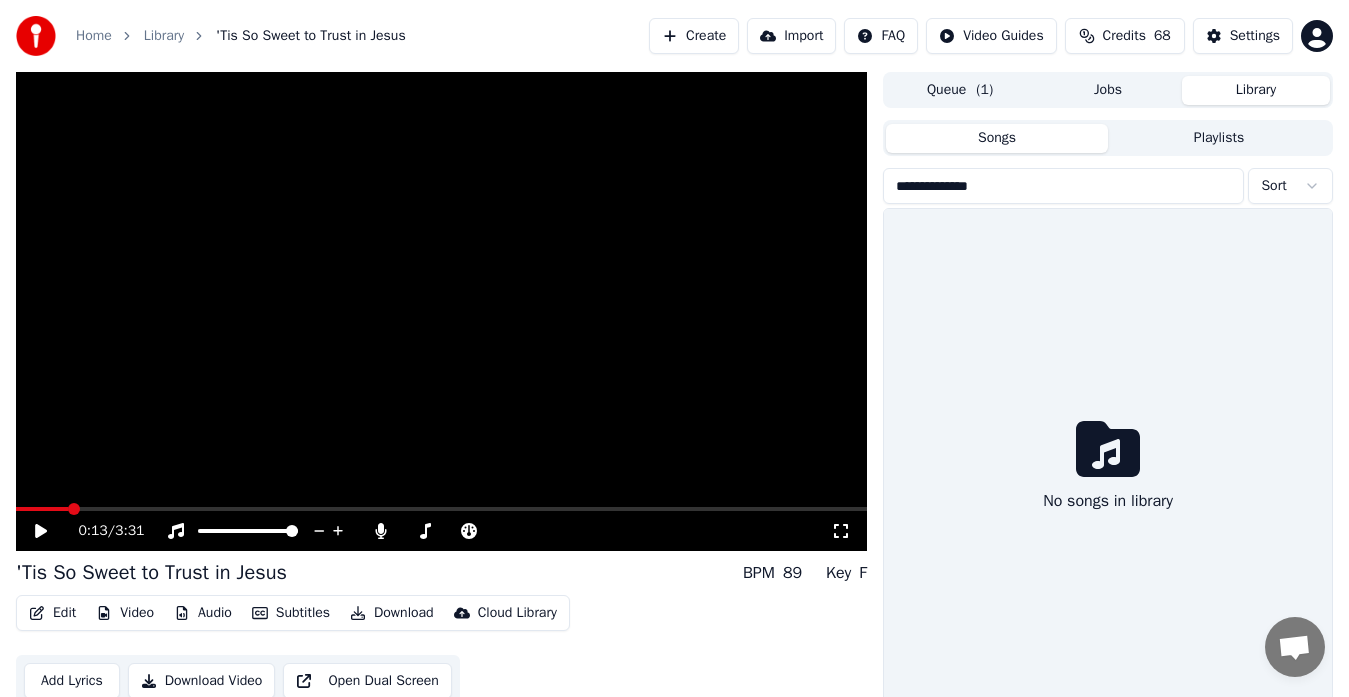 click on "Home" at bounding box center (94, 36) 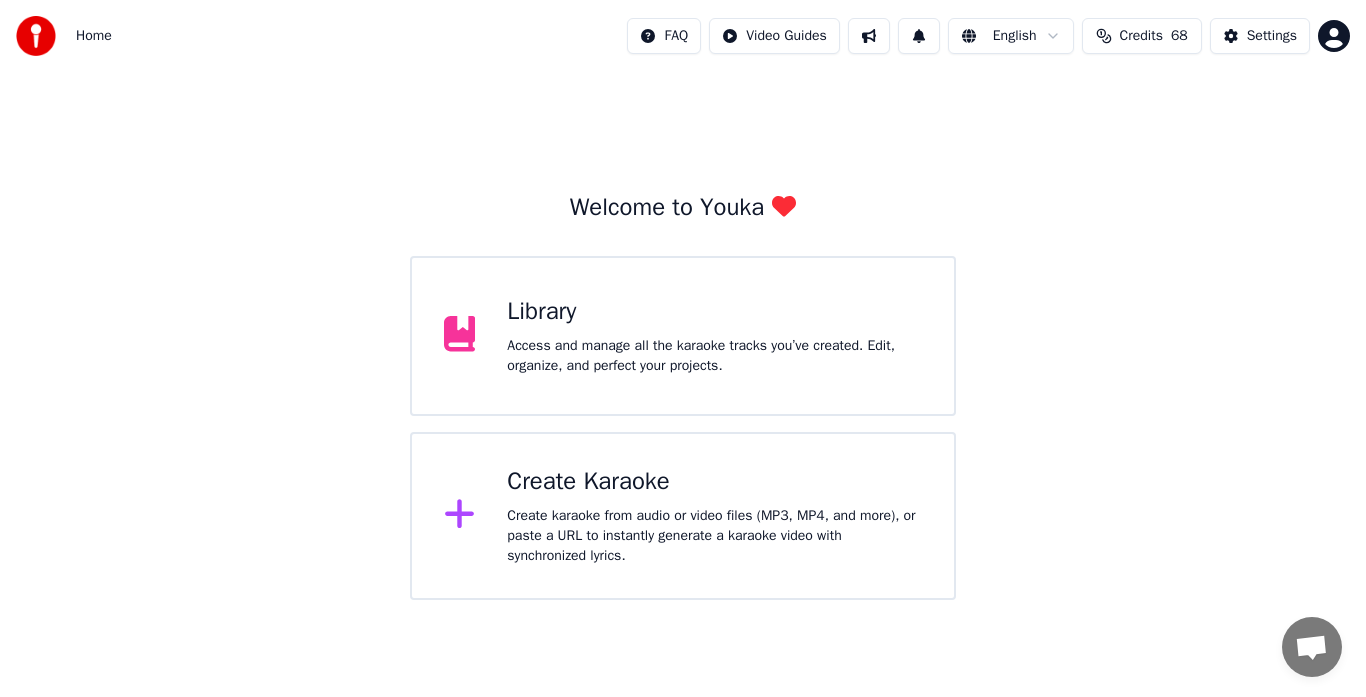click on "Create karaoke from audio or video files (MP3, MP4, and more), or paste a URL to instantly generate a karaoke video with synchronized lyrics." at bounding box center [714, 356] 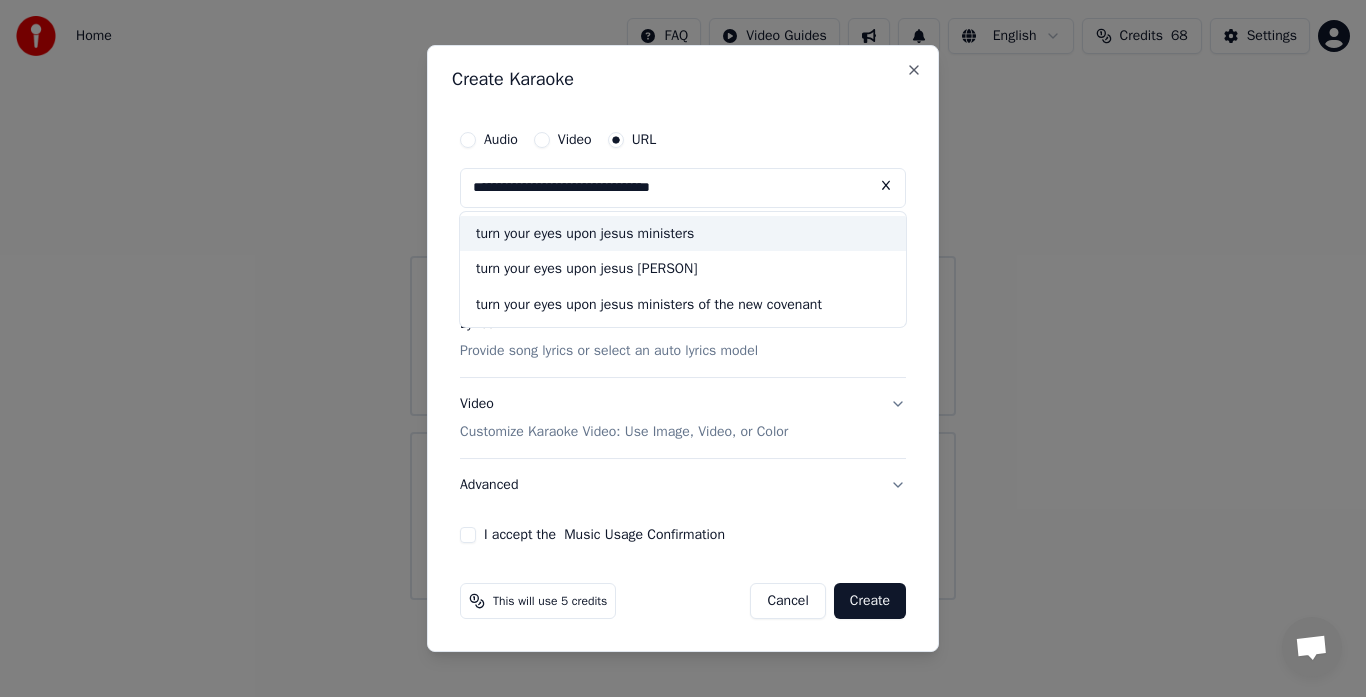 click on "turn your eyes upon jesus ministers" at bounding box center [683, 234] 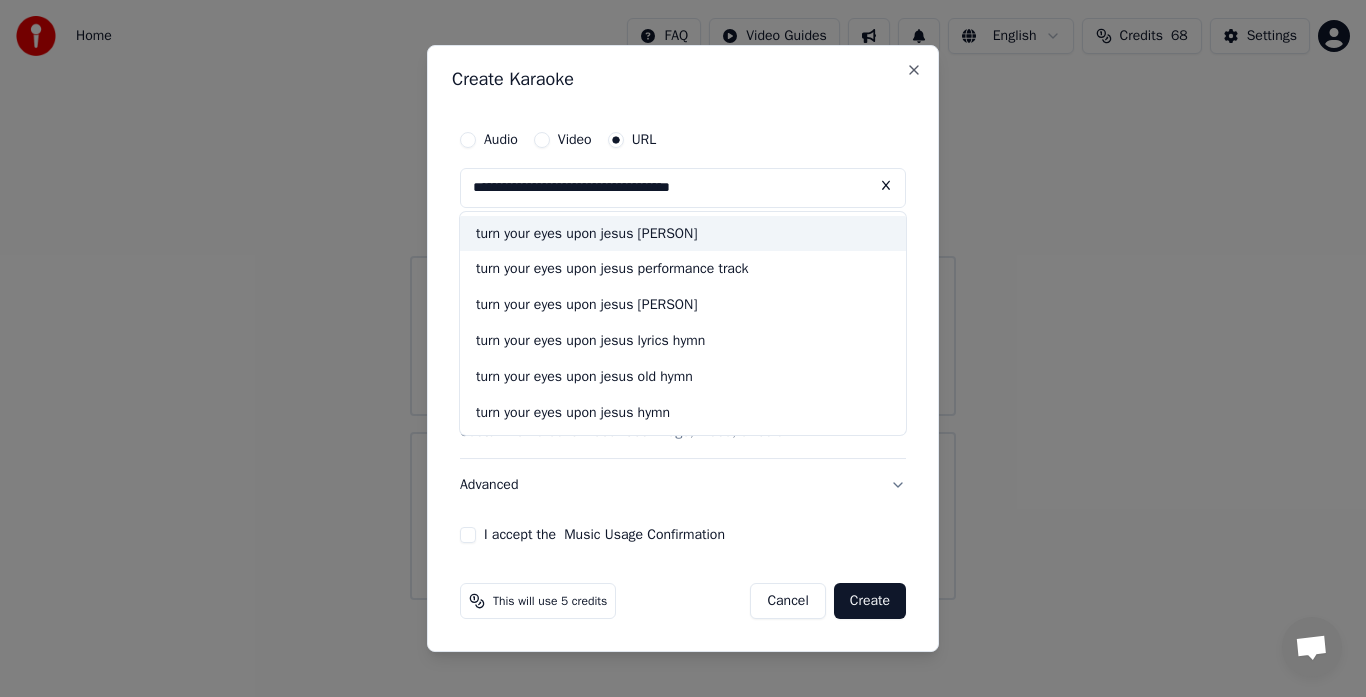type on "**********" 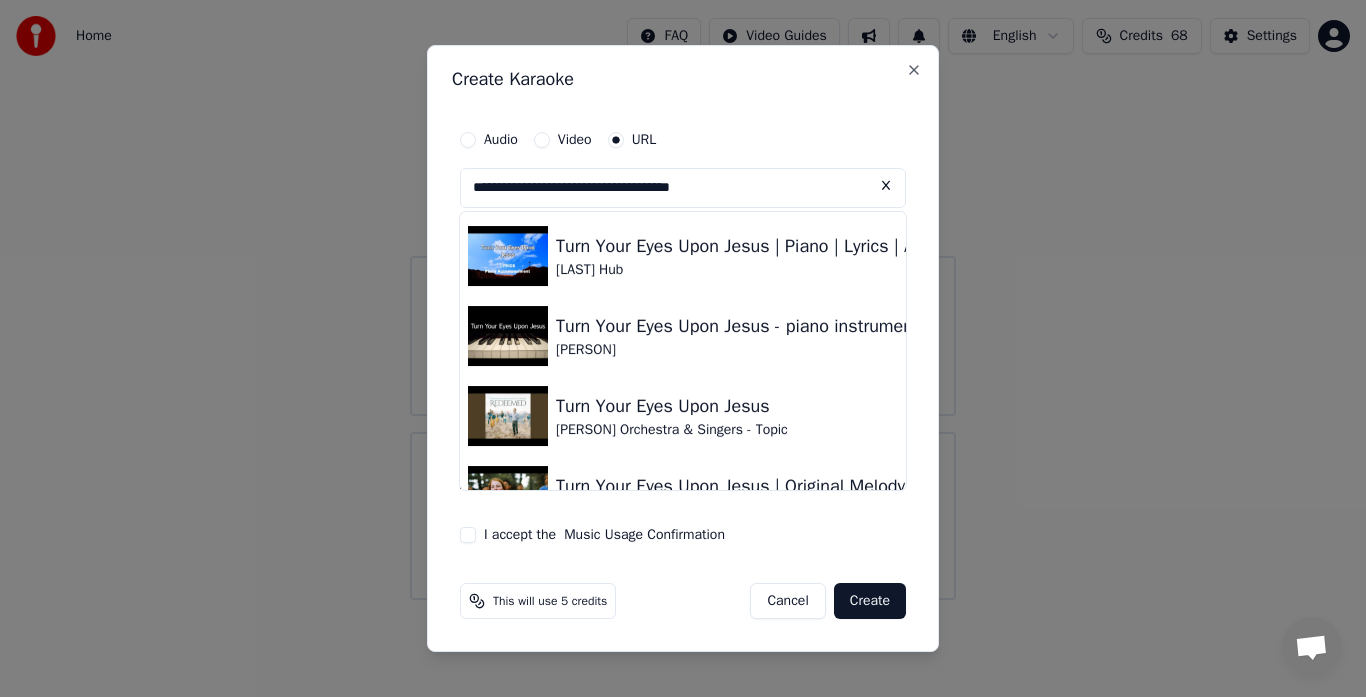 click at bounding box center (508, 256) 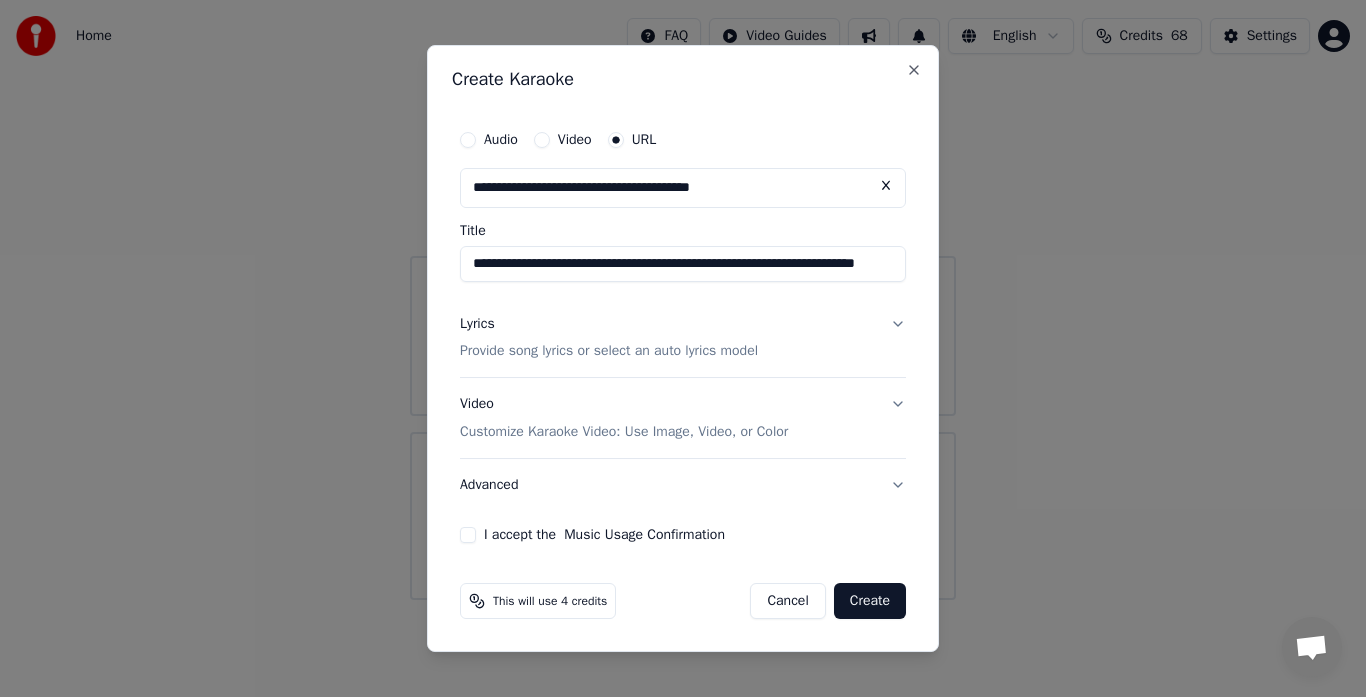 click on "I accept the   Music Usage Confirmation" at bounding box center (468, 535) 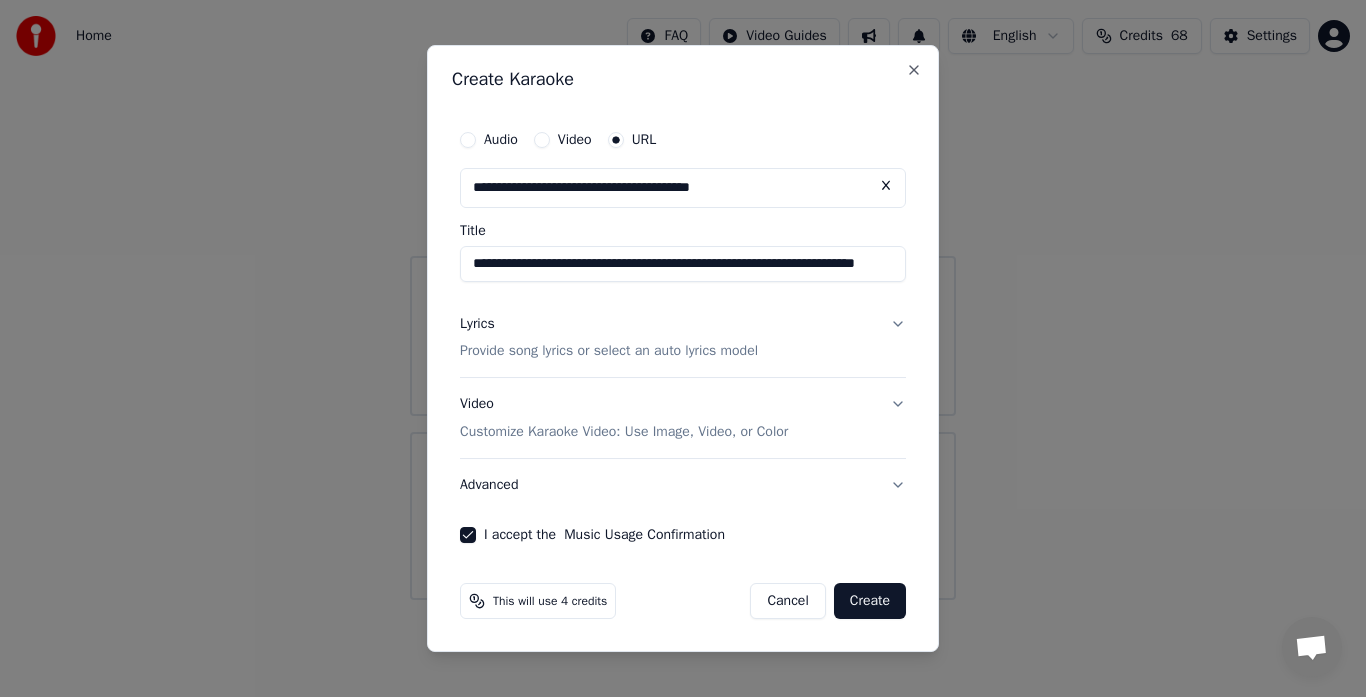 click on "Create" at bounding box center (870, 601) 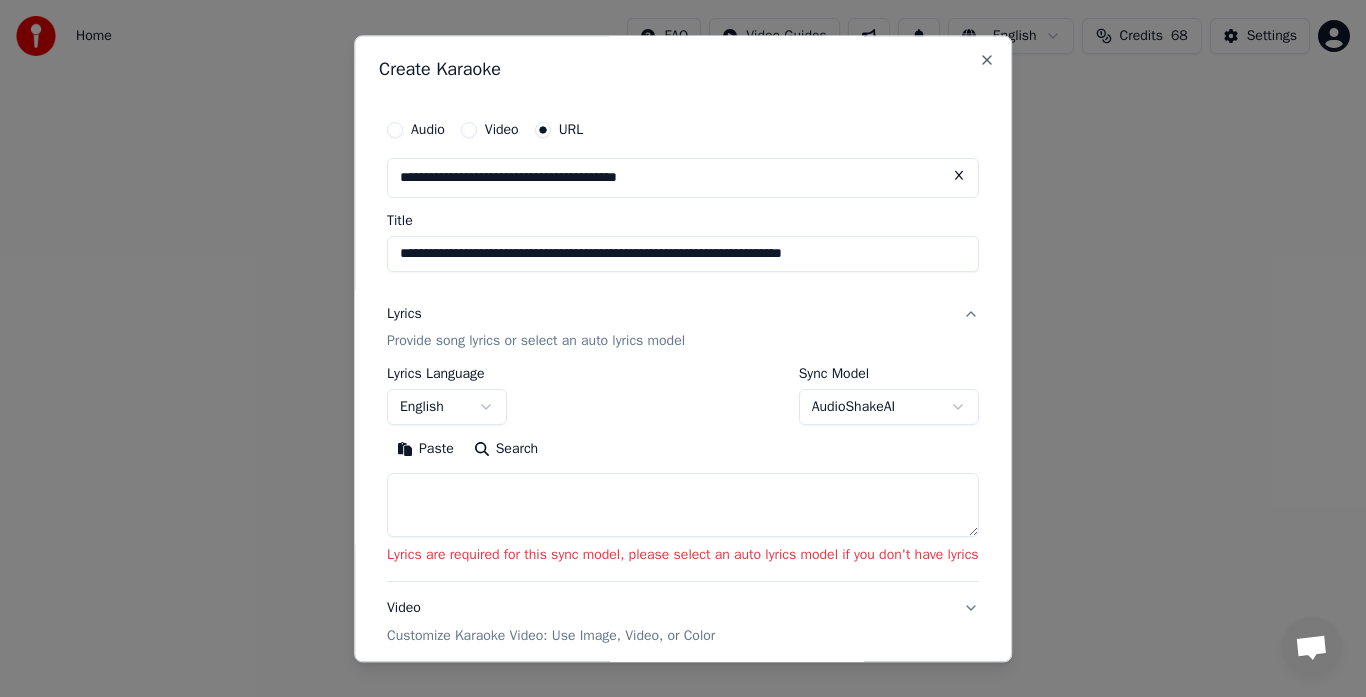 click on "AudioShakeAI" at bounding box center (889, 408) 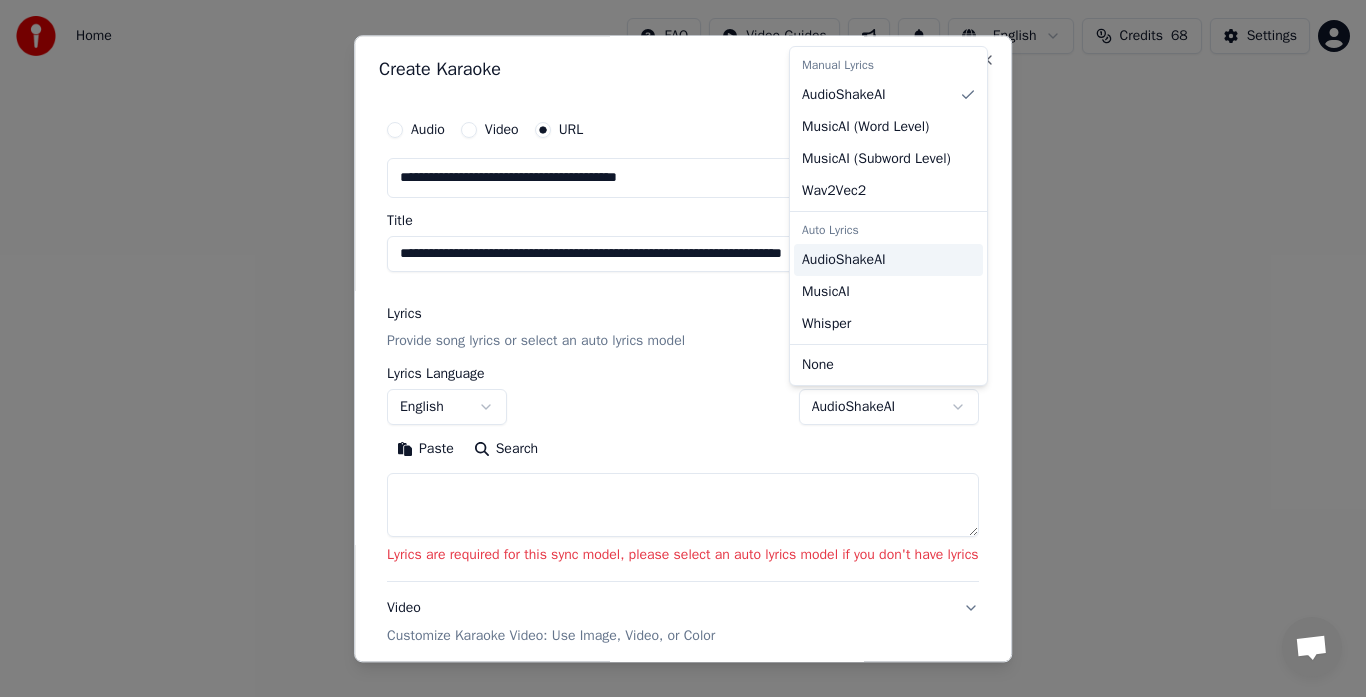 click on "AudioShakeAI" at bounding box center [844, 260] 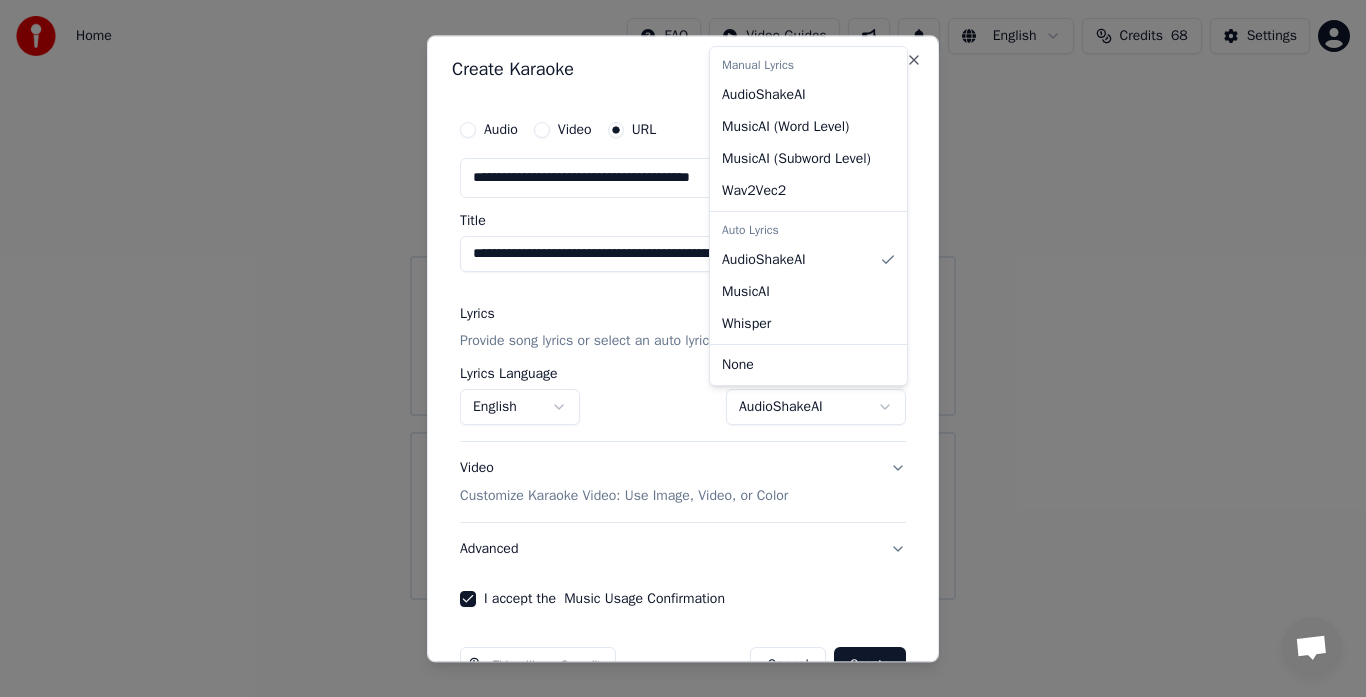 click at bounding box center (683, 348) 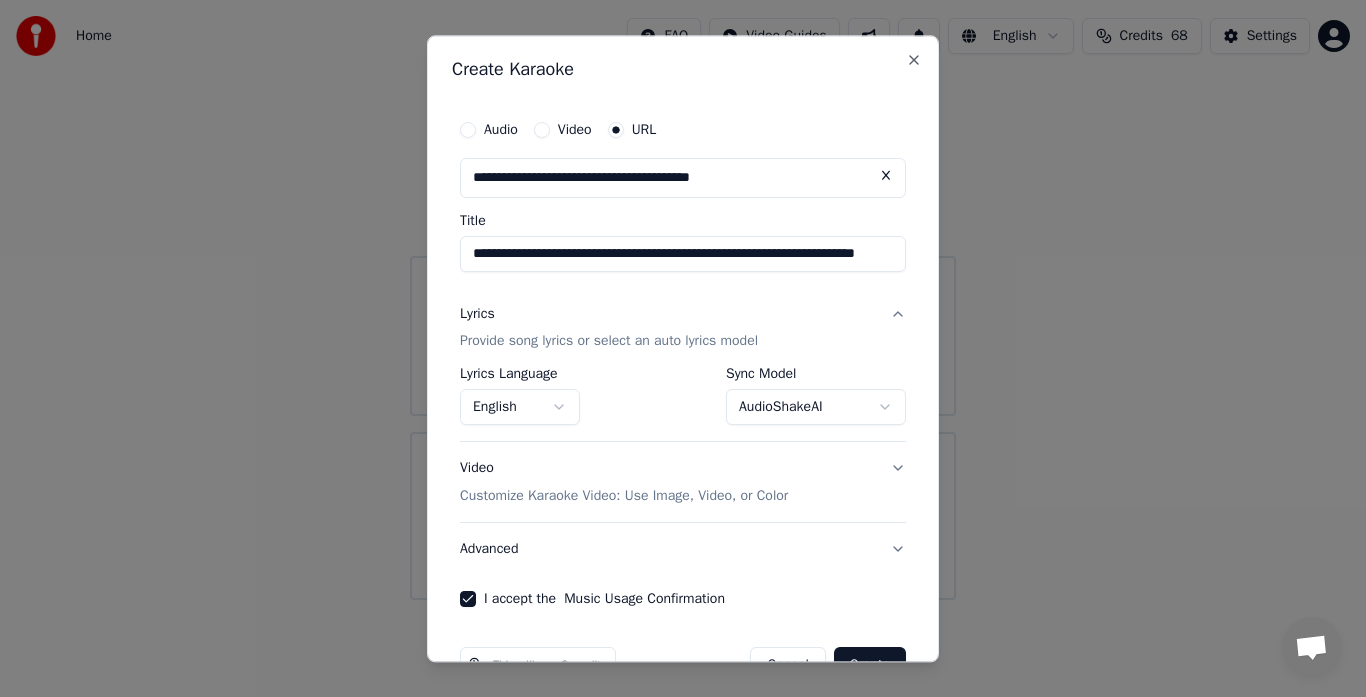 click at bounding box center [683, 348] 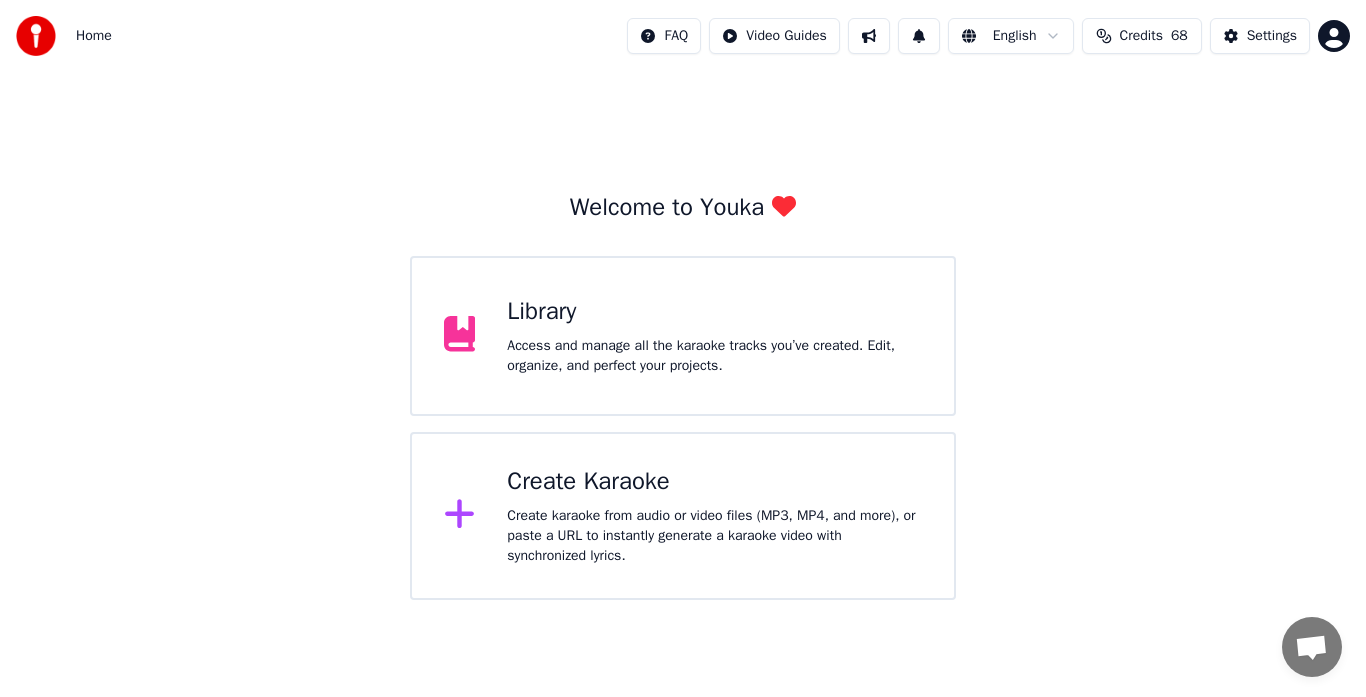 click on "Access and manage all the karaoke tracks you’ve created. Edit, organize, and perfect your projects." at bounding box center (714, 356) 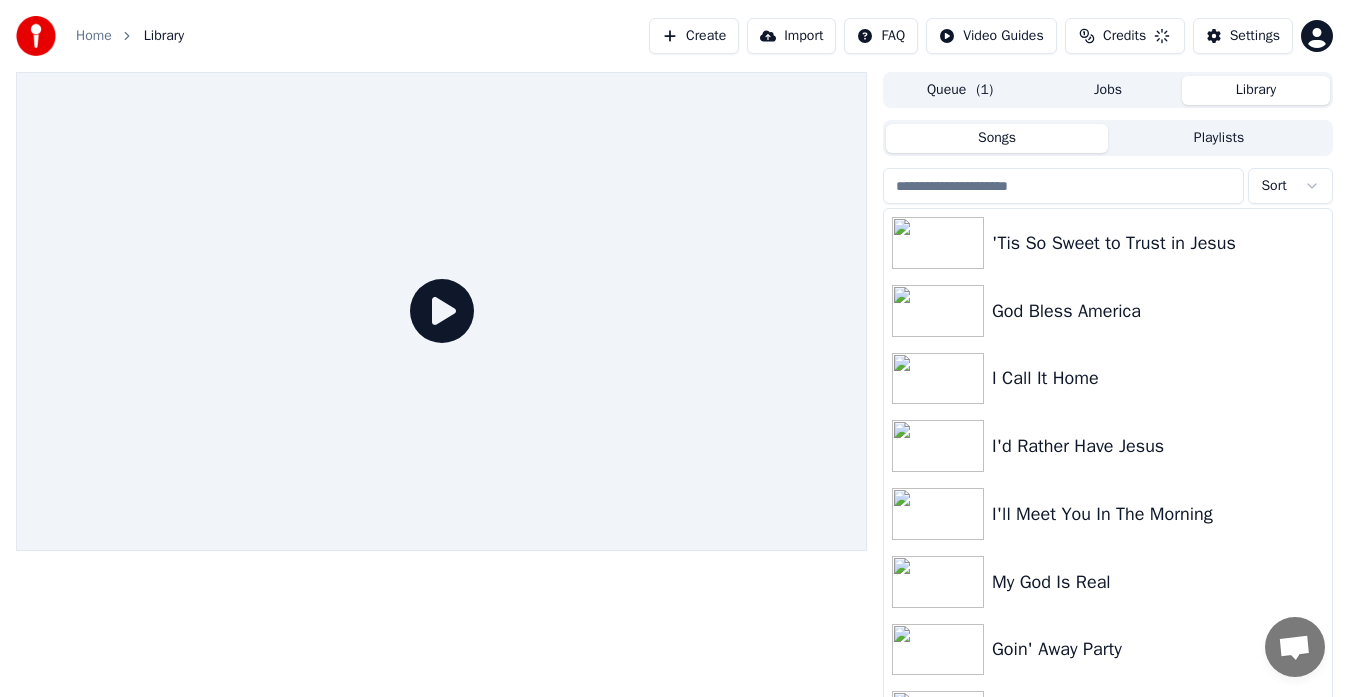 click at bounding box center (1063, 186) 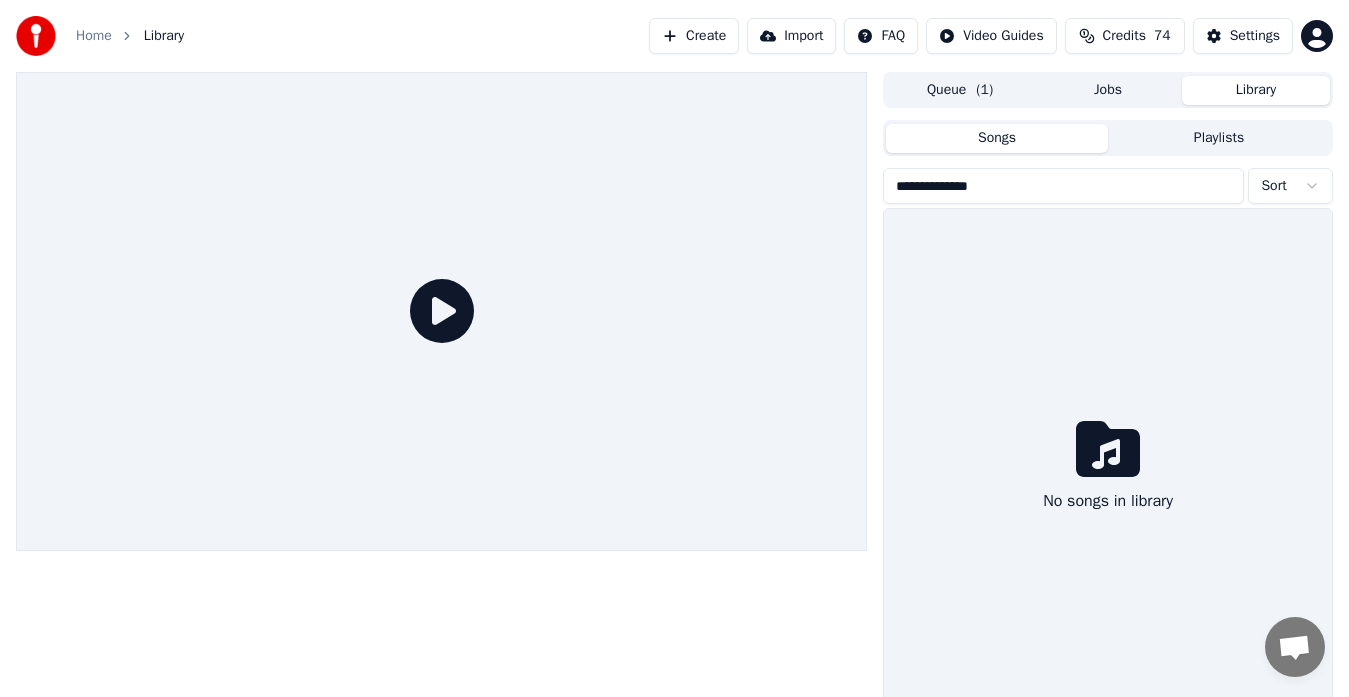 click on "**********" at bounding box center (1063, 186) 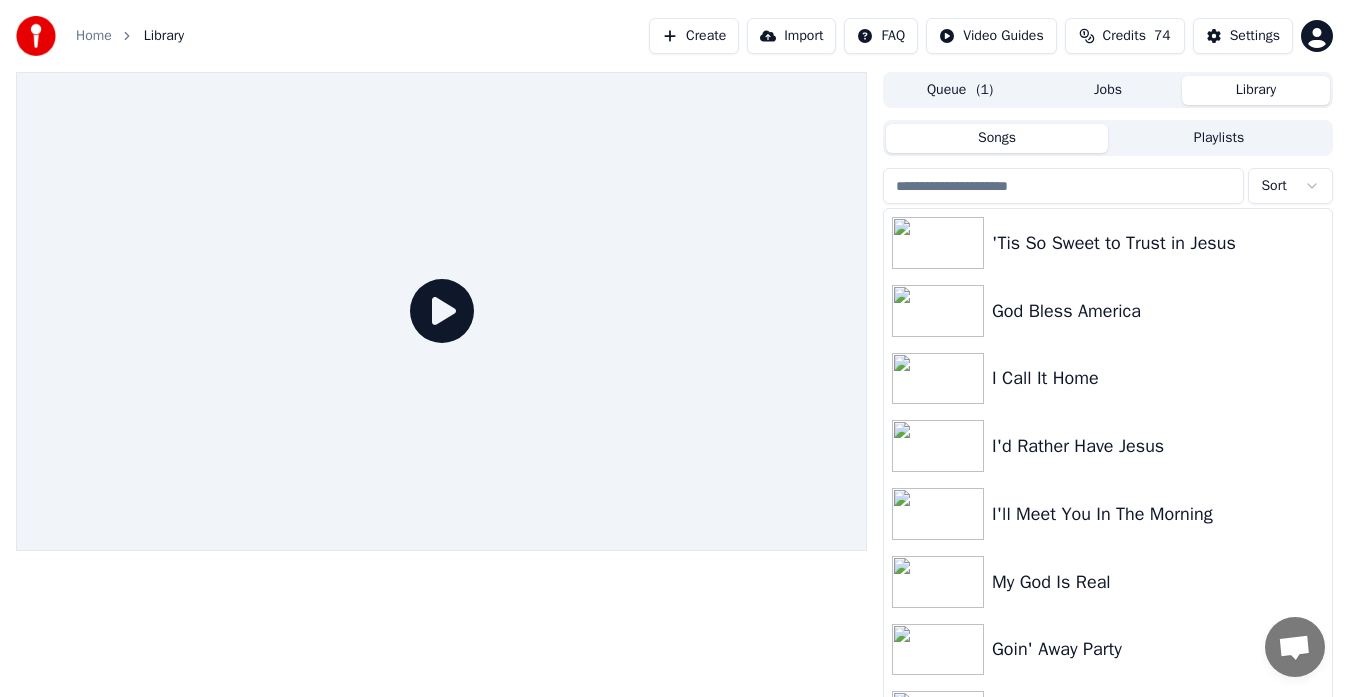 click on "Home" at bounding box center [94, 36] 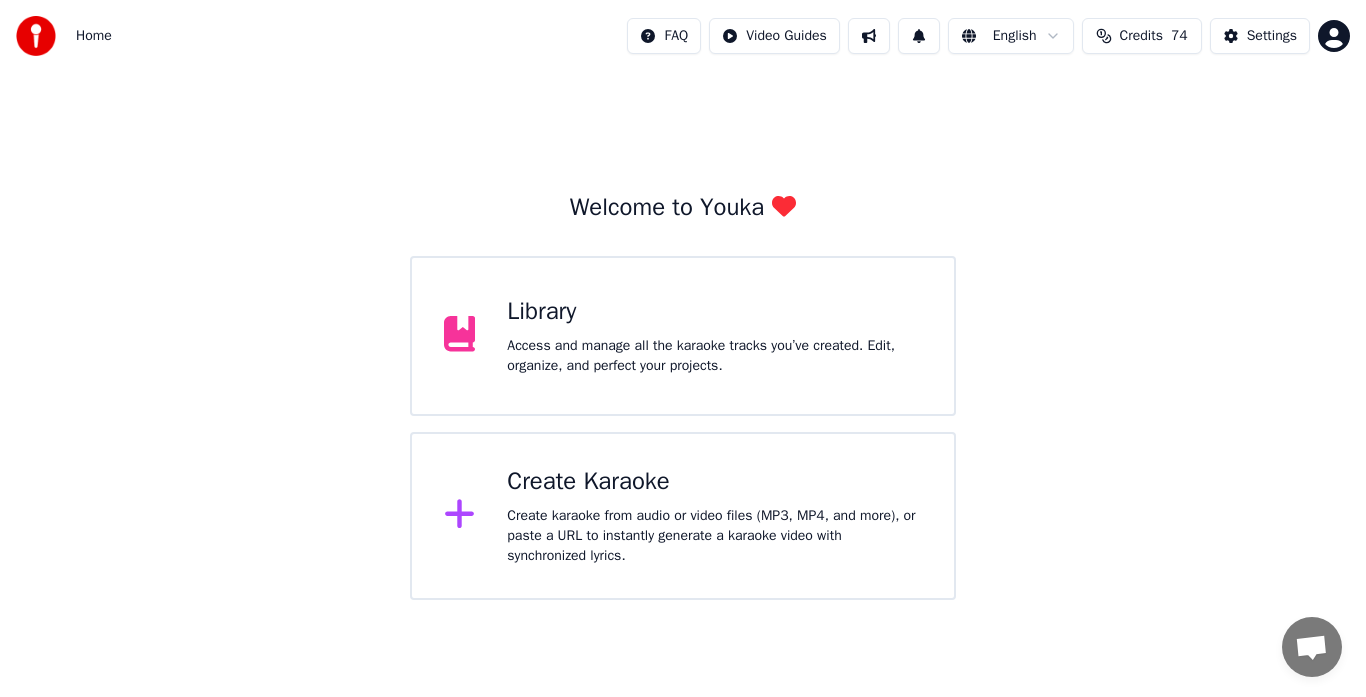 click on "Create karaoke from audio or video files (MP3, MP4, and more), or paste a URL to instantly generate a karaoke video with synchronized lyrics." at bounding box center [714, 356] 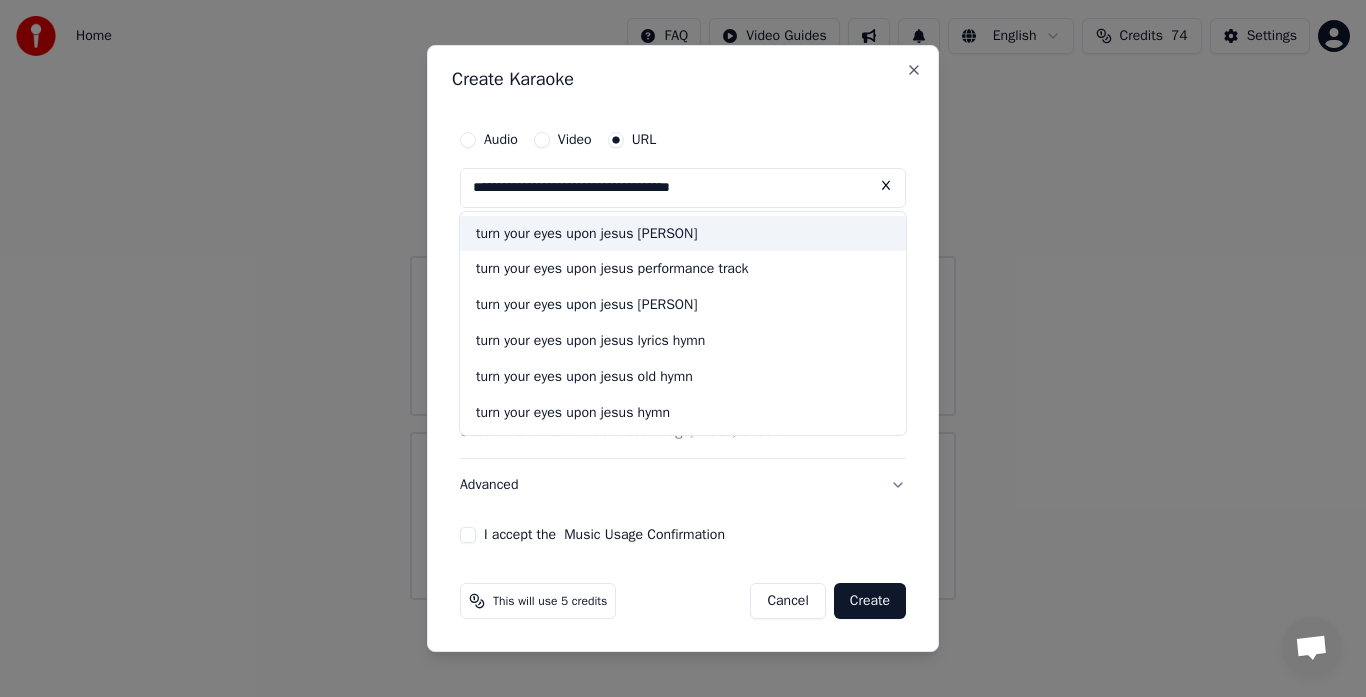 type on "**********" 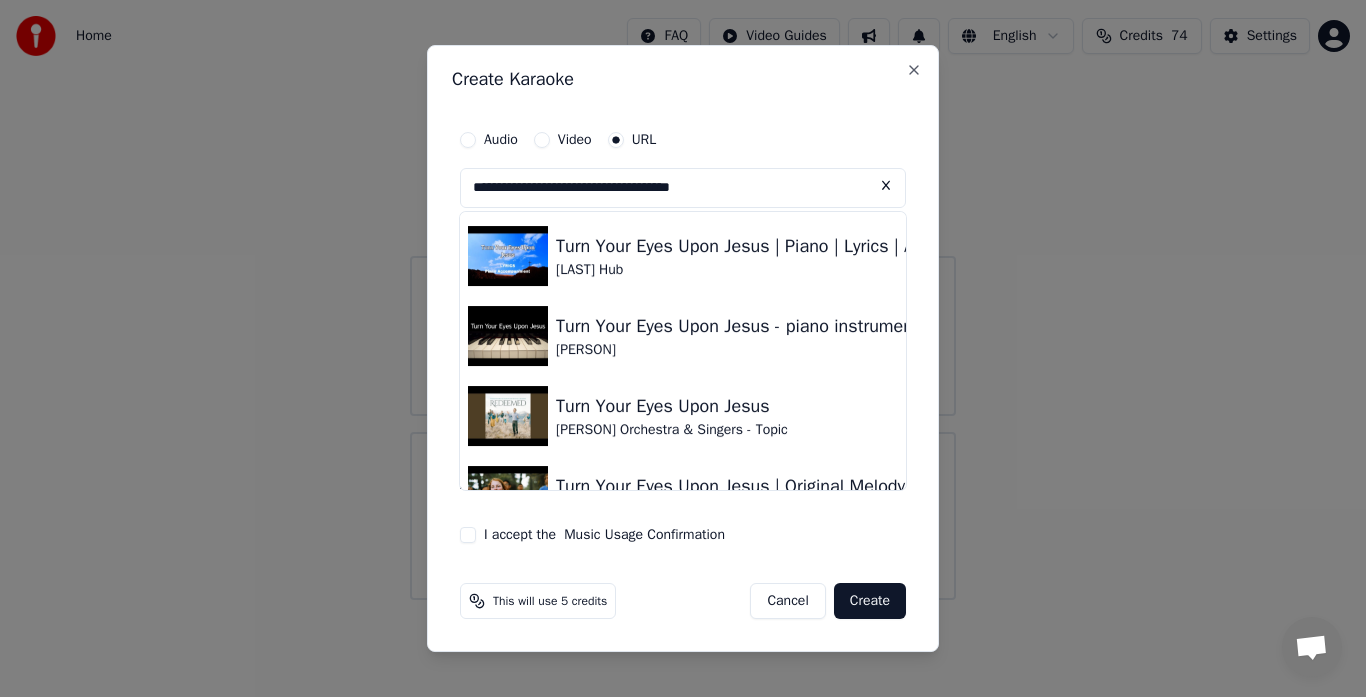 click at bounding box center [508, 256] 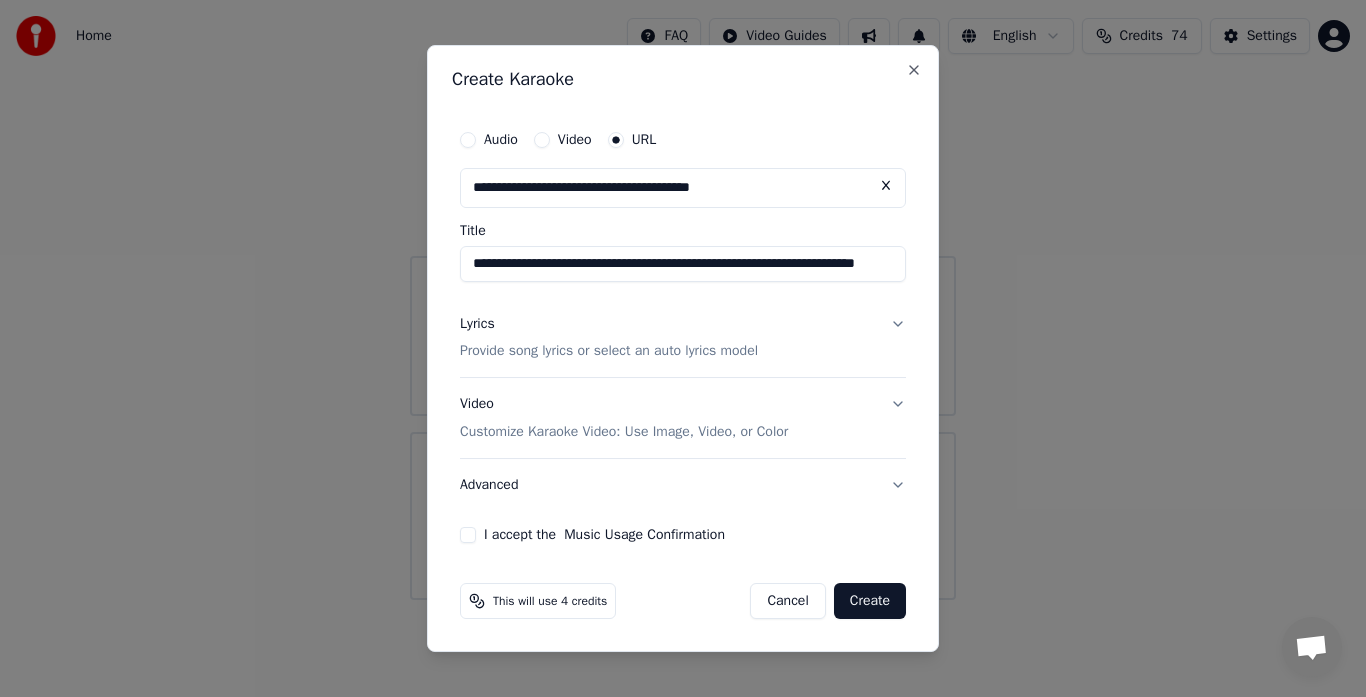 click on "I accept the   Music Usage Confirmation" at bounding box center [468, 535] 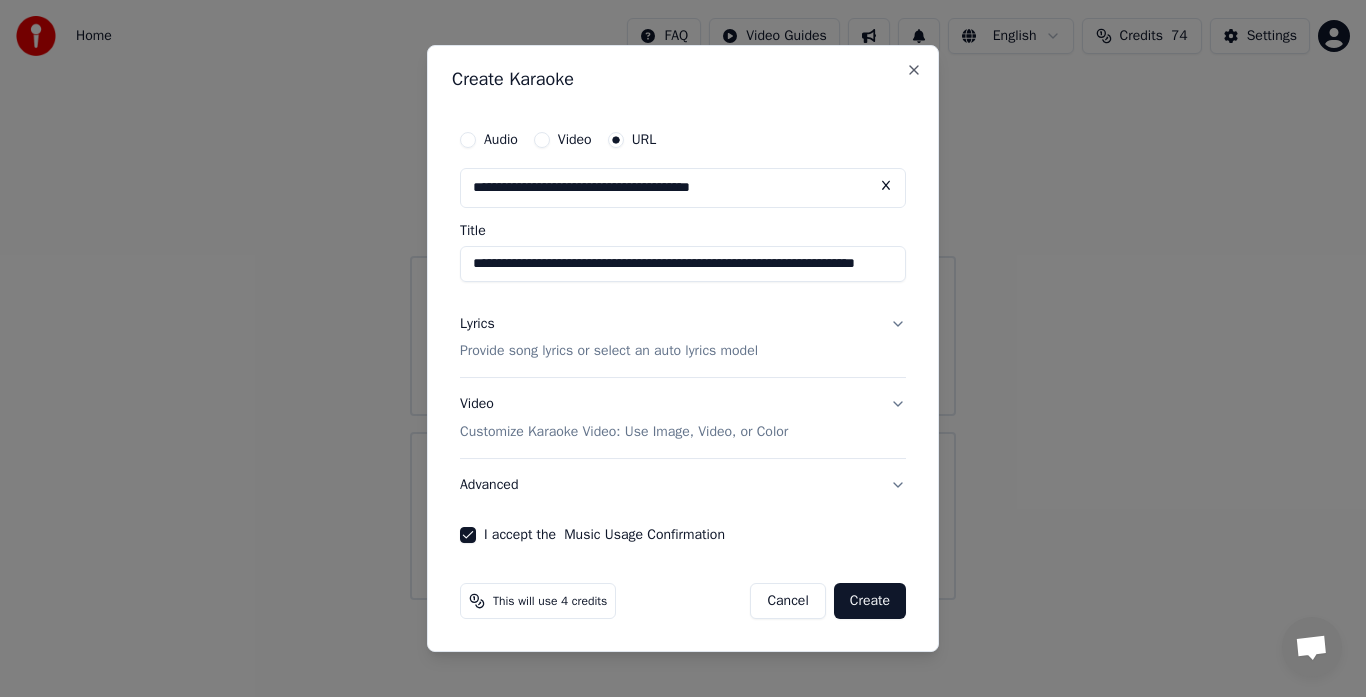 click on "Create" at bounding box center (870, 601) 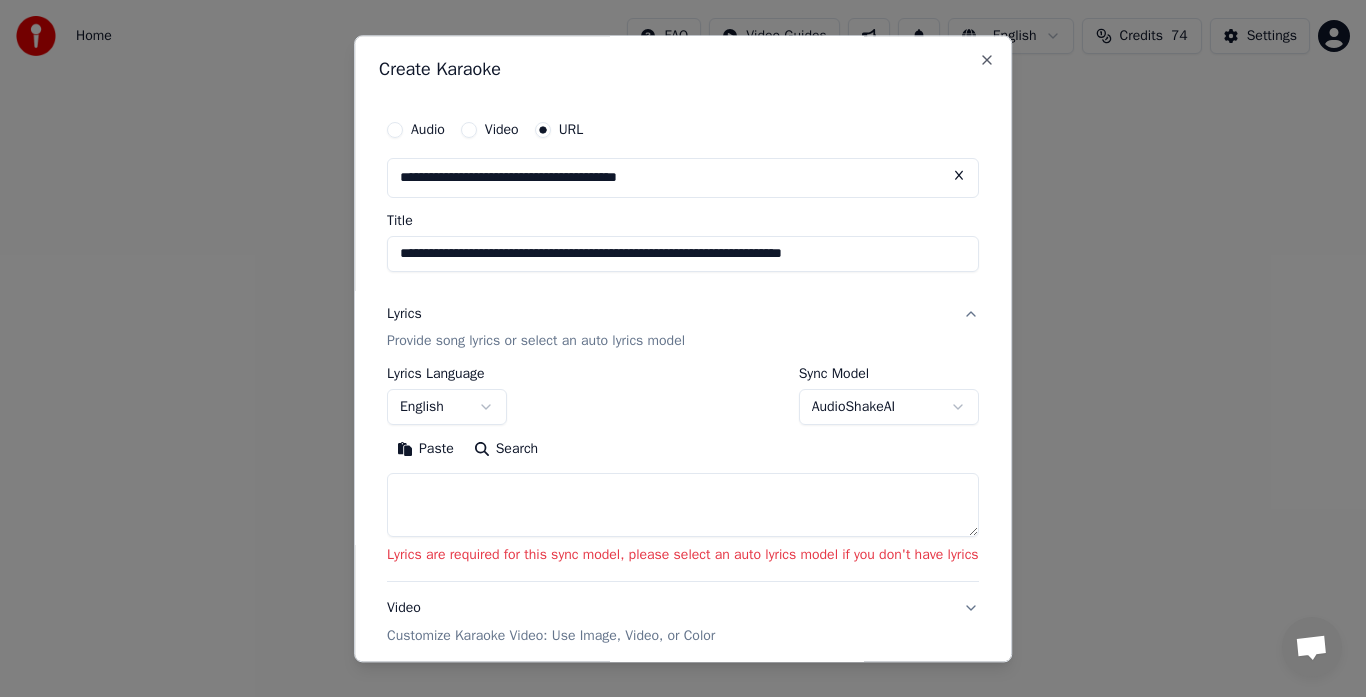 click on "AudioShakeAI" at bounding box center (889, 408) 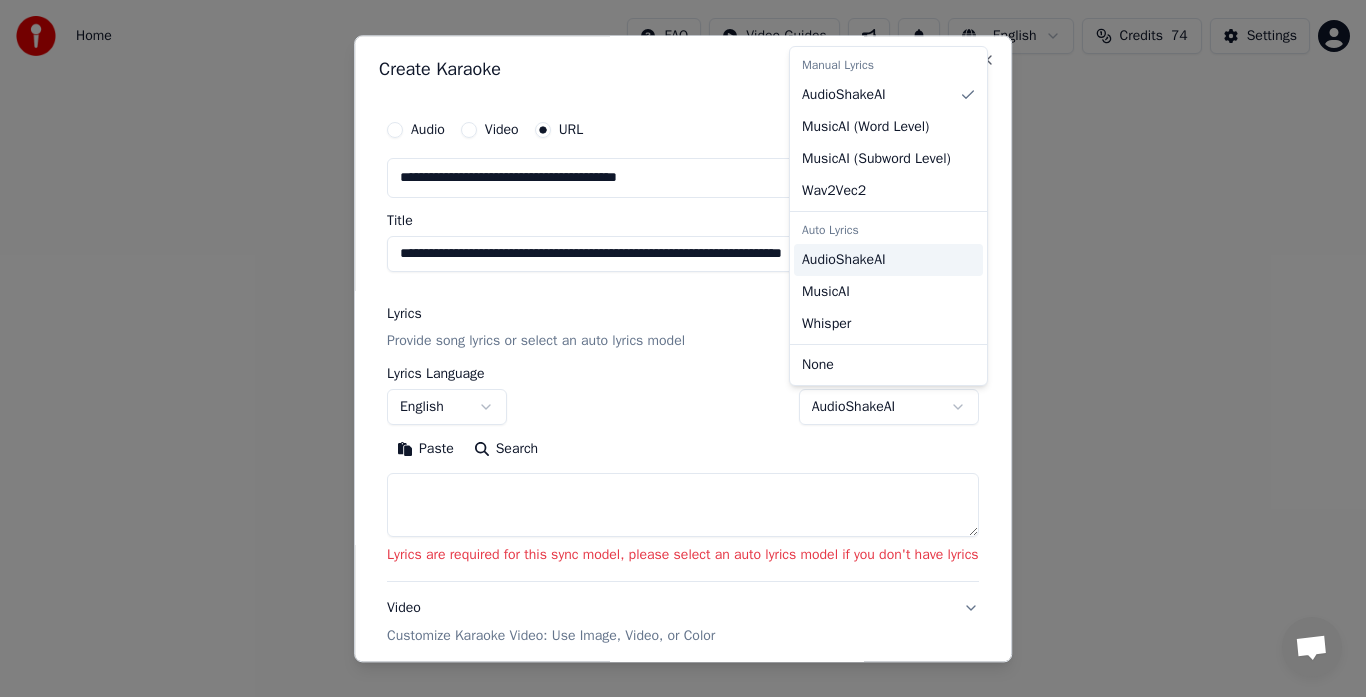 click on "AudioShakeAI" at bounding box center [844, 260] 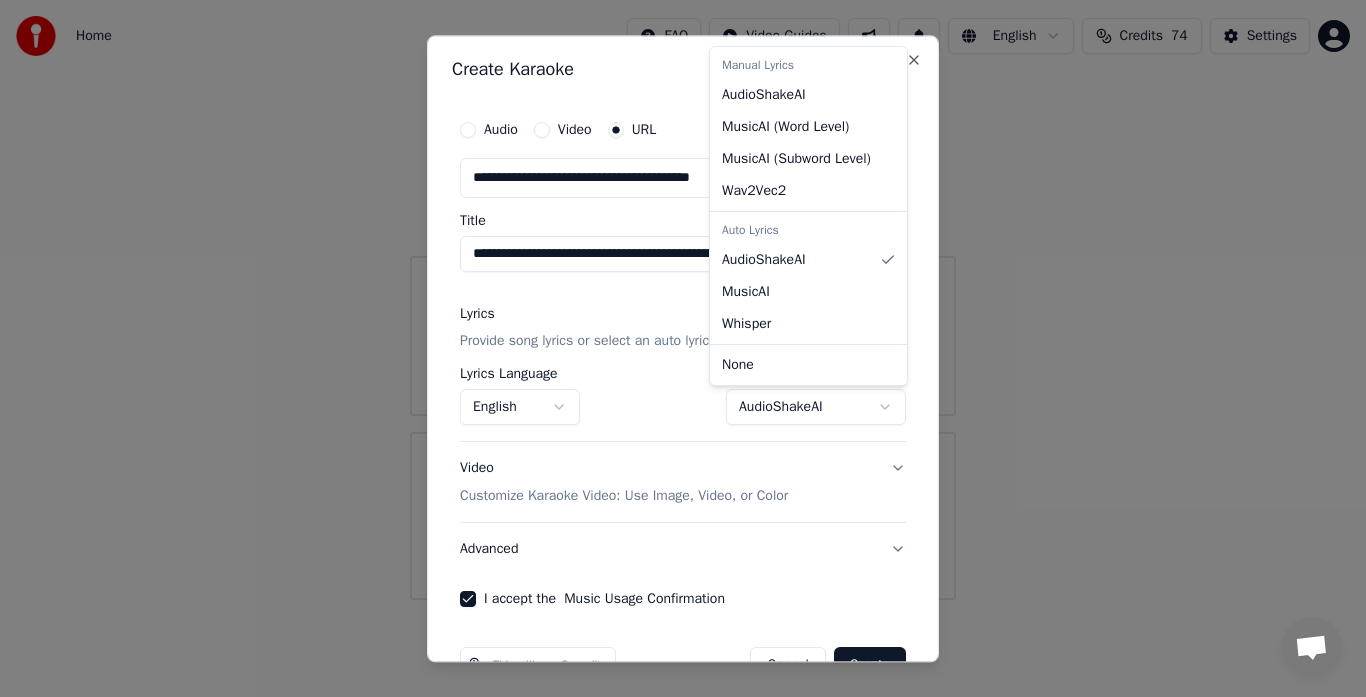 click at bounding box center [683, 348] 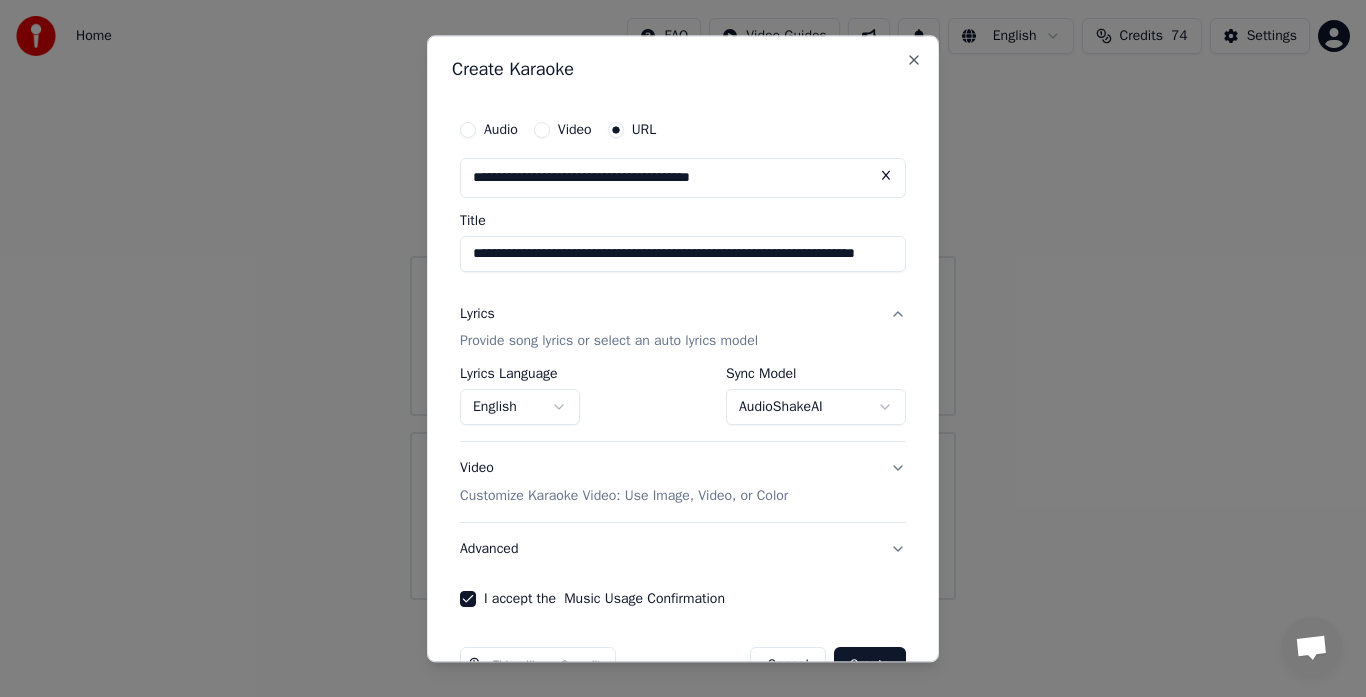 click at bounding box center (683, 348) 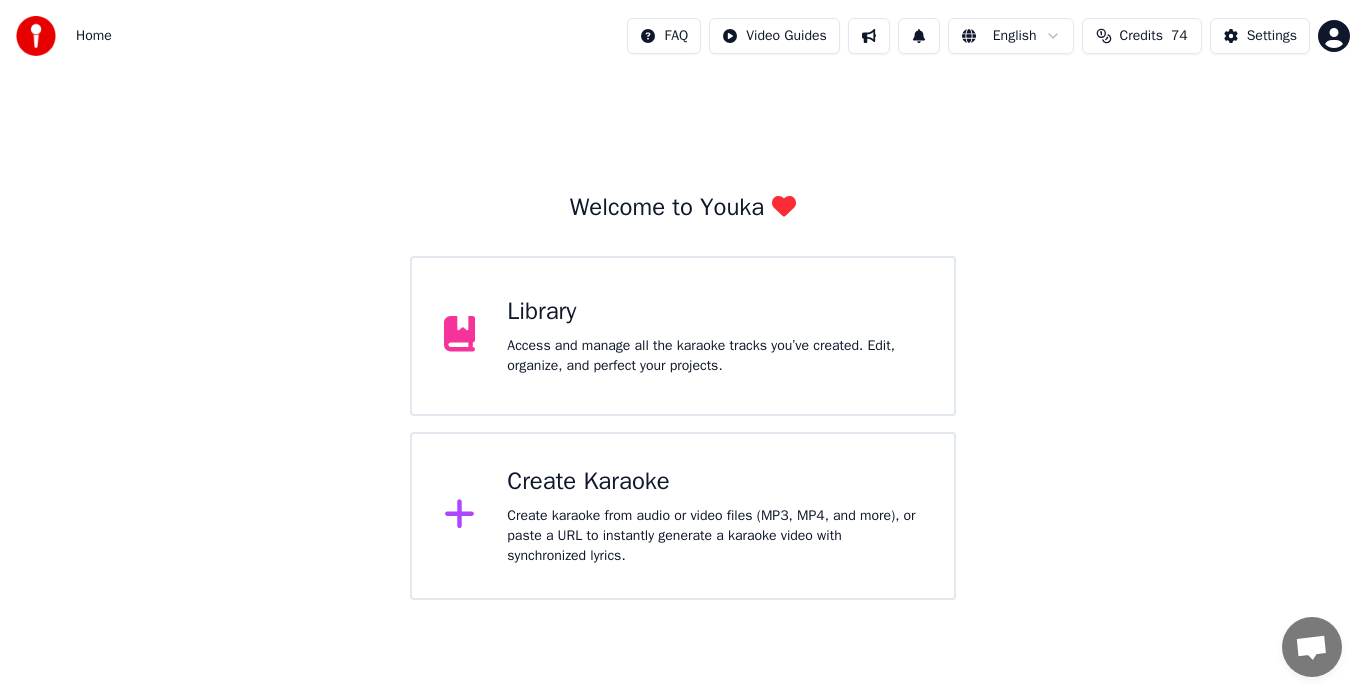 click on "Create karaoke from audio or video files (MP3, MP4, and more), or paste a URL to instantly generate a karaoke video with synchronized lyrics." at bounding box center [714, 356] 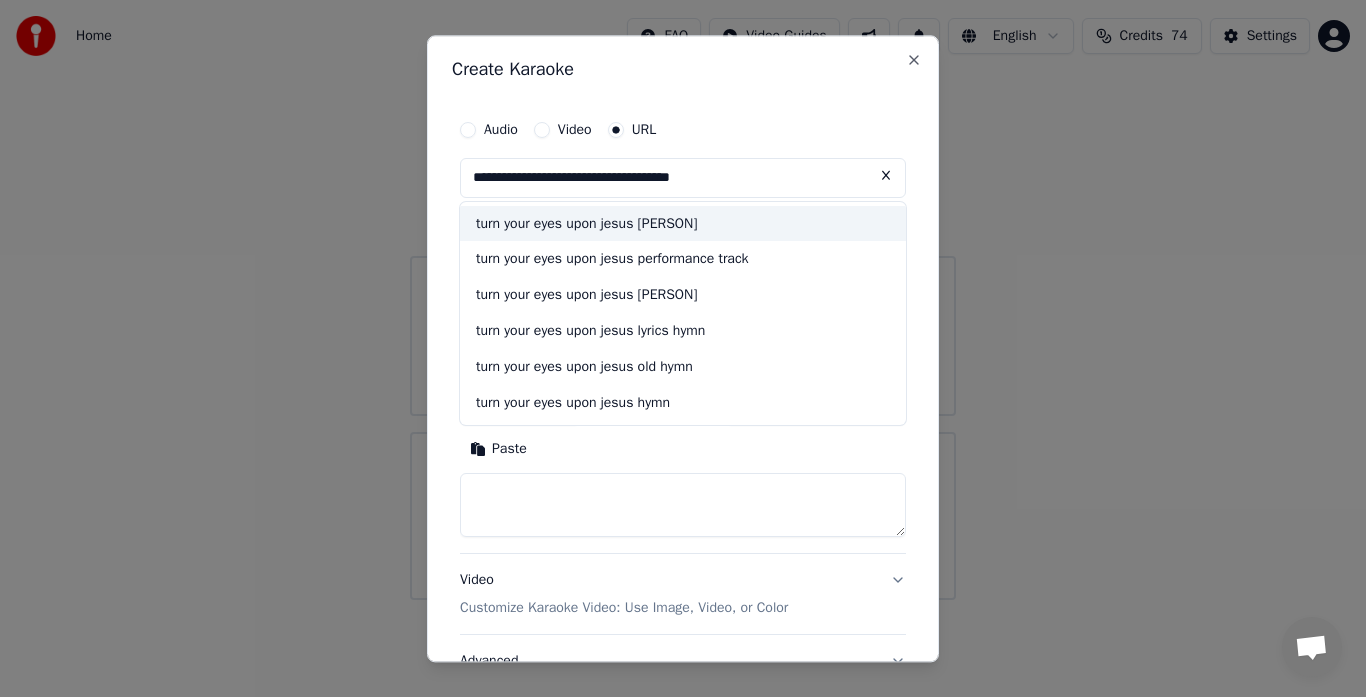 click on "turn your eyes upon jesus [PERSON]" at bounding box center (683, 224) 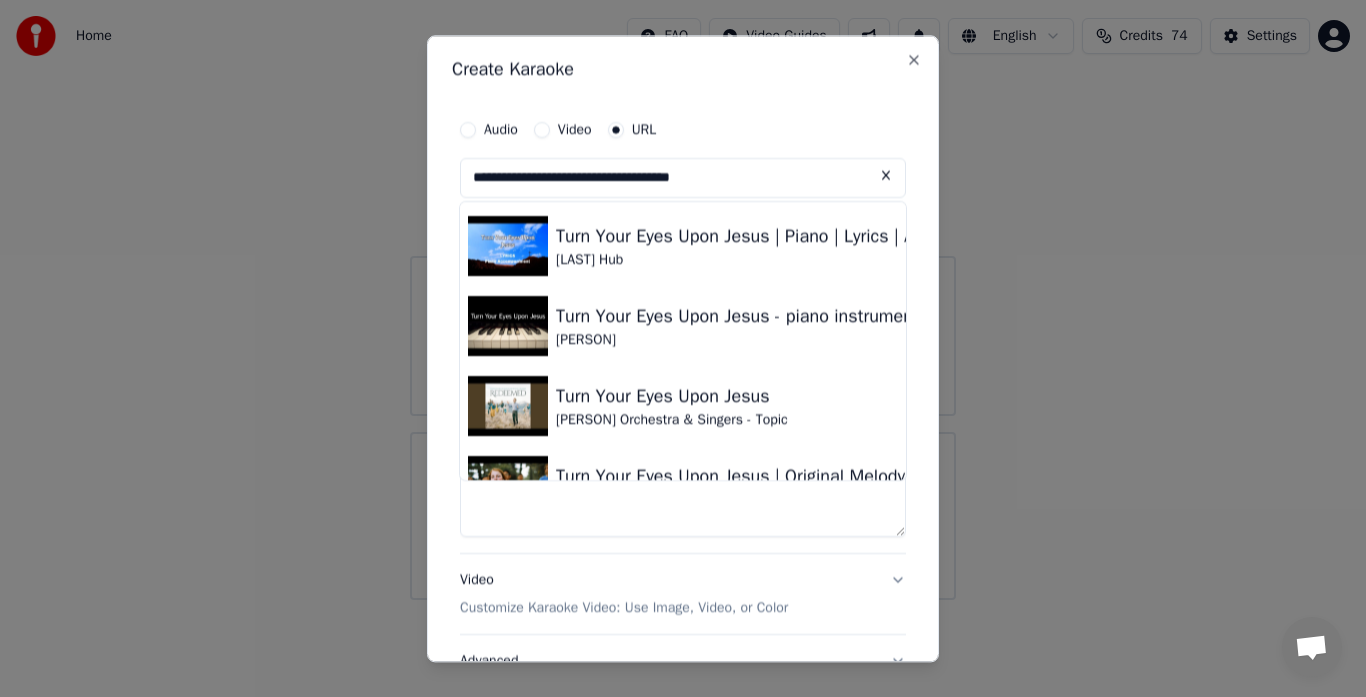 click at bounding box center (508, 246) 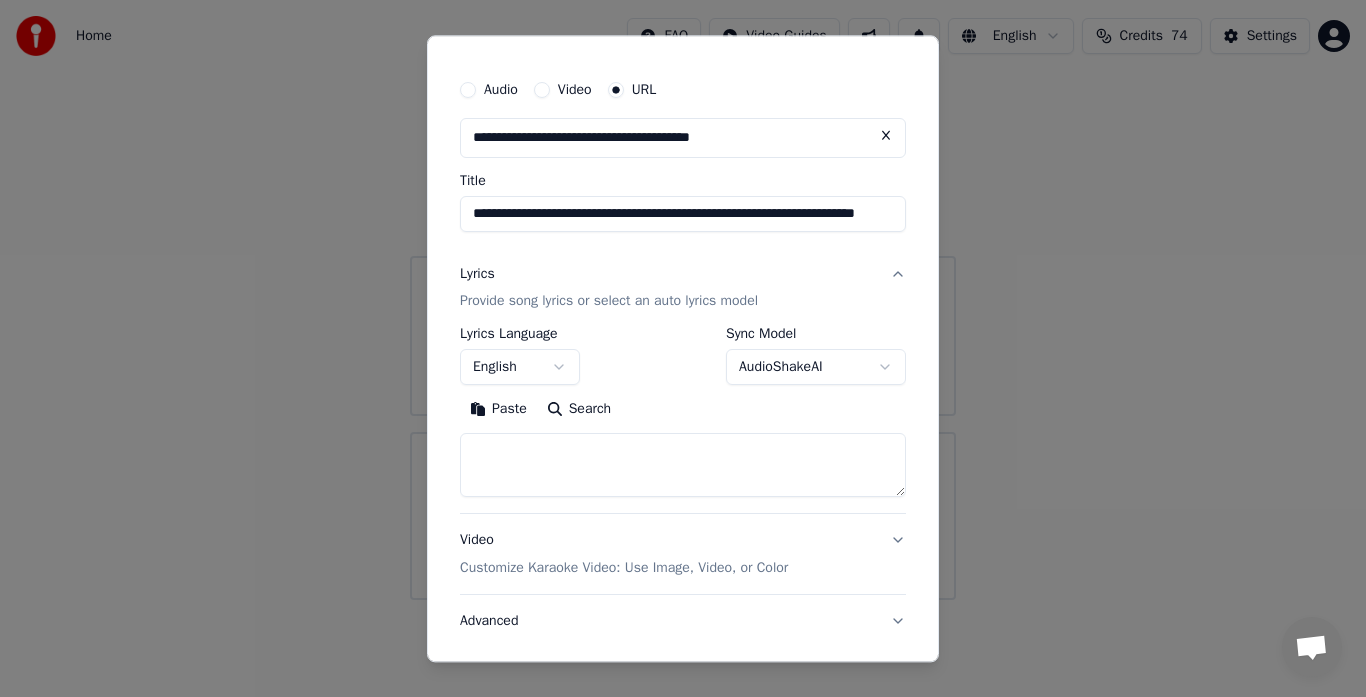 scroll, scrollTop: 44, scrollLeft: 0, axis: vertical 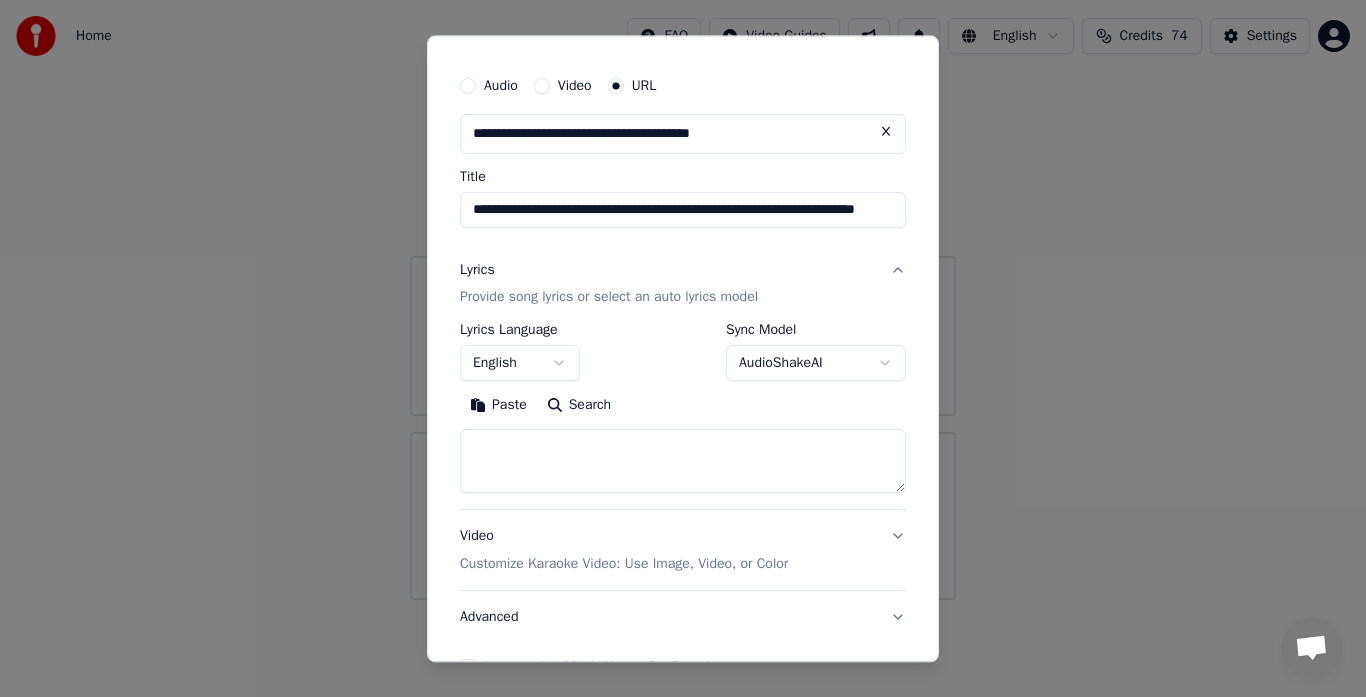 click at bounding box center [886, 132] 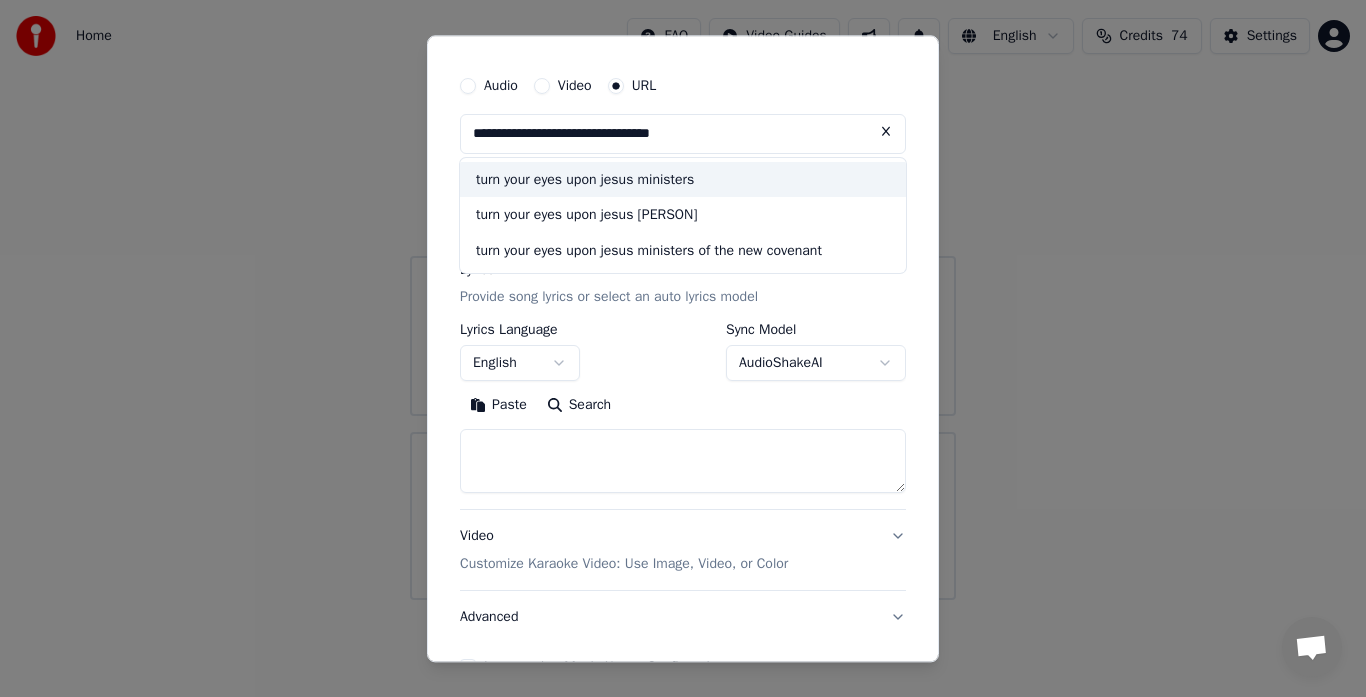 type on "**********" 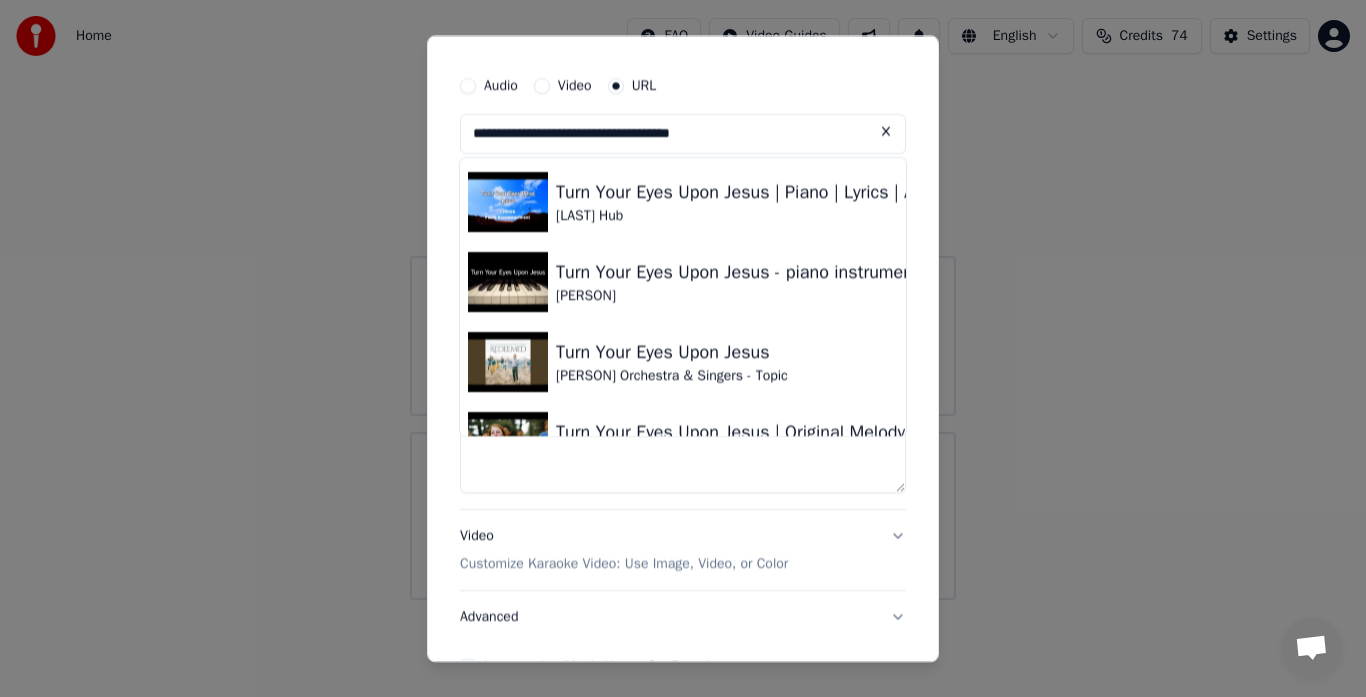 click at bounding box center (508, 202) 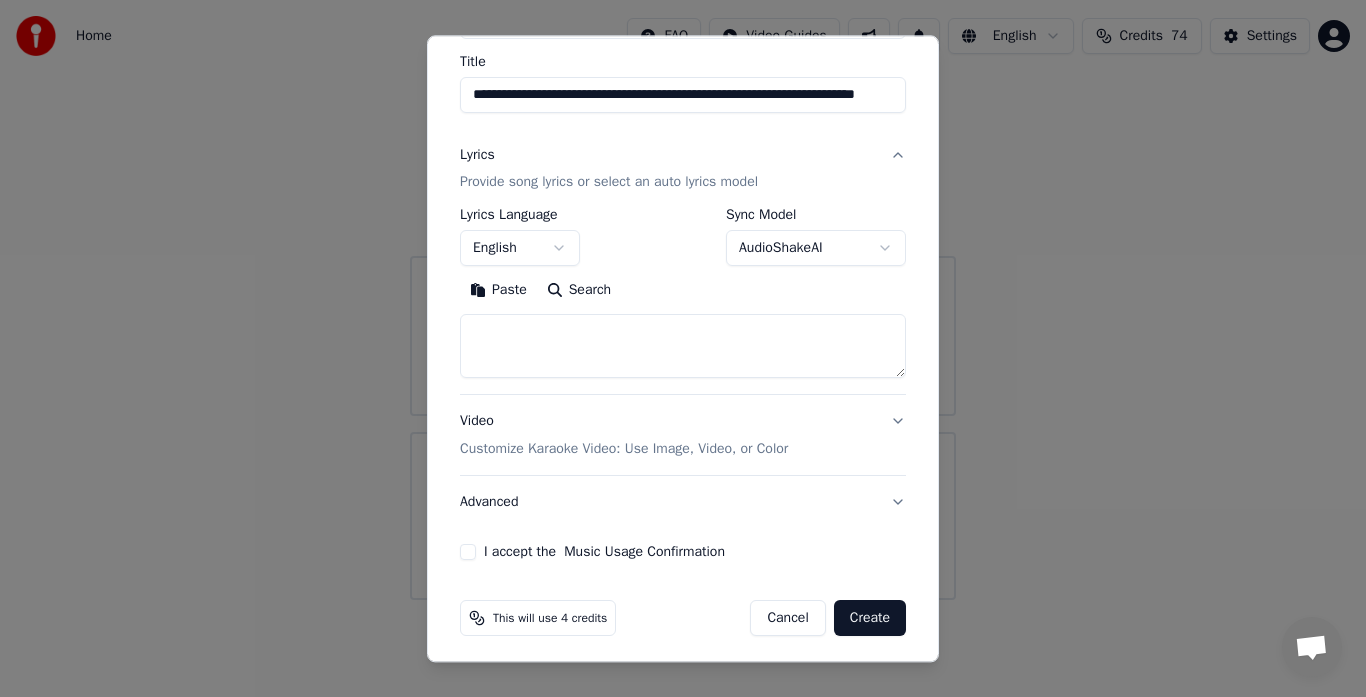 scroll, scrollTop: 166, scrollLeft: 0, axis: vertical 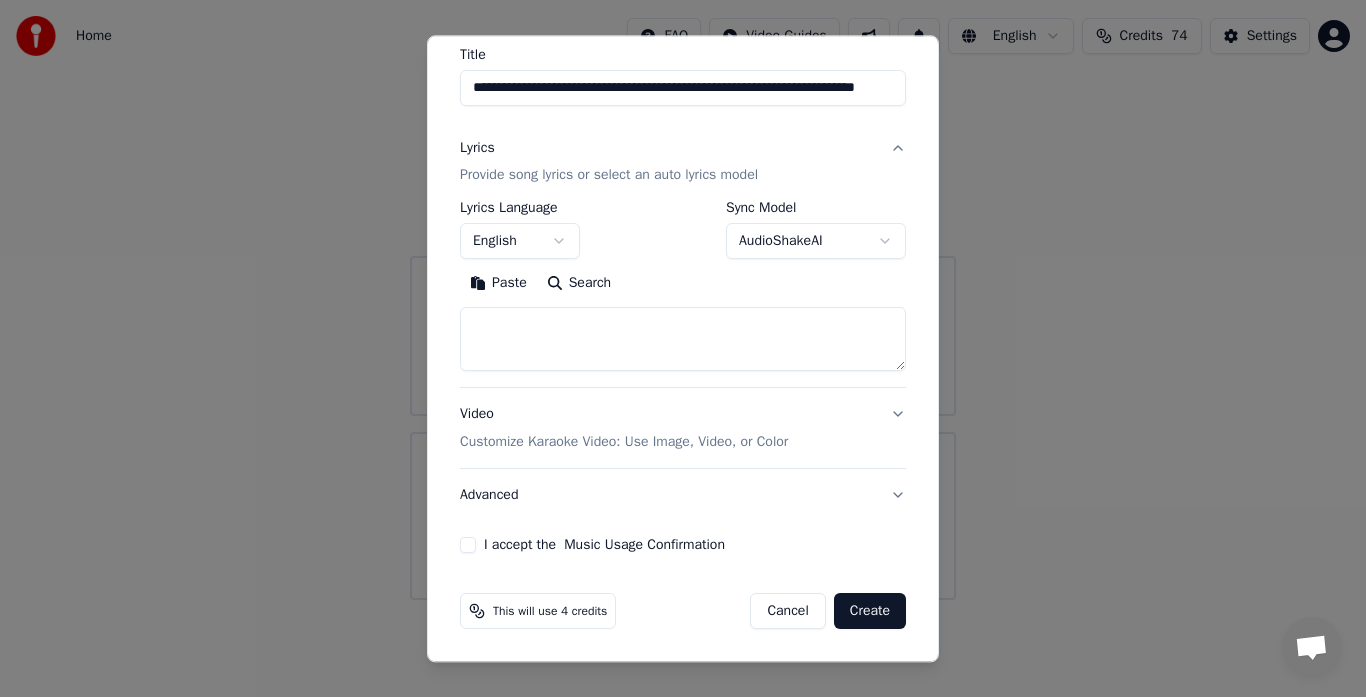 click on "I accept the   Music Usage Confirmation" at bounding box center (468, 546) 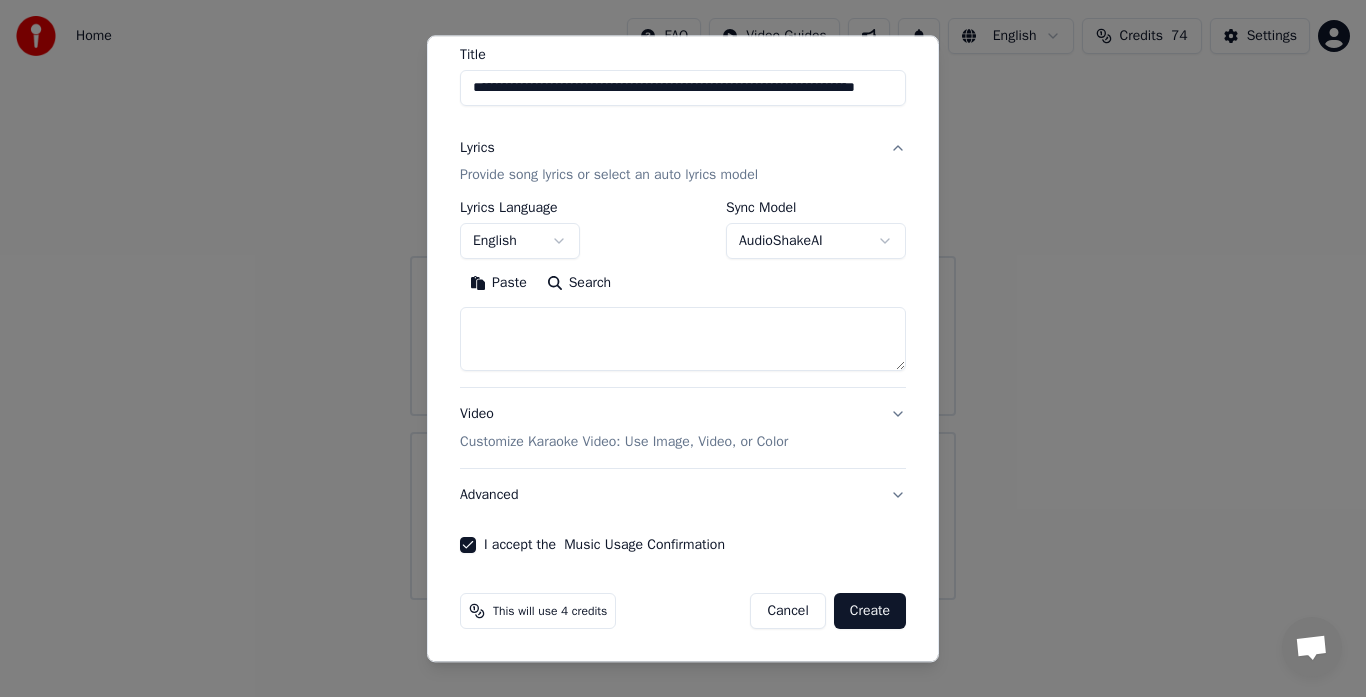 click on "Create" at bounding box center [870, 612] 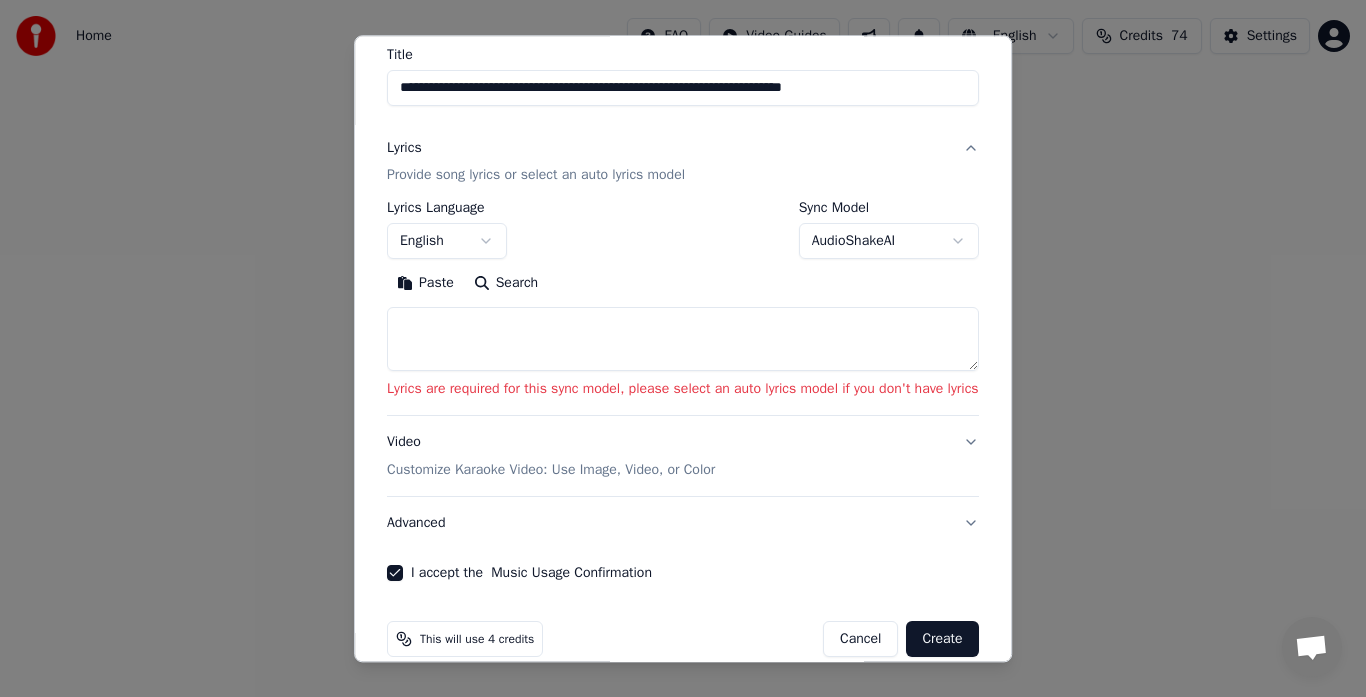 click on "AudioShakeAI" at bounding box center [889, 242] 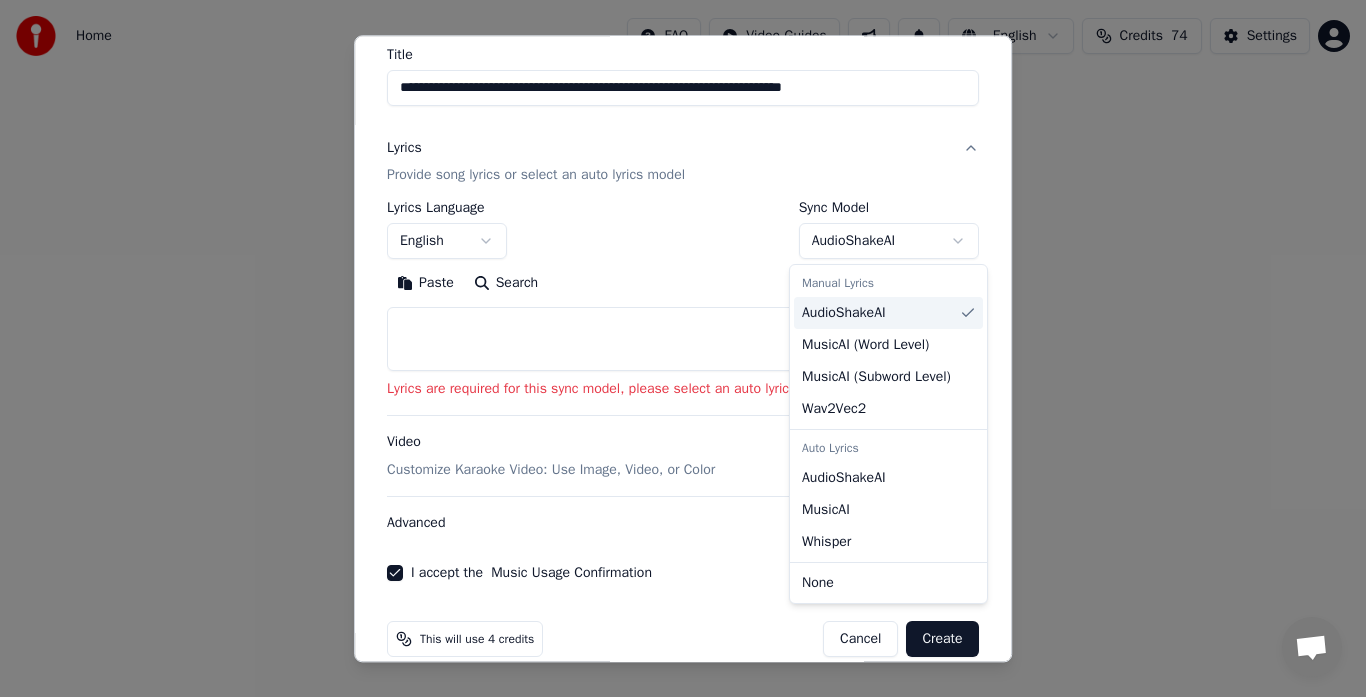 click on "AudioShakeAI" at bounding box center [844, 313] 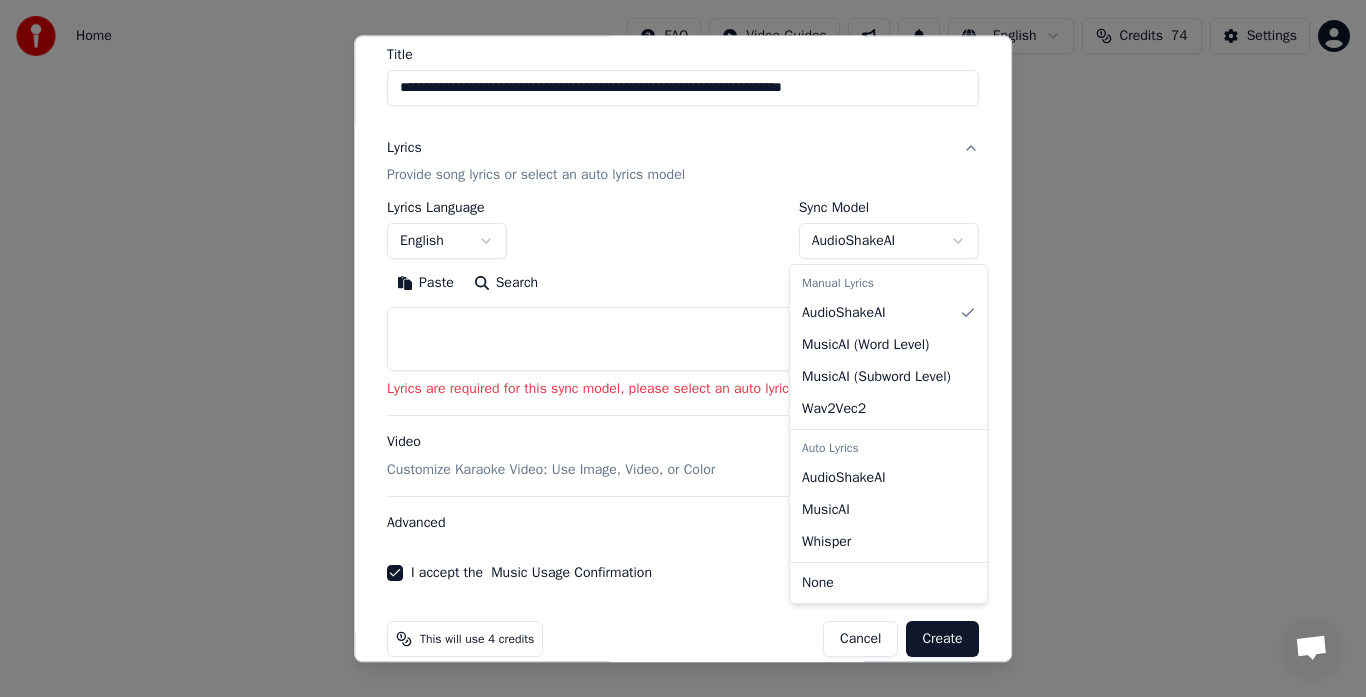 click at bounding box center (683, 348) 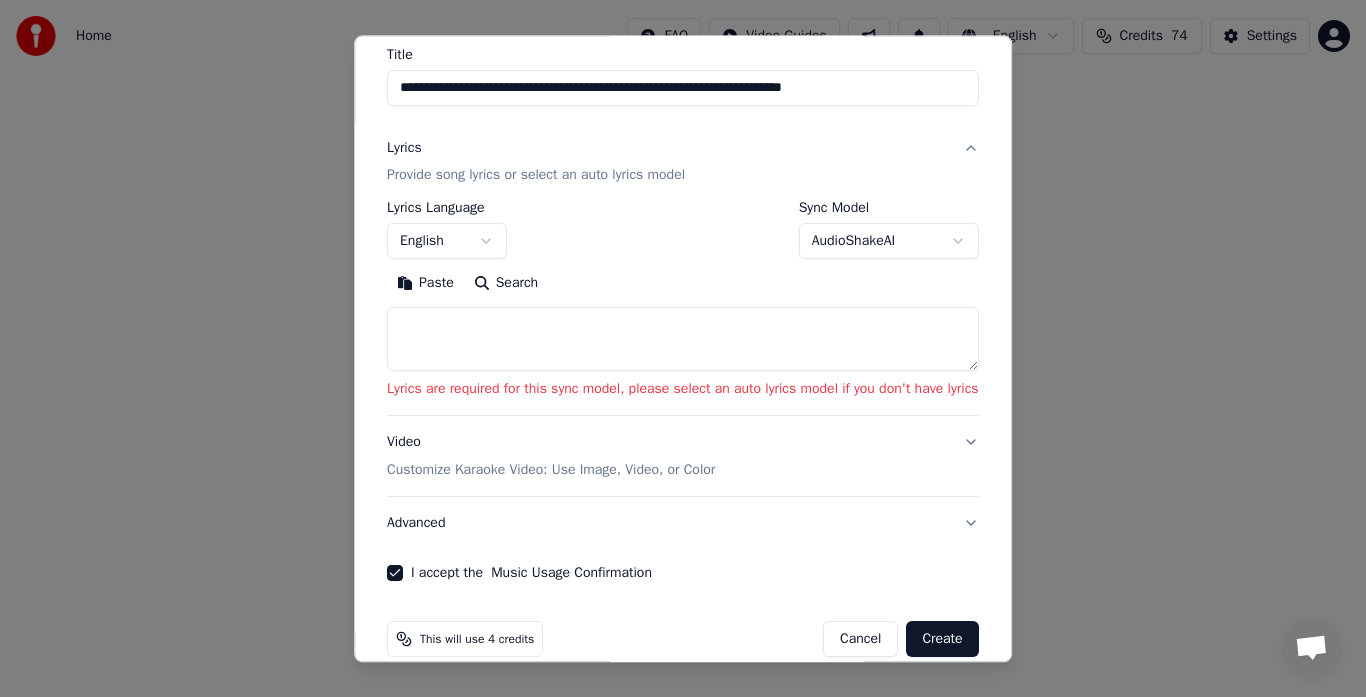 click on "AudioShakeAI" at bounding box center [889, 242] 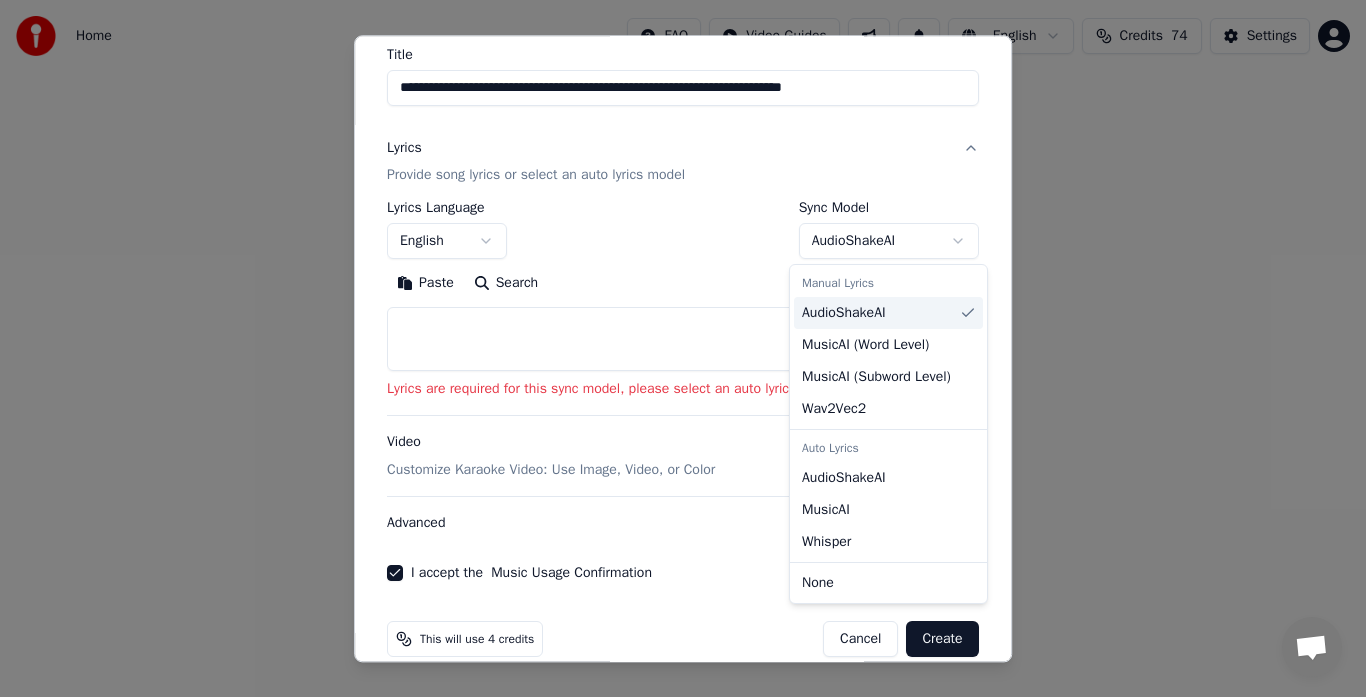 click on "AudioShakeAI" at bounding box center (844, 313) 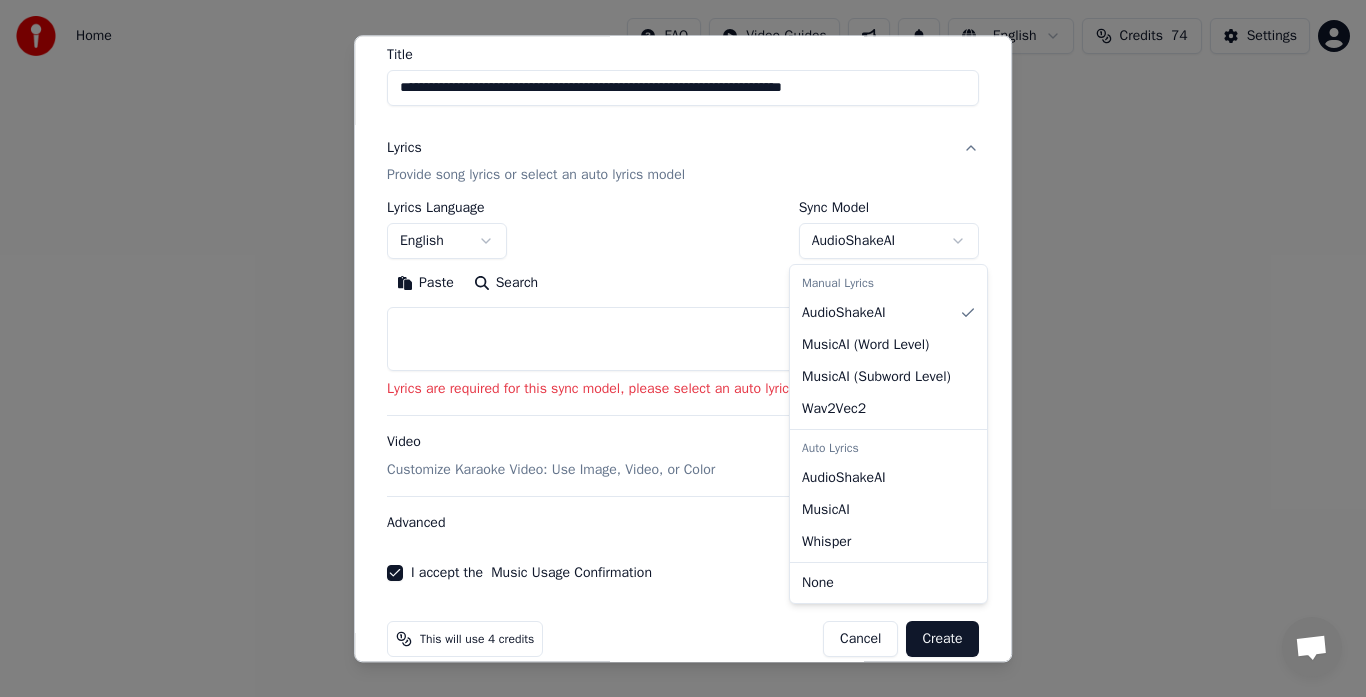 click at bounding box center (683, 348) 